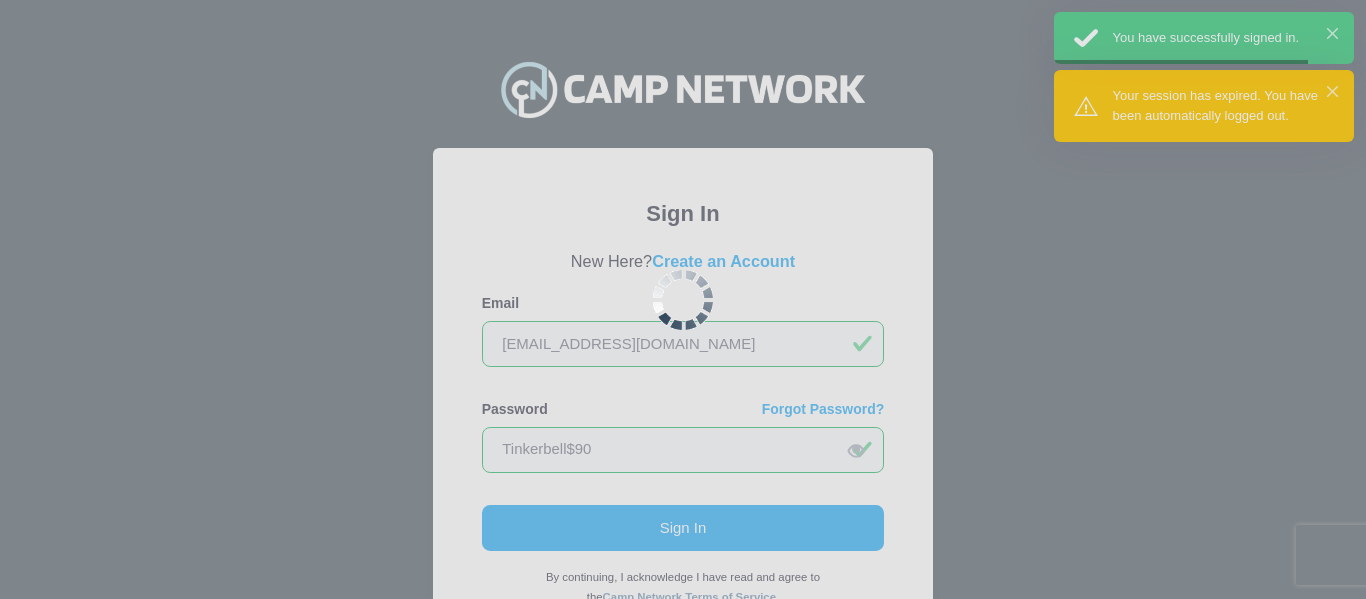 scroll, scrollTop: 0, scrollLeft: 0, axis: both 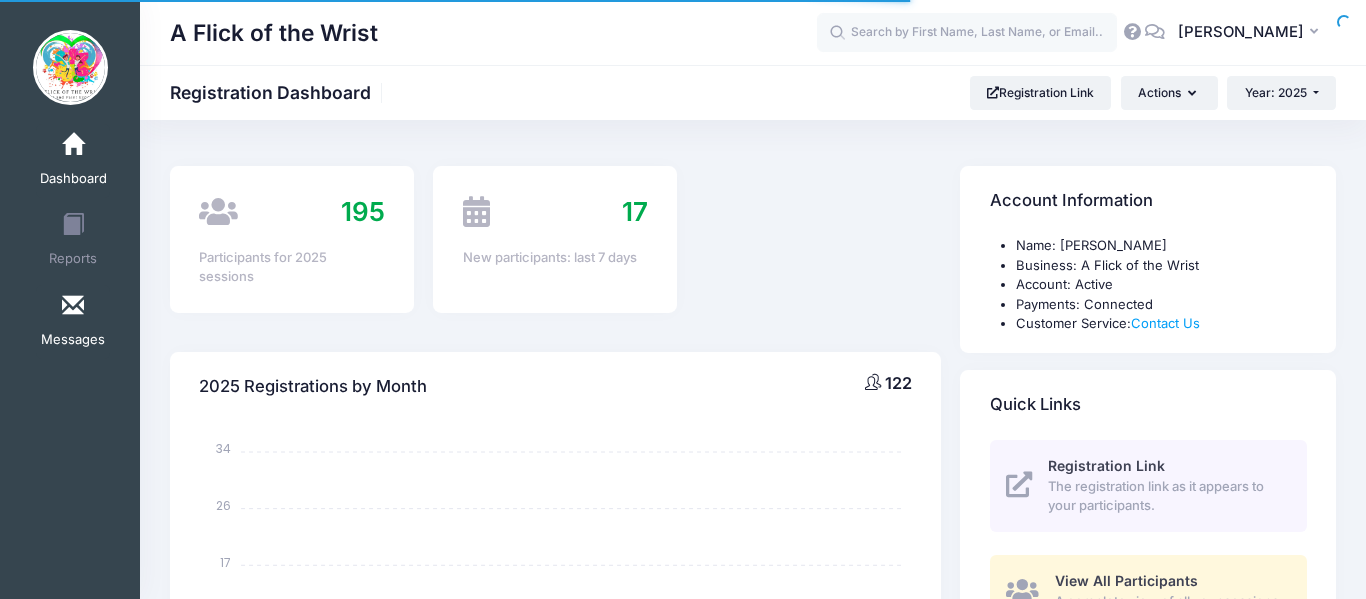 click at bounding box center (73, 306) 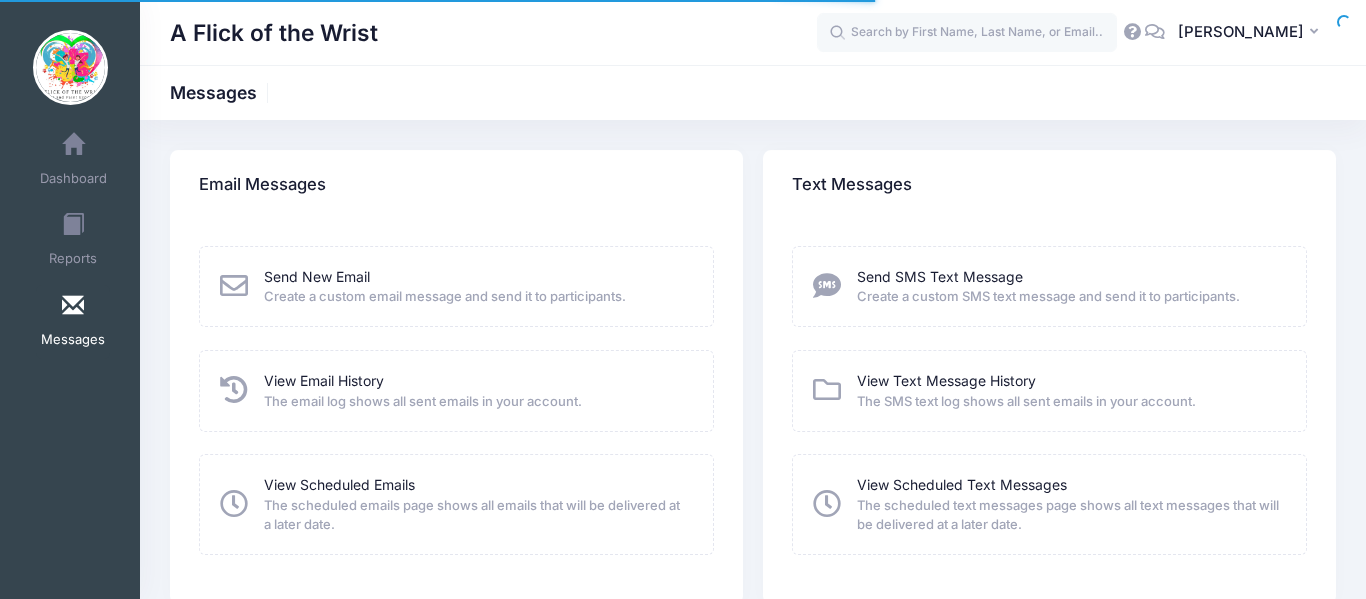 scroll, scrollTop: 0, scrollLeft: 0, axis: both 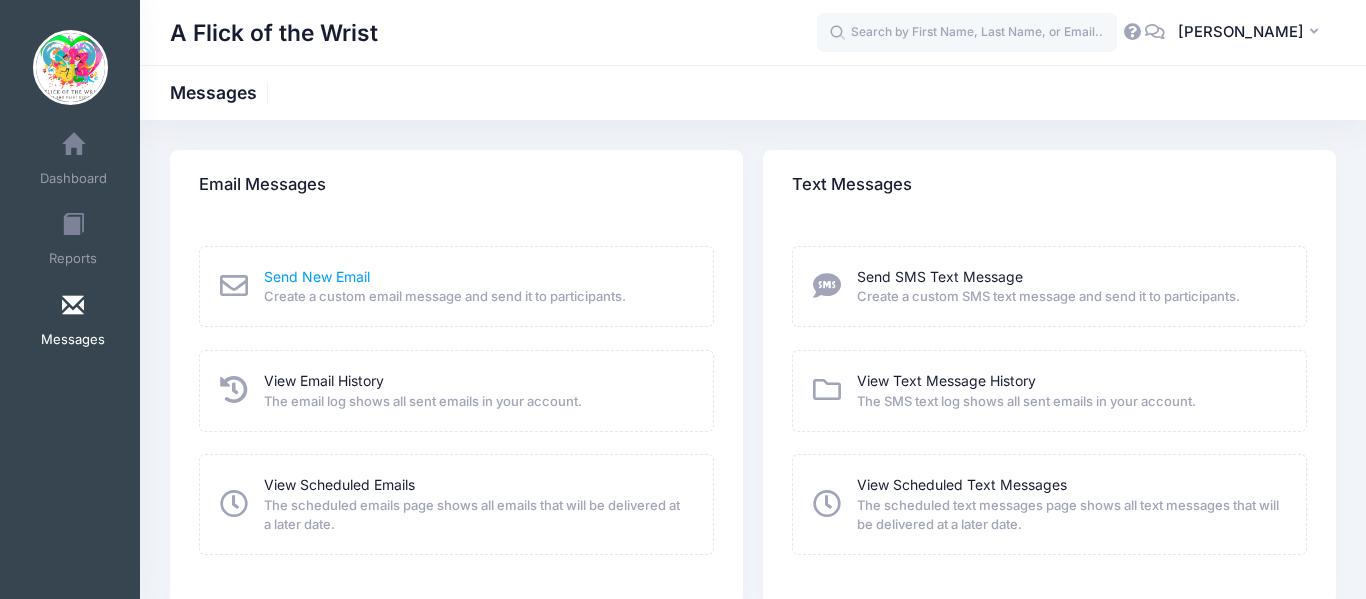 click on "Send New Email" at bounding box center [317, 276] 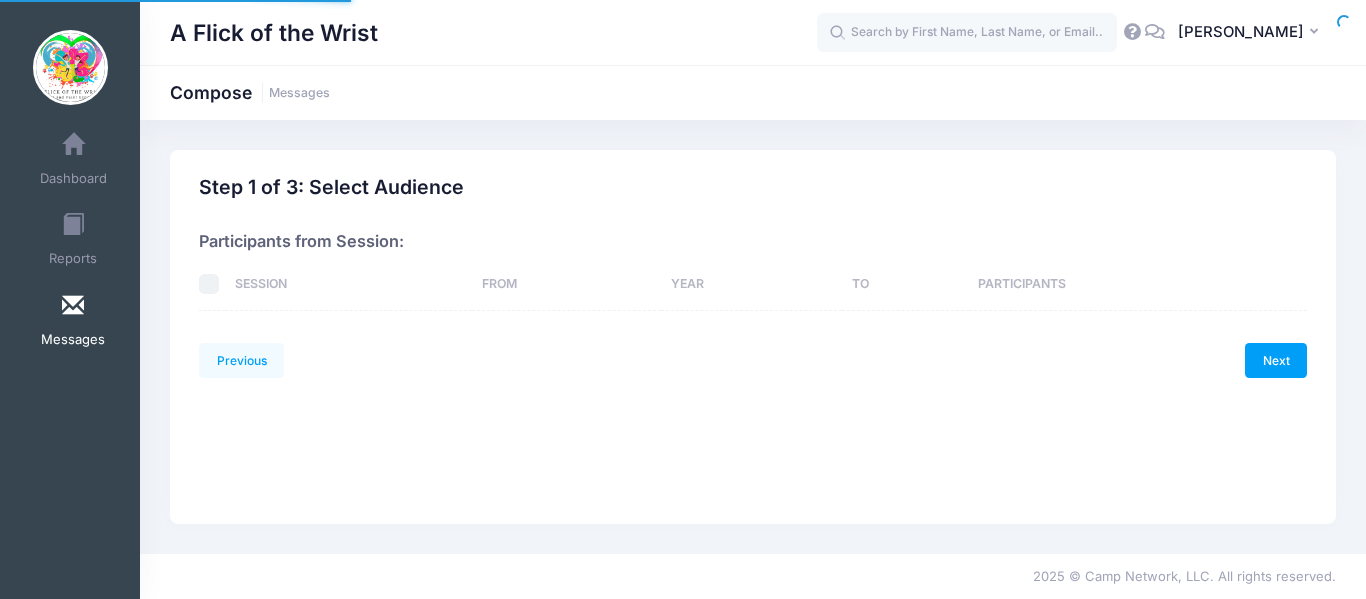 scroll, scrollTop: 0, scrollLeft: 0, axis: both 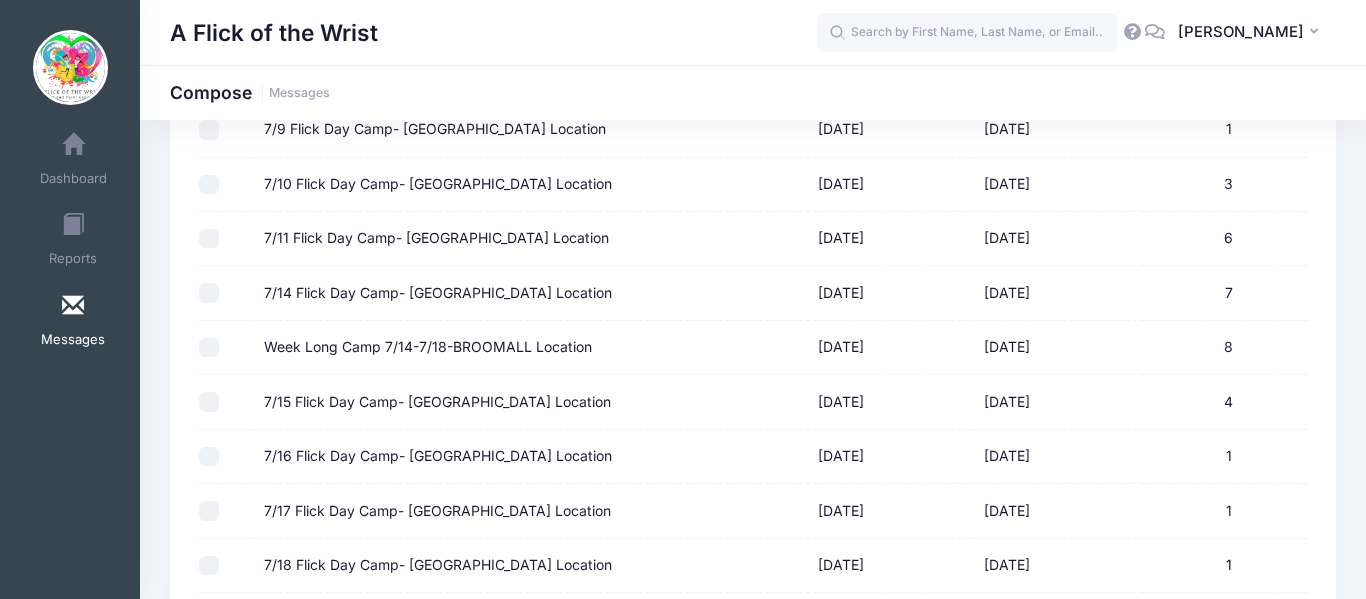 click on "Week Long Camp 7/14-7/18-BROOMALL Location" at bounding box center (209, 348) 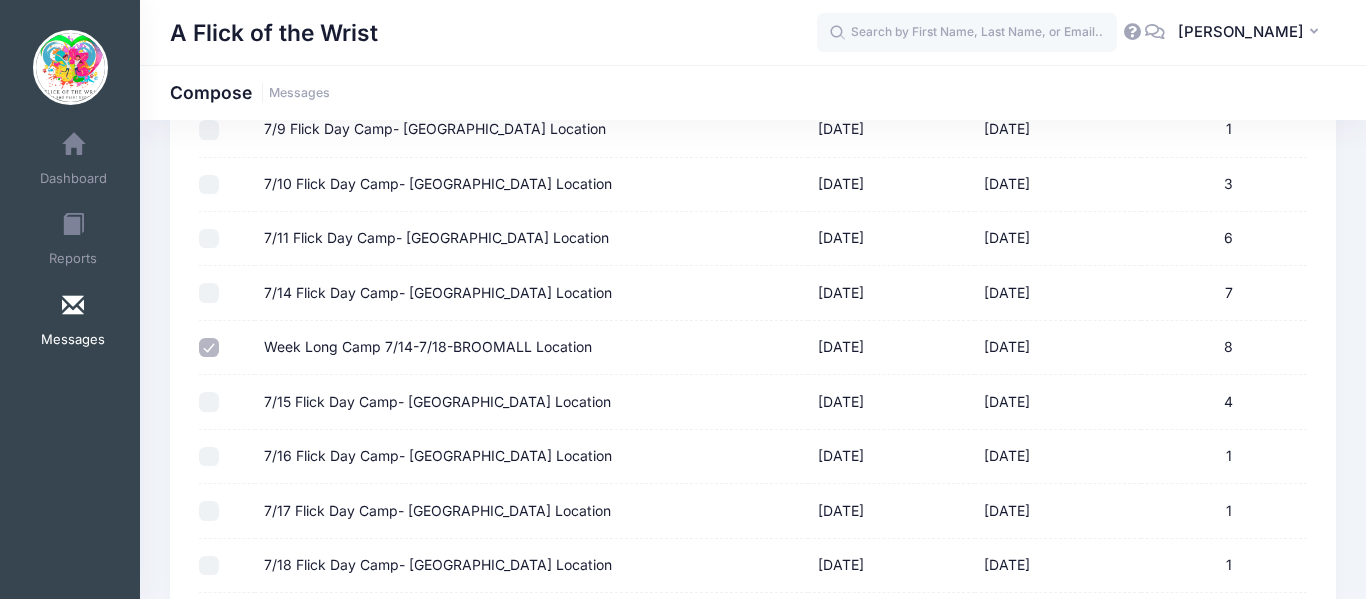 click on "7/14 Flick Day Camp- Broomall Location" at bounding box center (209, 293) 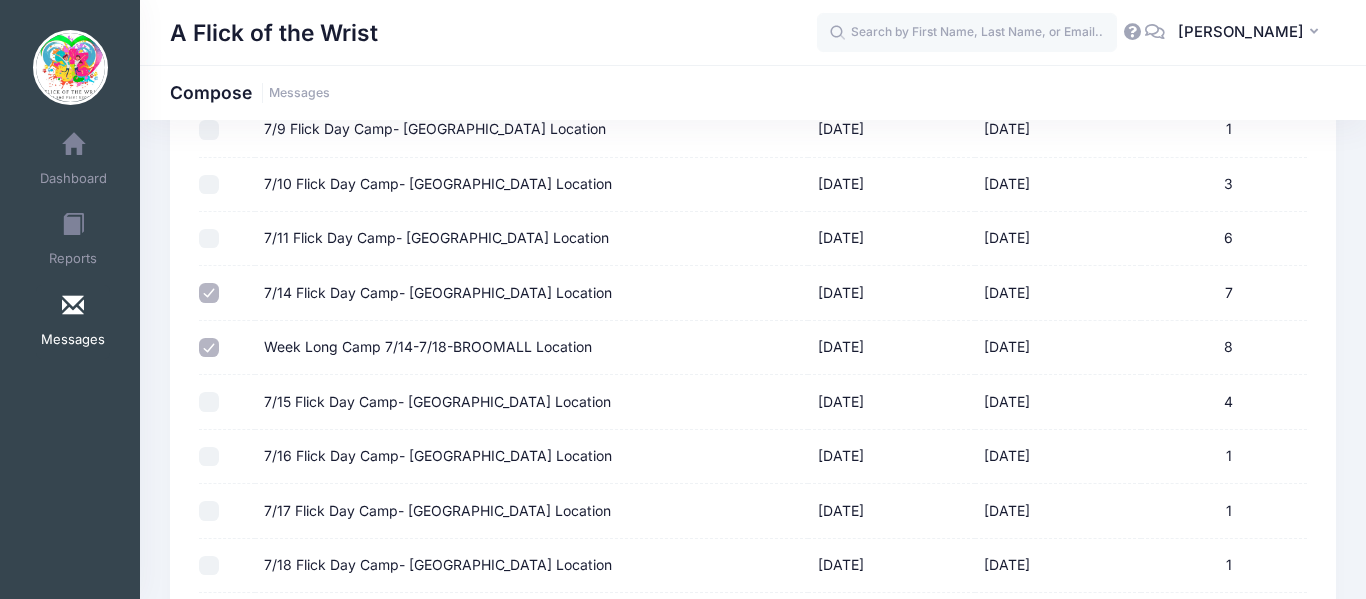 click on "7/15 Flick Day Camp- Broomall Location" at bounding box center [209, 402] 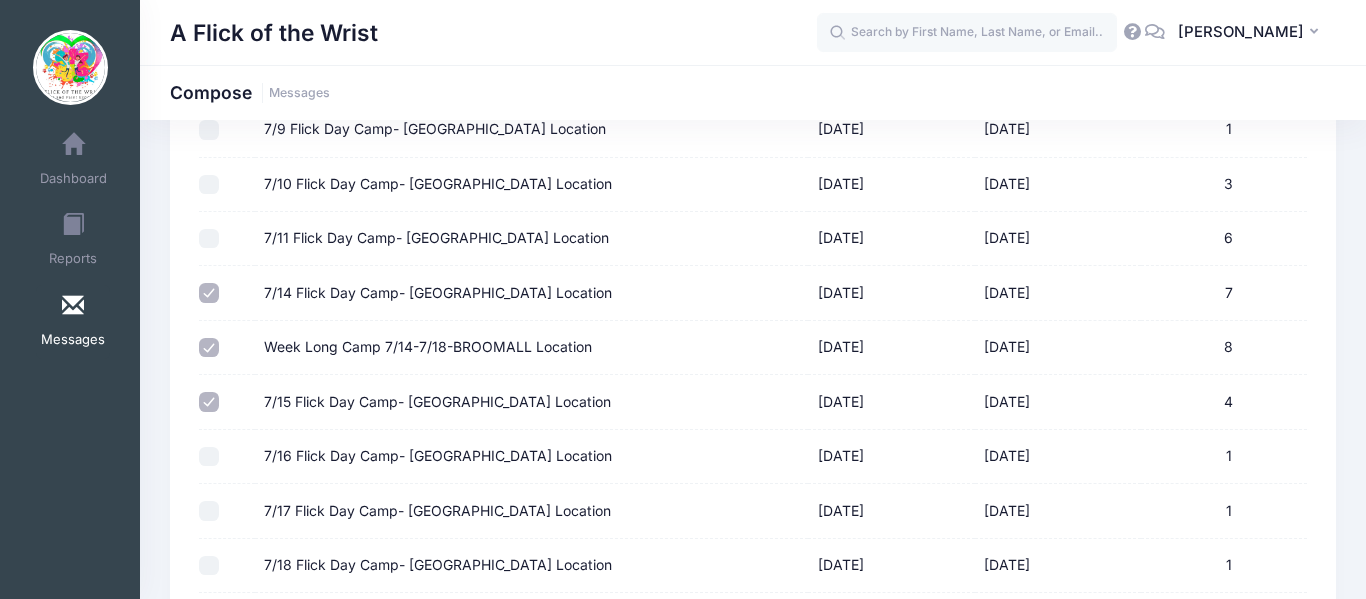 click on "7/16 Flick Day Camp- Broomall Location" at bounding box center [209, 457] 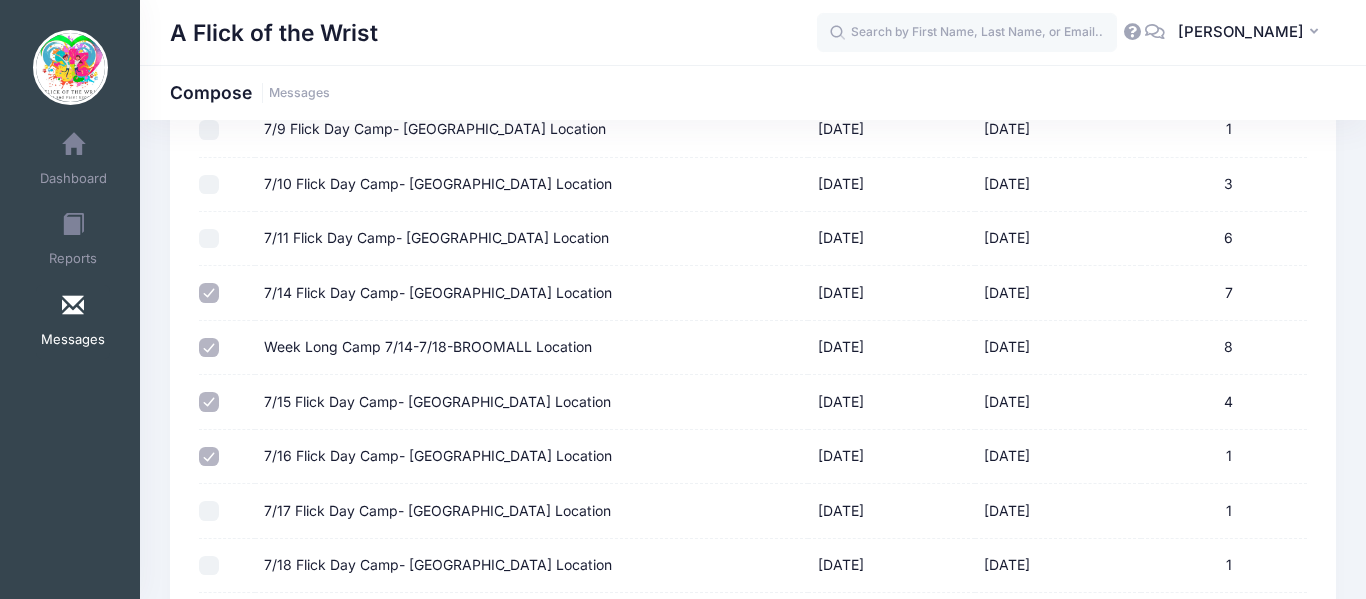 click on "7/17 Flick Day Camp- Broomall Location" at bounding box center [209, 511] 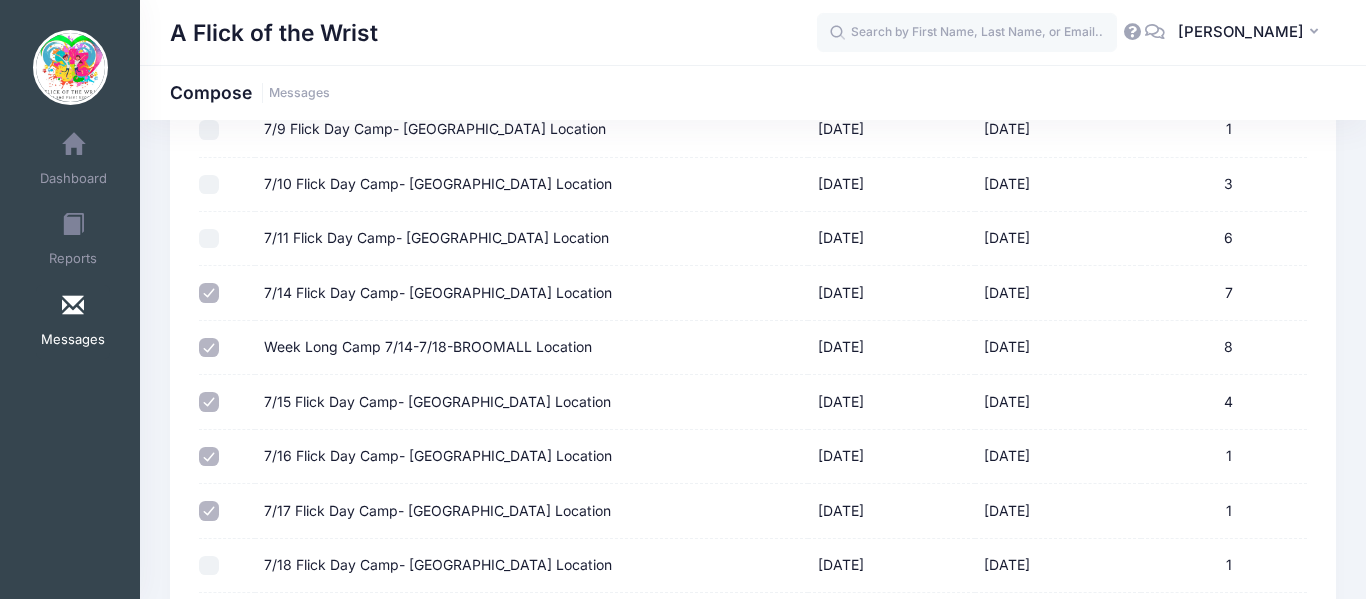 click on "7/18 Flick Day Camp- Broomall Location" at bounding box center (209, 566) 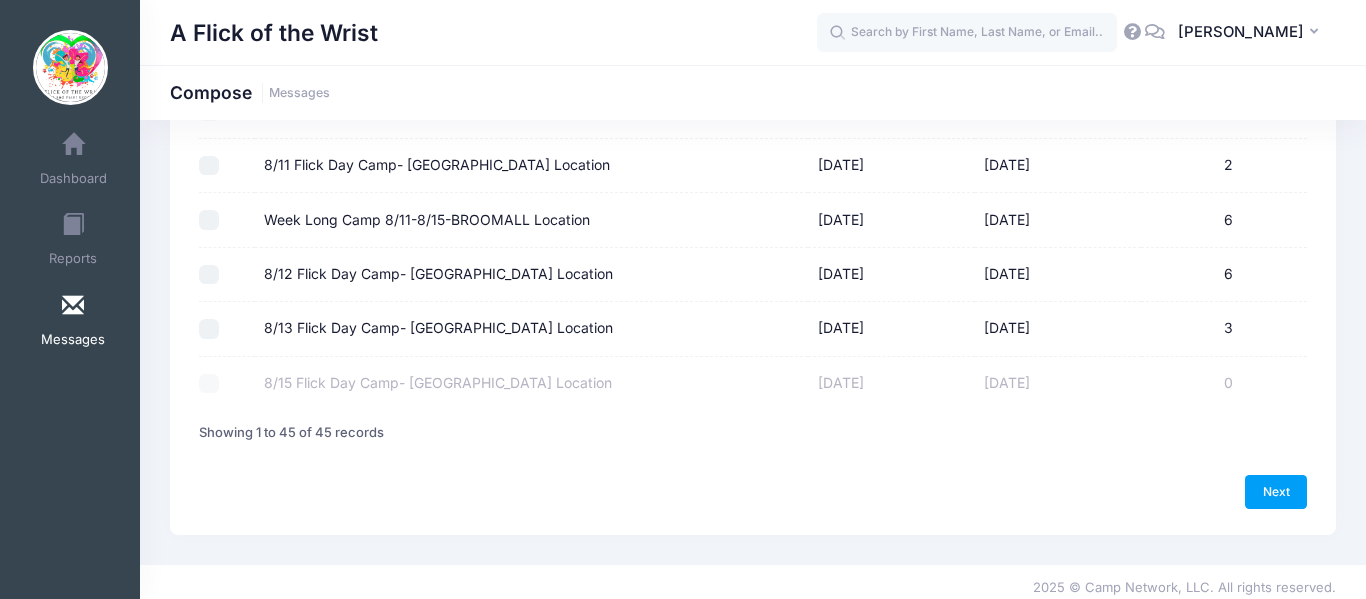 scroll, scrollTop: 2377, scrollLeft: 0, axis: vertical 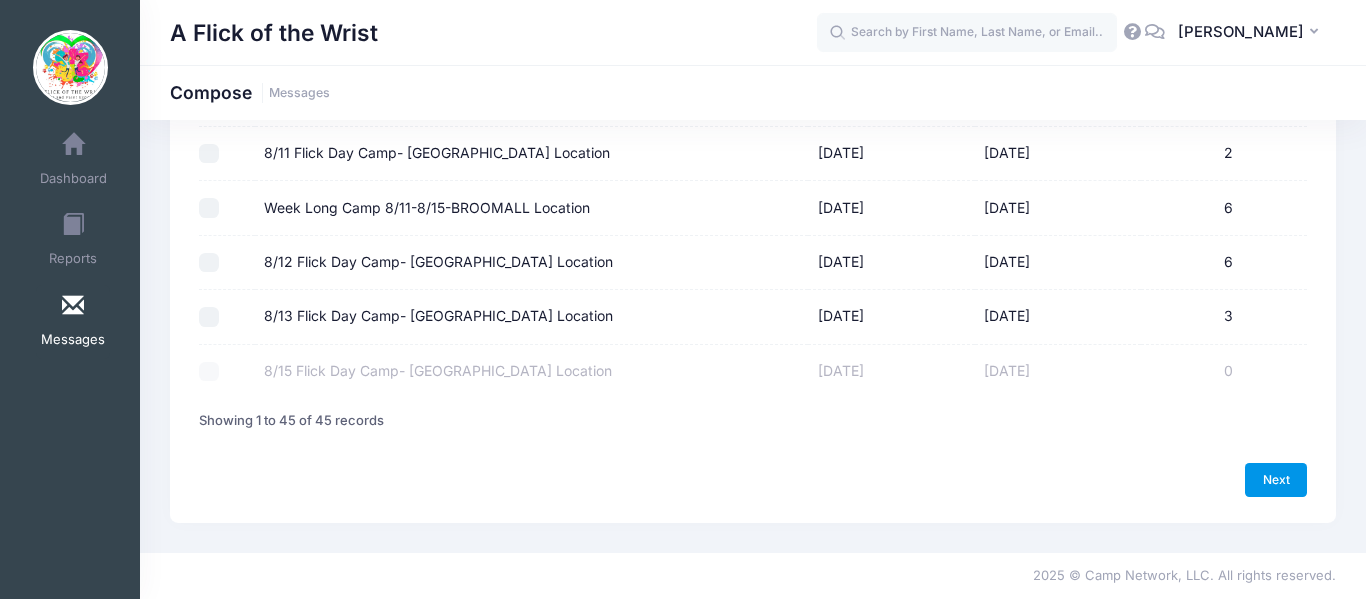 click on "Next" at bounding box center (1276, 480) 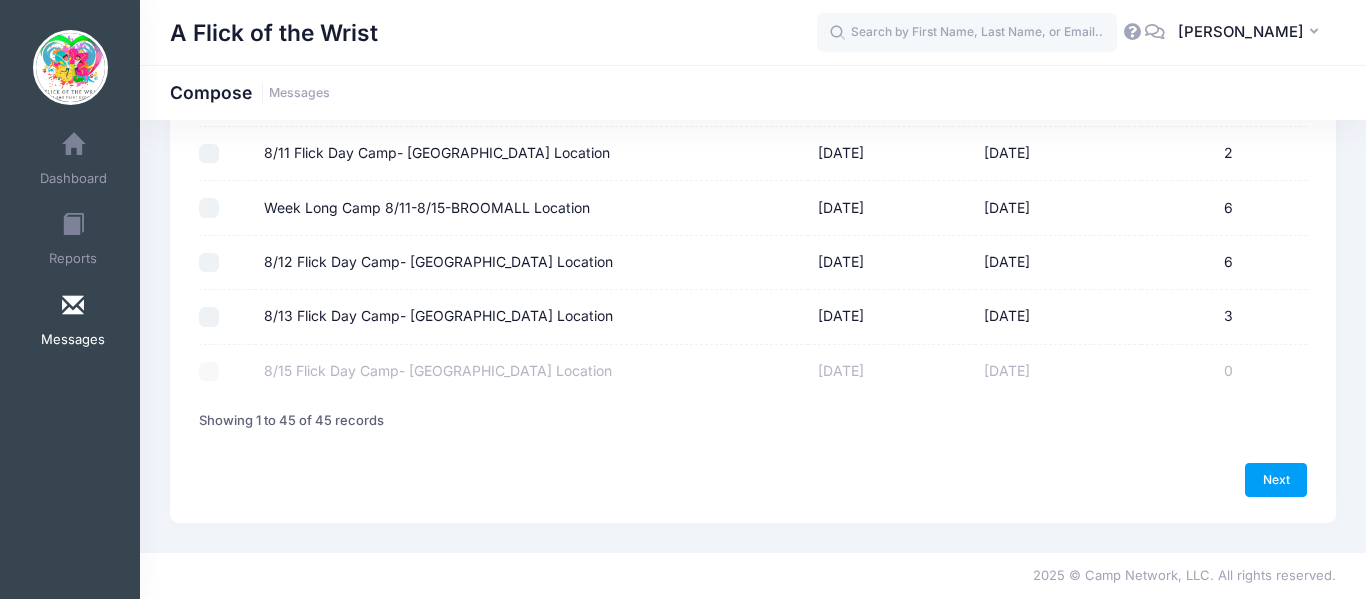 scroll, scrollTop: 0, scrollLeft: 0, axis: both 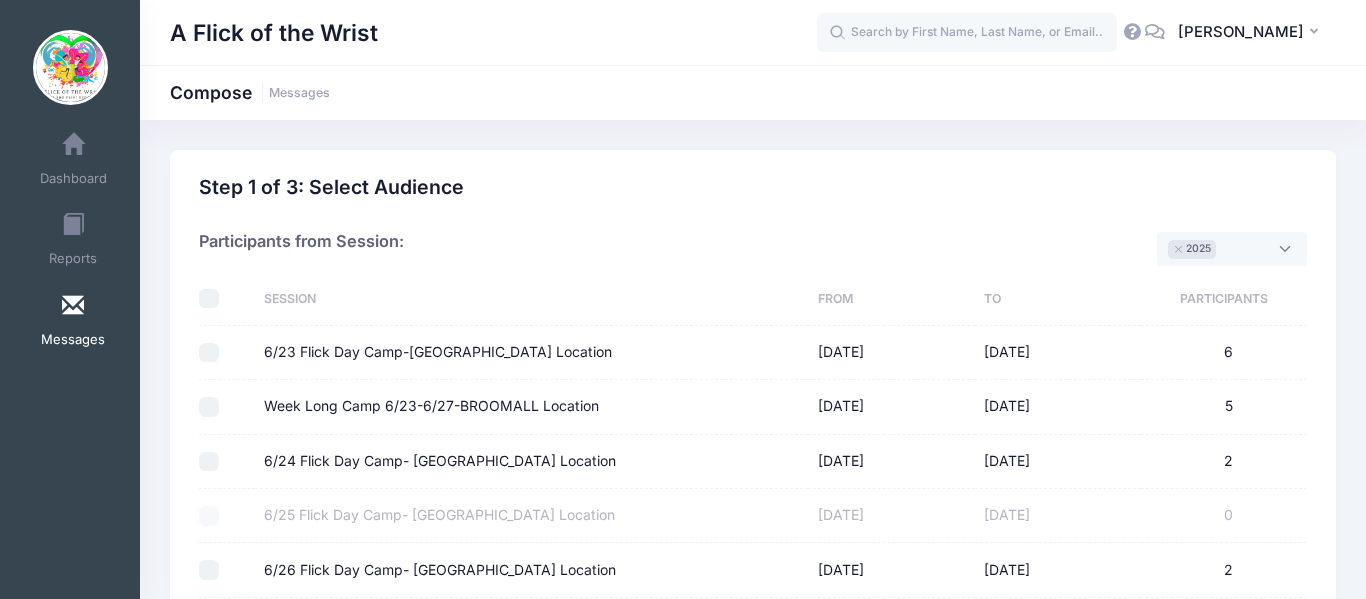select on "50" 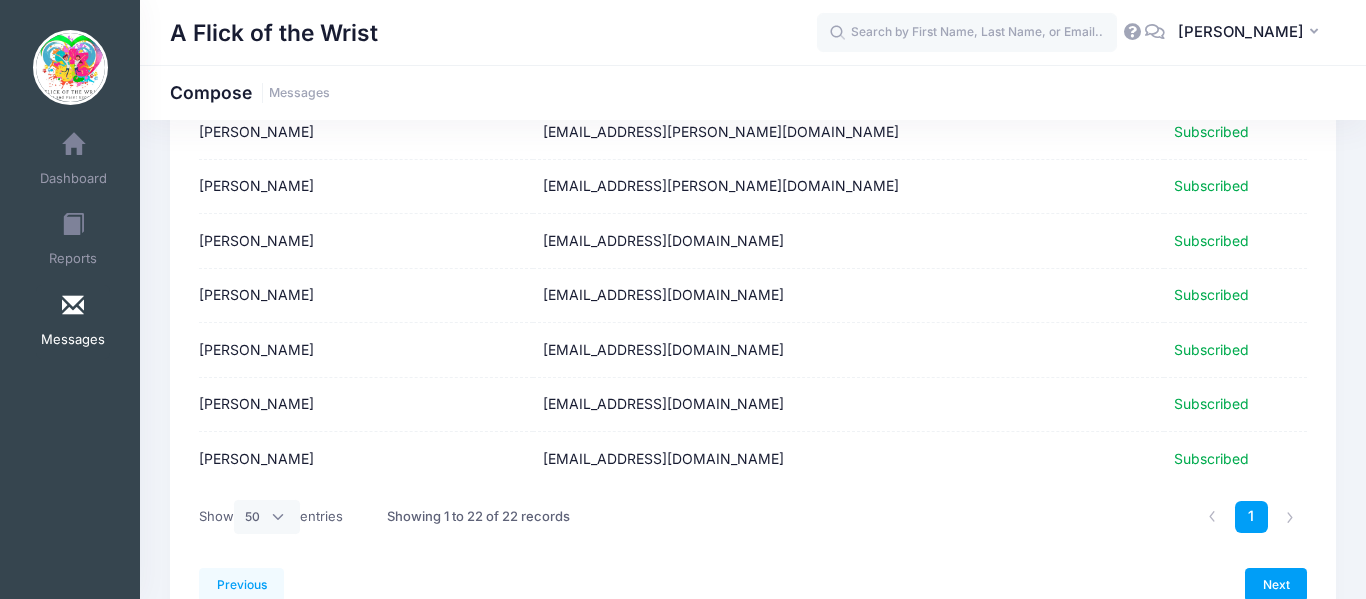 scroll, scrollTop: 1115, scrollLeft: 0, axis: vertical 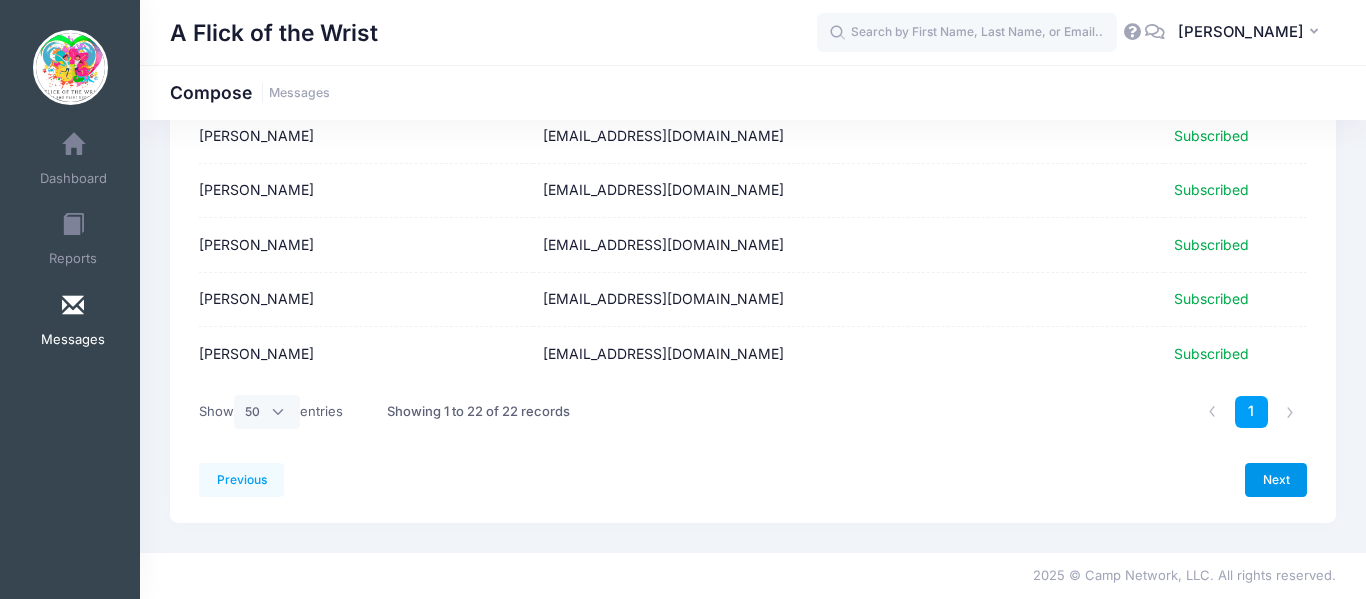 click on "Next" at bounding box center (1276, 480) 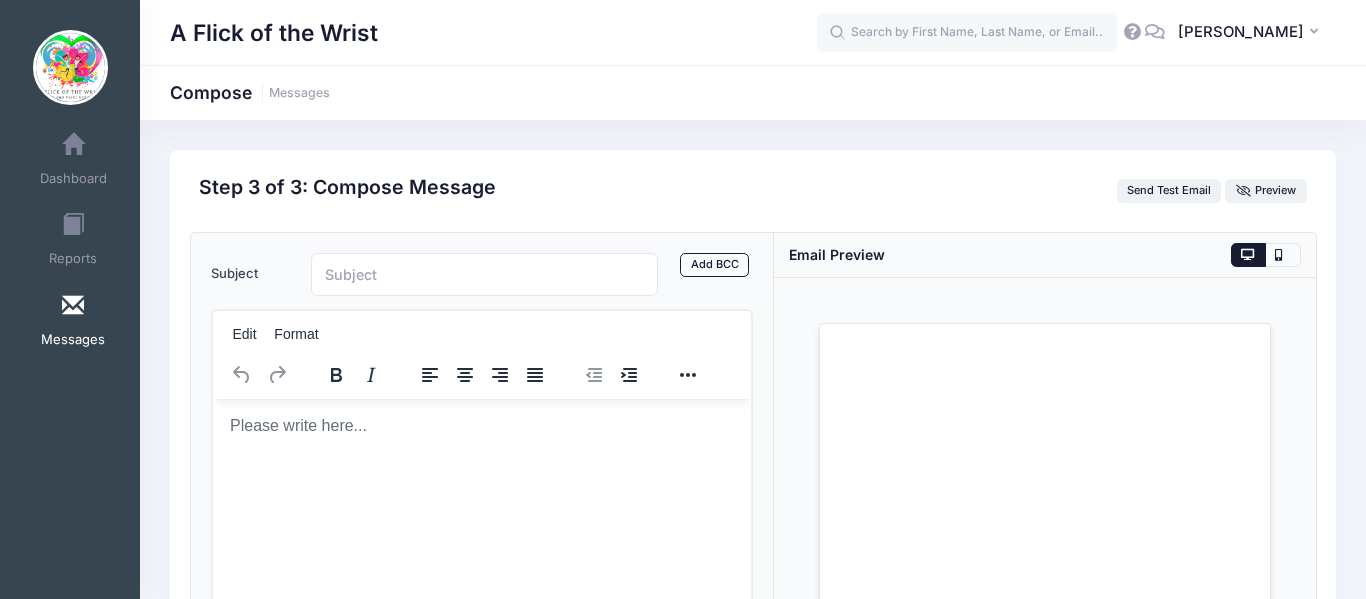 scroll, scrollTop: 0, scrollLeft: 0, axis: both 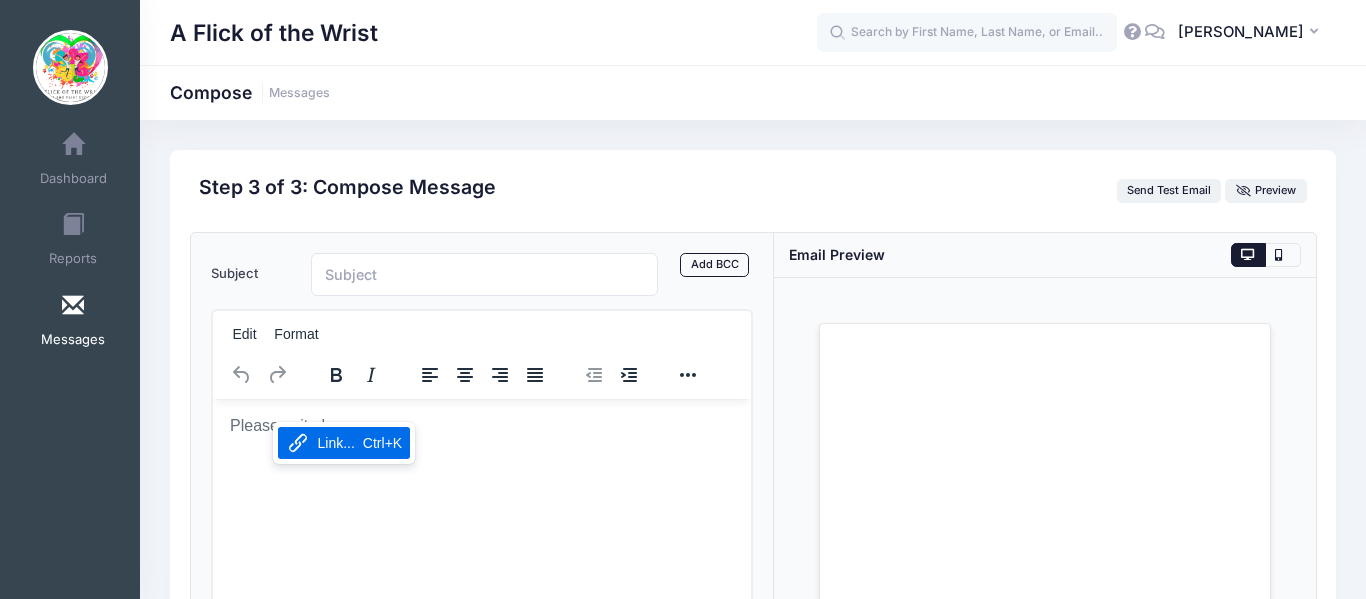 click at bounding box center [481, 425] 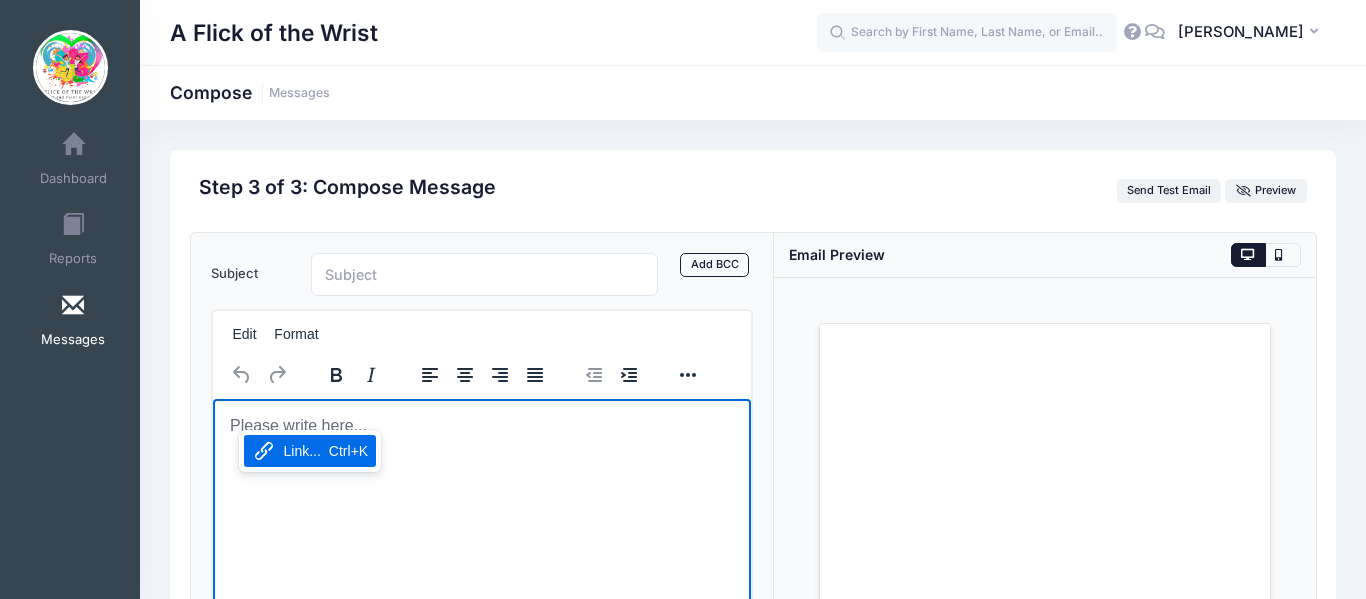 click at bounding box center [481, 425] 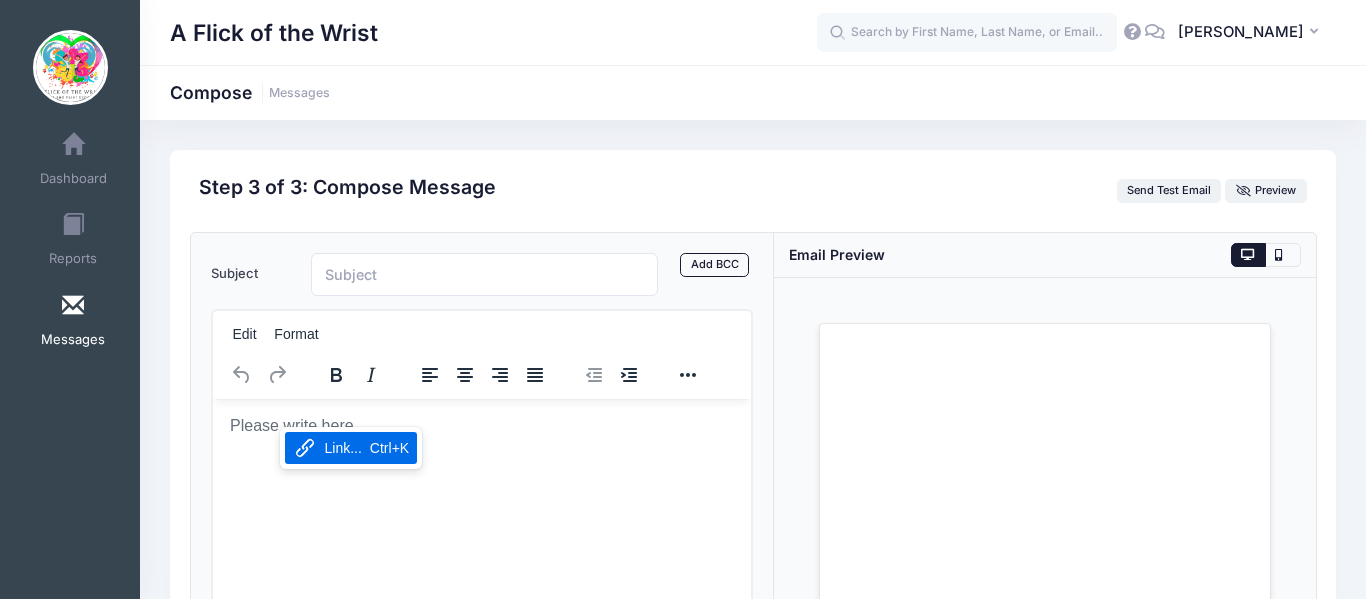 click on "Subject
Add CC
Add BCC
CC
​
BCC
​
Edit Format
Add Attachment" at bounding box center [482, 564] 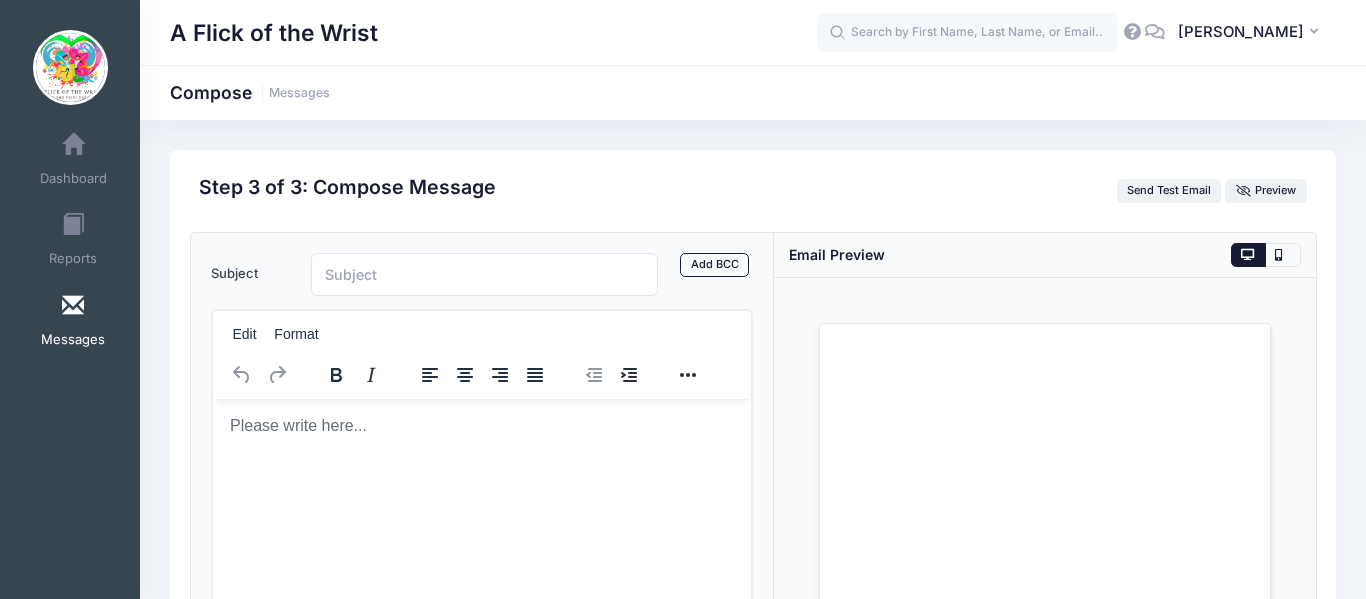 click at bounding box center (481, 425) 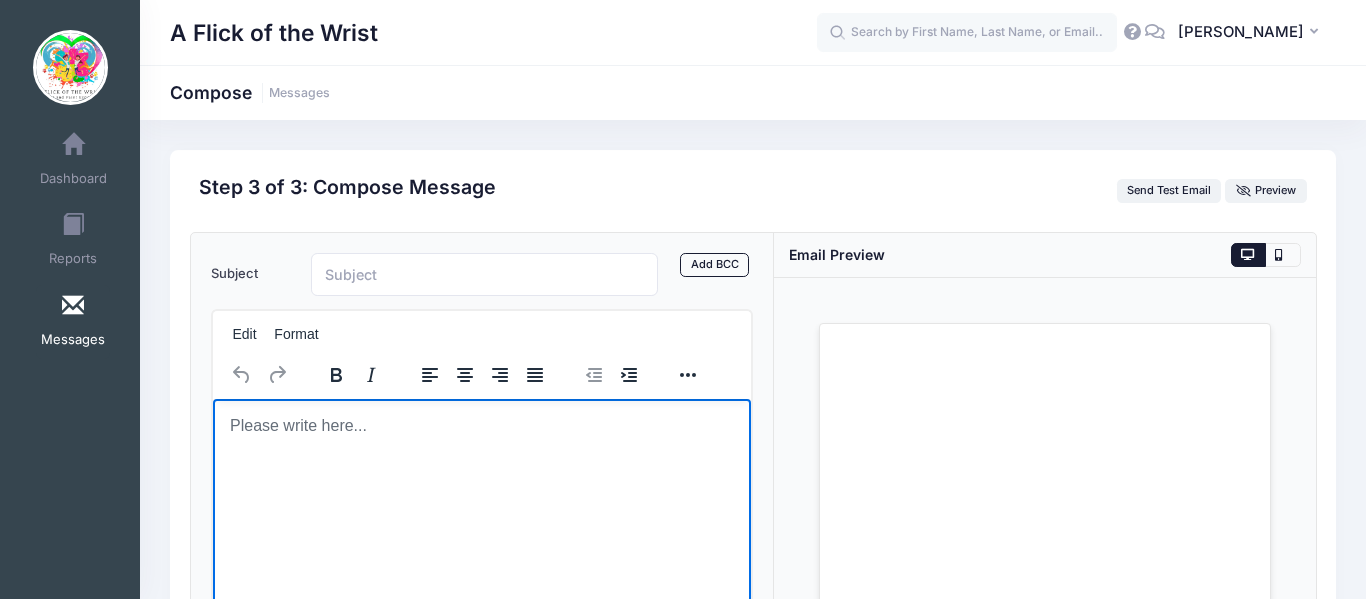 click at bounding box center [481, 425] 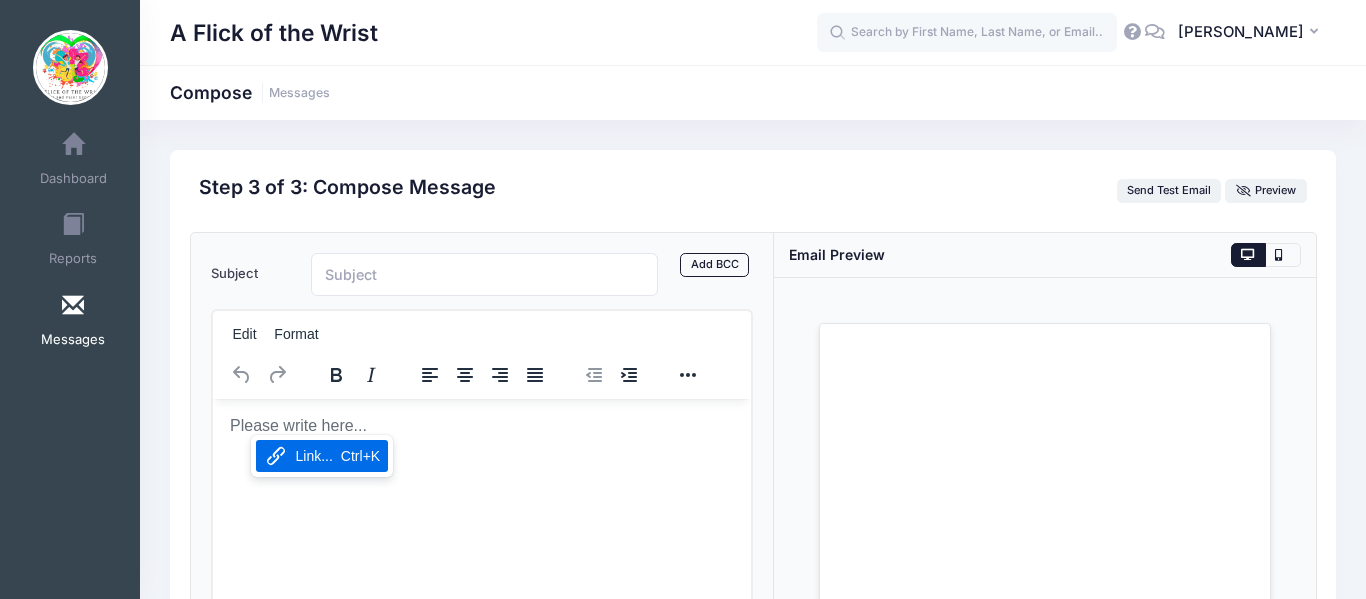 click at bounding box center (481, 425) 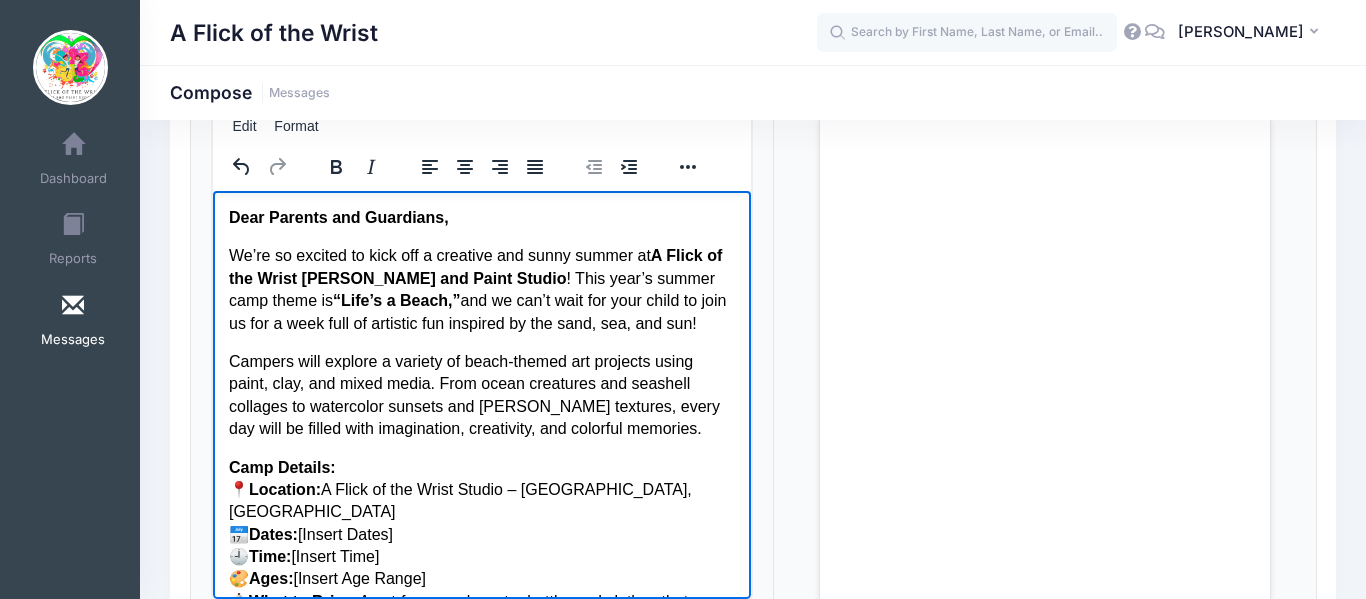 scroll, scrollTop: 237, scrollLeft: 0, axis: vertical 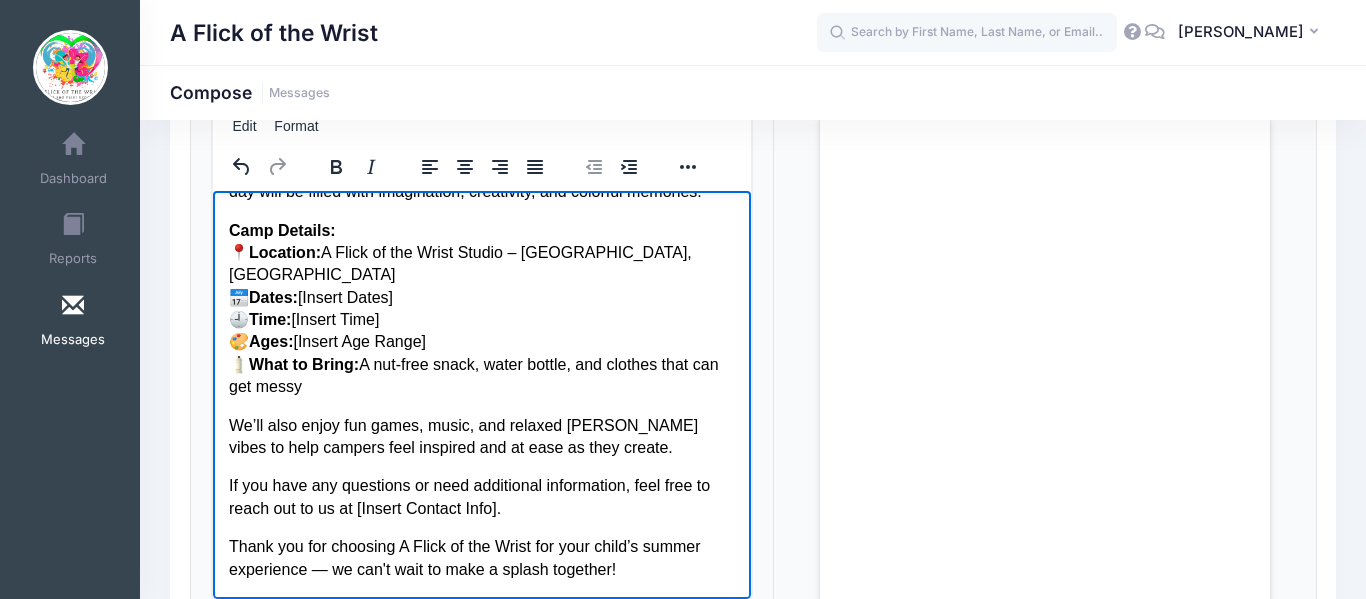 drag, startPoint x: 444, startPoint y: 320, endPoint x: 223, endPoint y: 326, distance: 221.08144 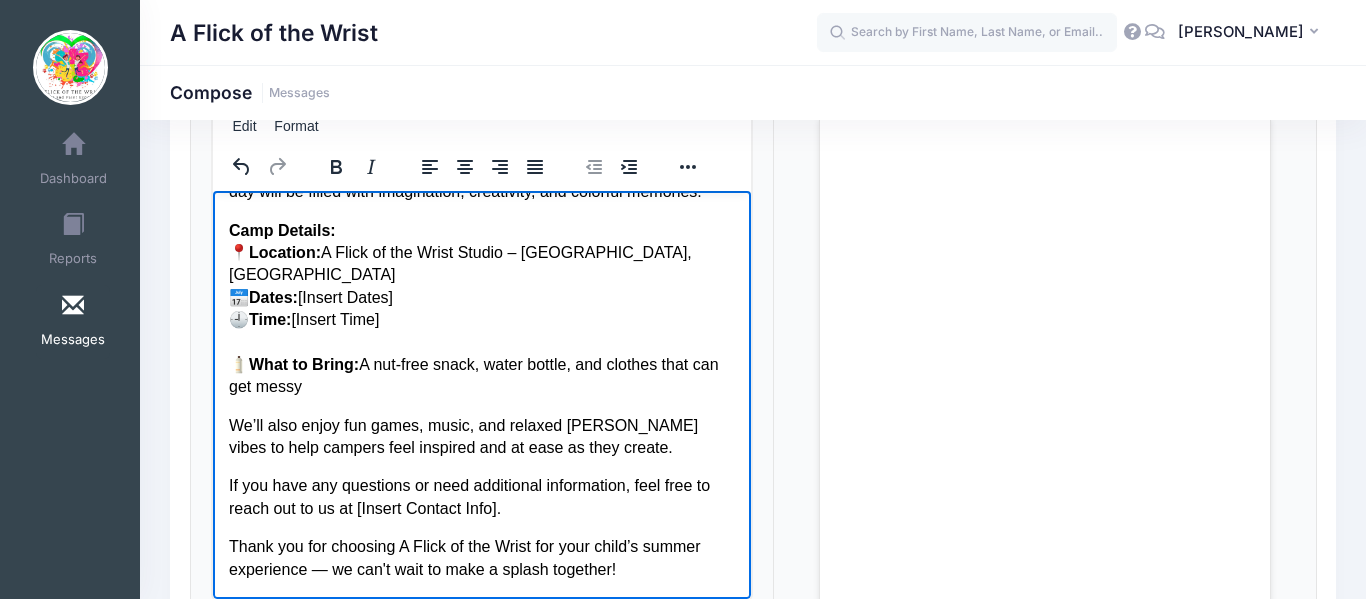 drag, startPoint x: 394, startPoint y: 271, endPoint x: 233, endPoint y: 280, distance: 161.25136 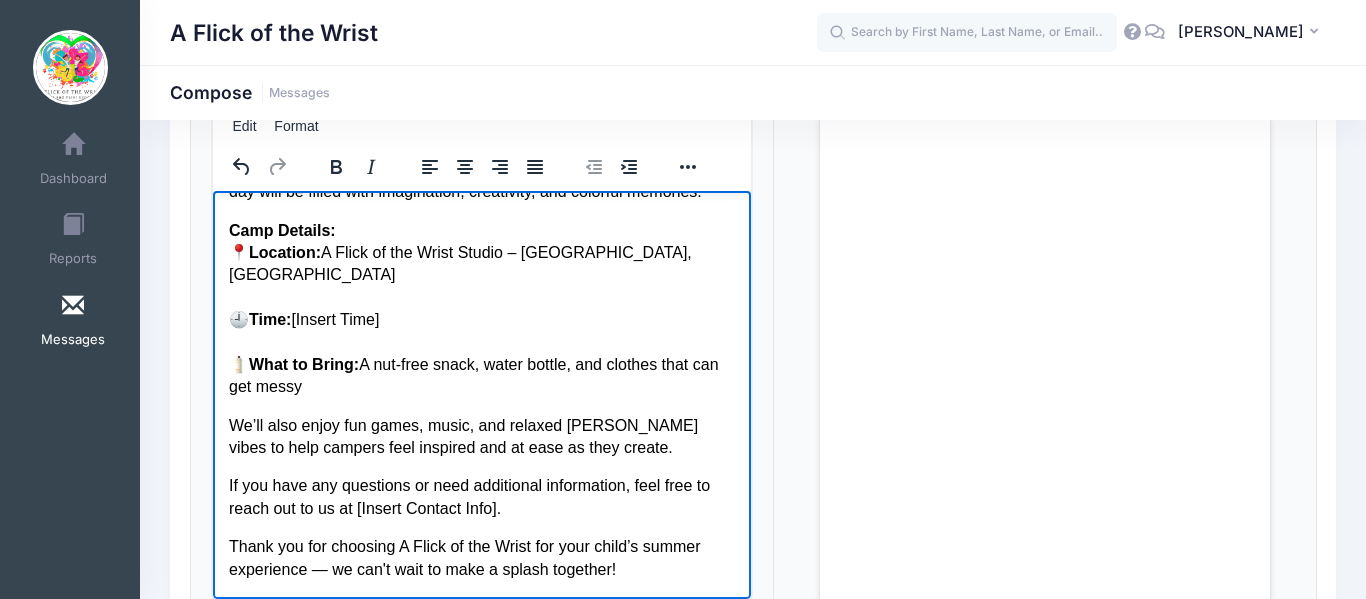 click on "Camp Details: 📍  Location:  A Flick of the Wrist Studio – Broomall, PA 🕘  Time:  [Insert Time] 🧴  What to Bring:  A nut-free snack, water bottle, and clothes that can get messy" at bounding box center (481, 308) 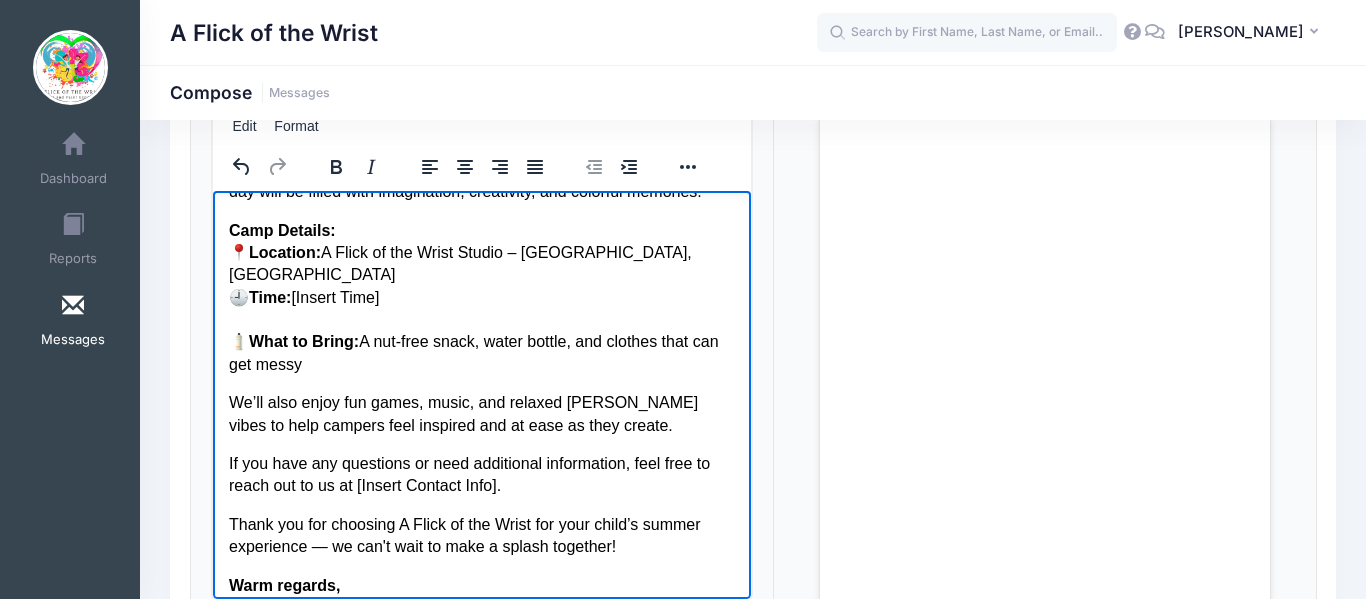 click on "Camp Details: 📍  Location:  A Flick of the Wrist Studio – Broomall, PA 🕘  Time:  [Insert Time] 🧴  What to Bring:  A nut-free snack, water bottle, and clothes that can get messy" at bounding box center (481, 297) 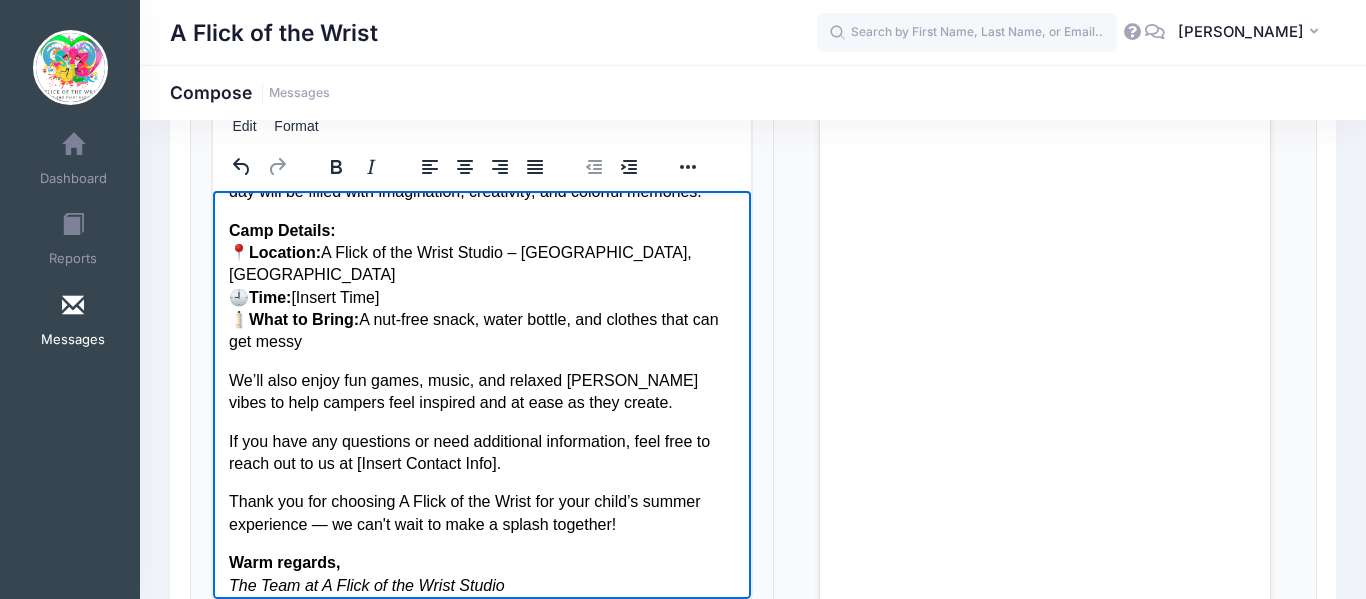 scroll, scrollTop: 229, scrollLeft: 0, axis: vertical 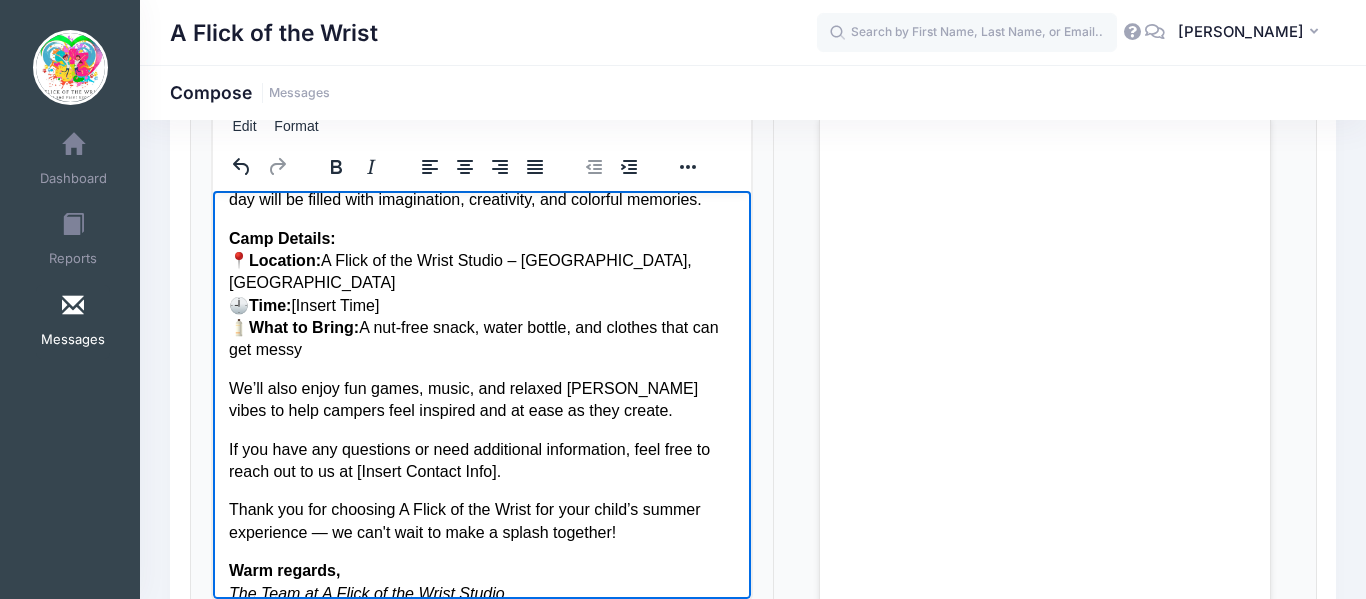 click on "Camp Details: 📍  Location:  A Flick of the Wrist Studio – Broomall, PA 🕘  Time:  [Insert Time] 🧴  What to Bring:  A nut-free snack, water bottle, and clothes that can get messy" at bounding box center (481, 294) 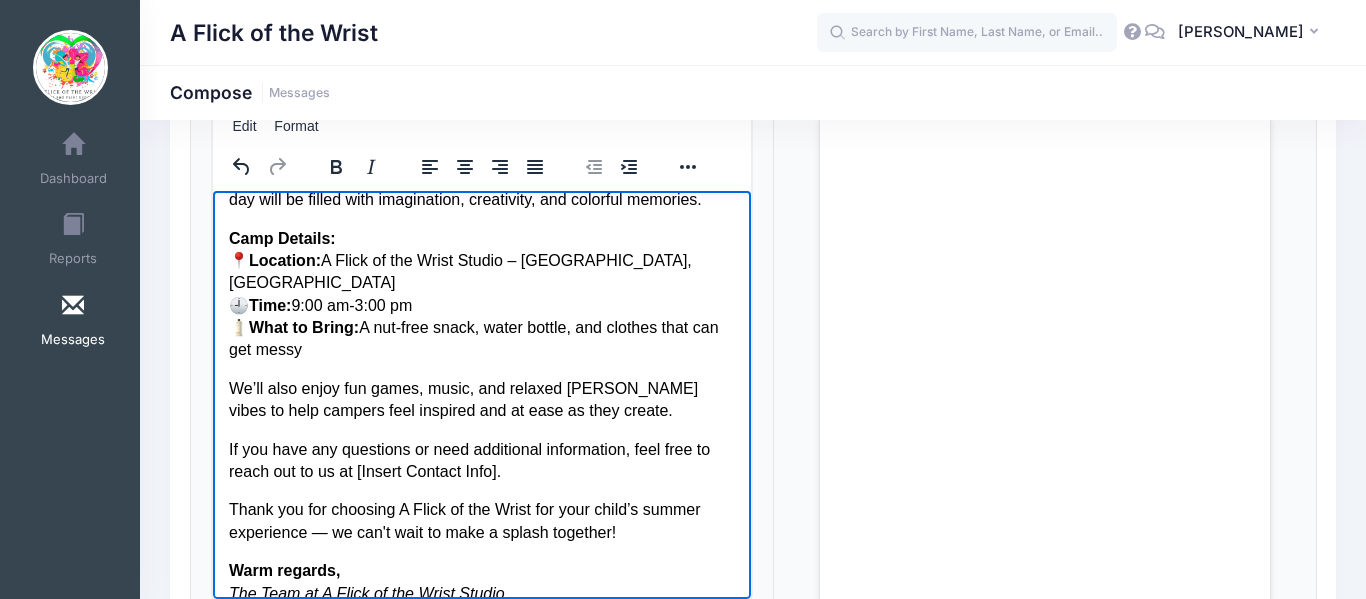 click on "Camp Details: 📍  Location:  A Flick of the Wrist Studio – Broomall, PA 🕘  Time:  9:00 am-3:00 pm 🧴  What to Bring:  A nut-free snack, water bottle, and clothes that can get messy" at bounding box center (481, 294) 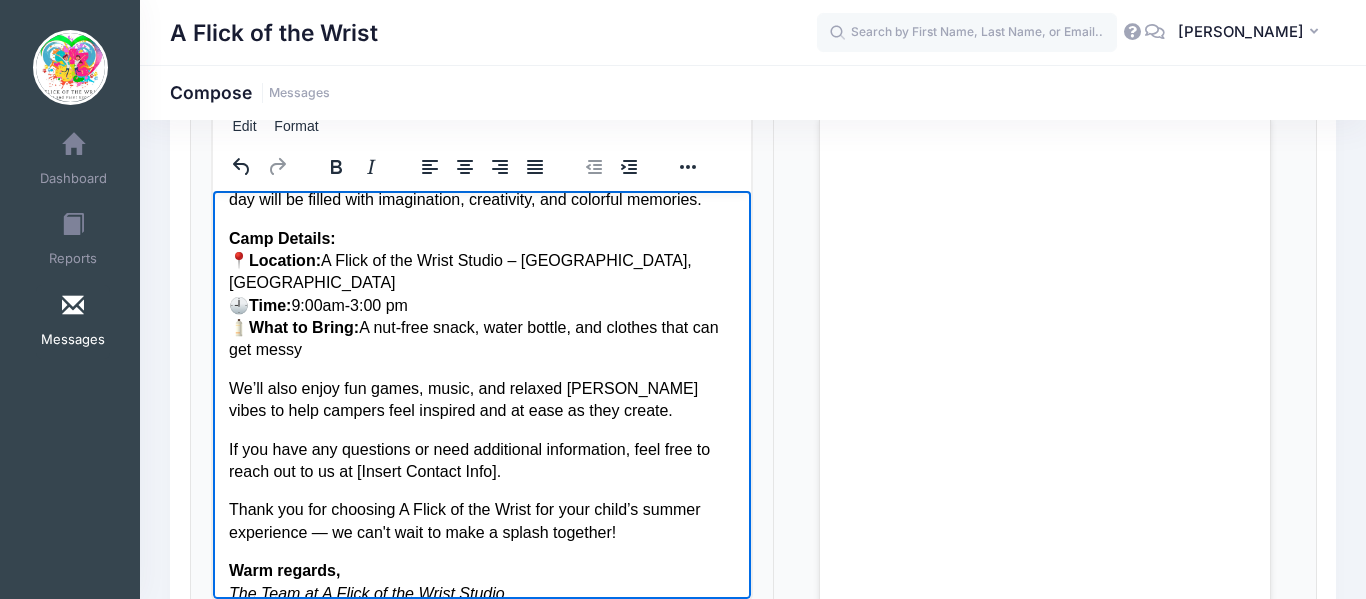 click on "Camp Details: 📍  Location:  A Flick of the Wrist Studio – Broomall, PA 🕘  Time:  9:00am-3:00 pm 🧴  What to Bring:  A nut-free snack, water bottle, and clothes that can get messy" at bounding box center [481, 294] 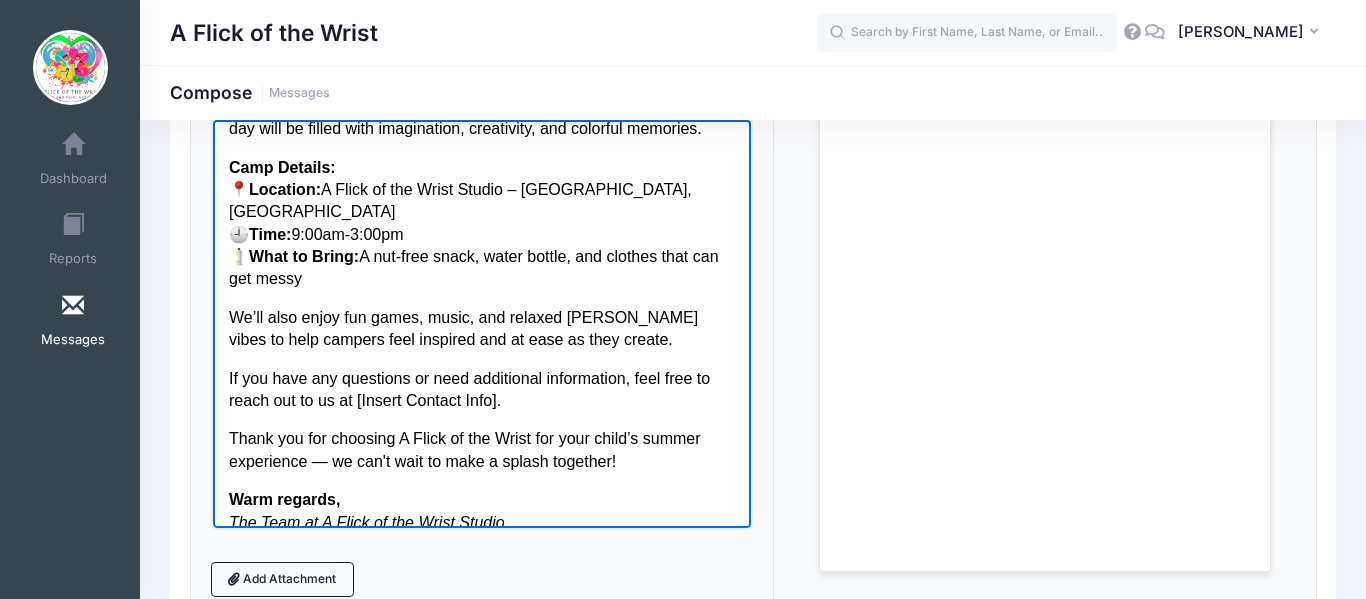 scroll, scrollTop: 284, scrollLeft: 0, axis: vertical 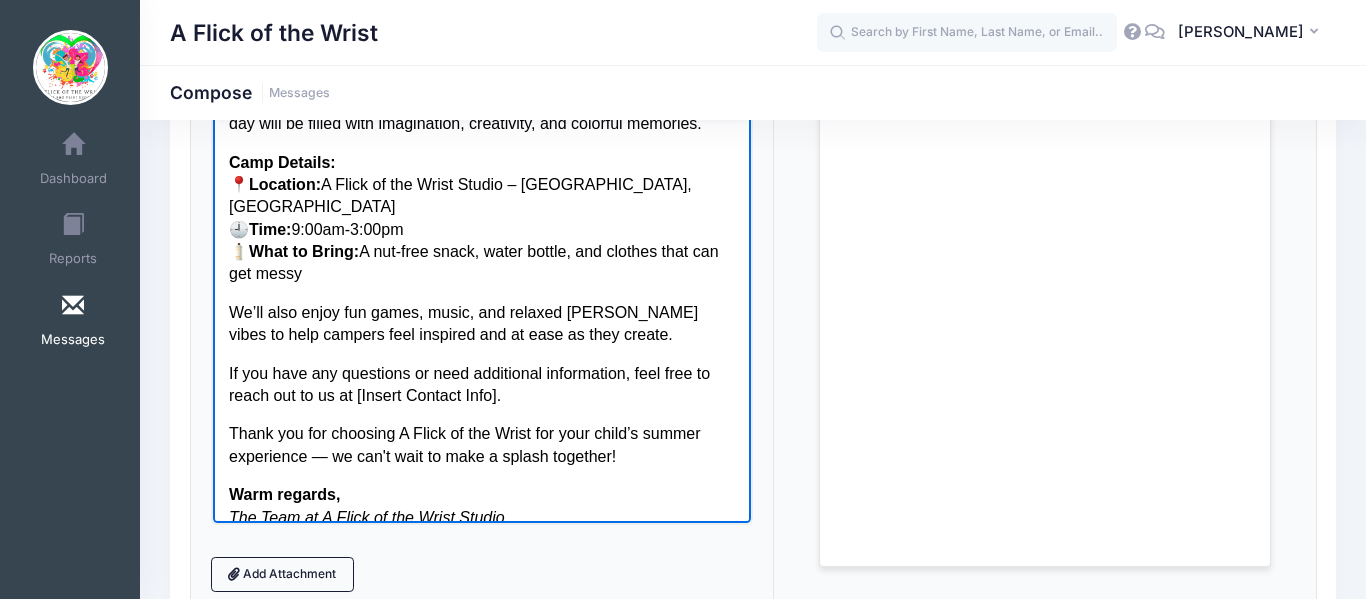 click on "If you have any questions or need additional information, feel free to reach out to us at [Insert Contact Info]." at bounding box center [481, 384] 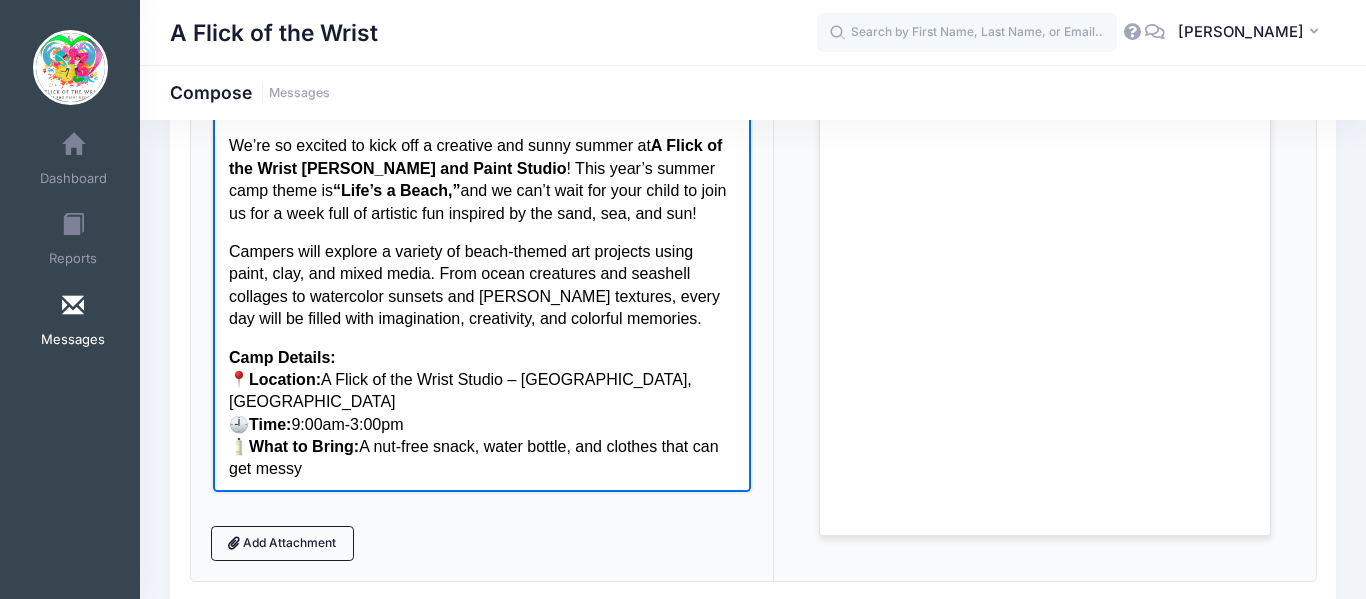 scroll, scrollTop: 0, scrollLeft: 0, axis: both 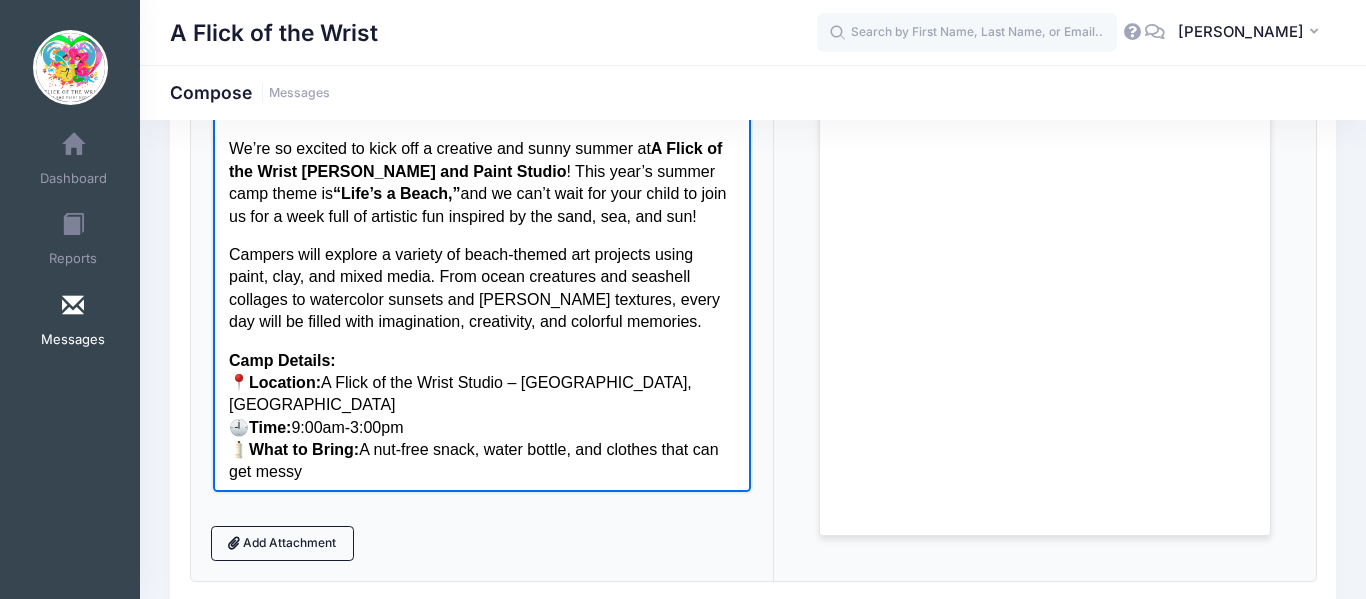 click on "“Life’s a Beach,”" at bounding box center [395, 192] 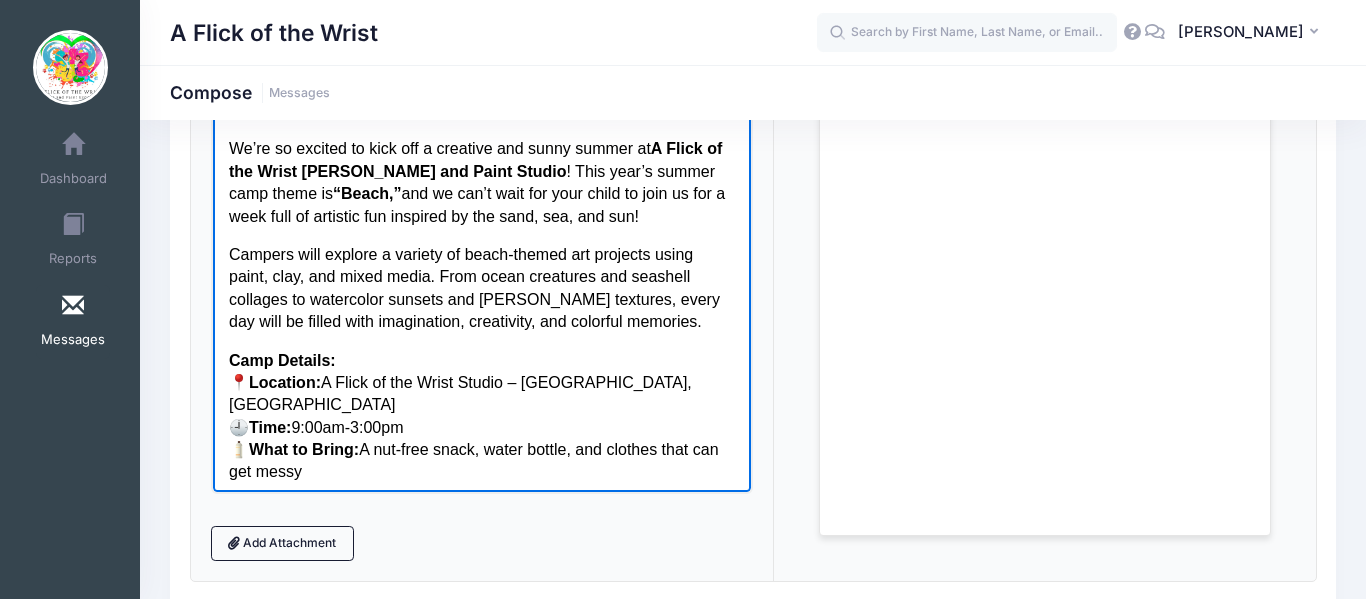 click on "We’re so excited to kick off a creative and sunny summer at  A Flick of the Wrist Splatter and Paint Studio ! This year’s summer camp theme is  “Beach,”  and we can’t wait for your child to join us for a week full of artistic fun inspired by the sand, sea, and sun!" at bounding box center (481, 182) 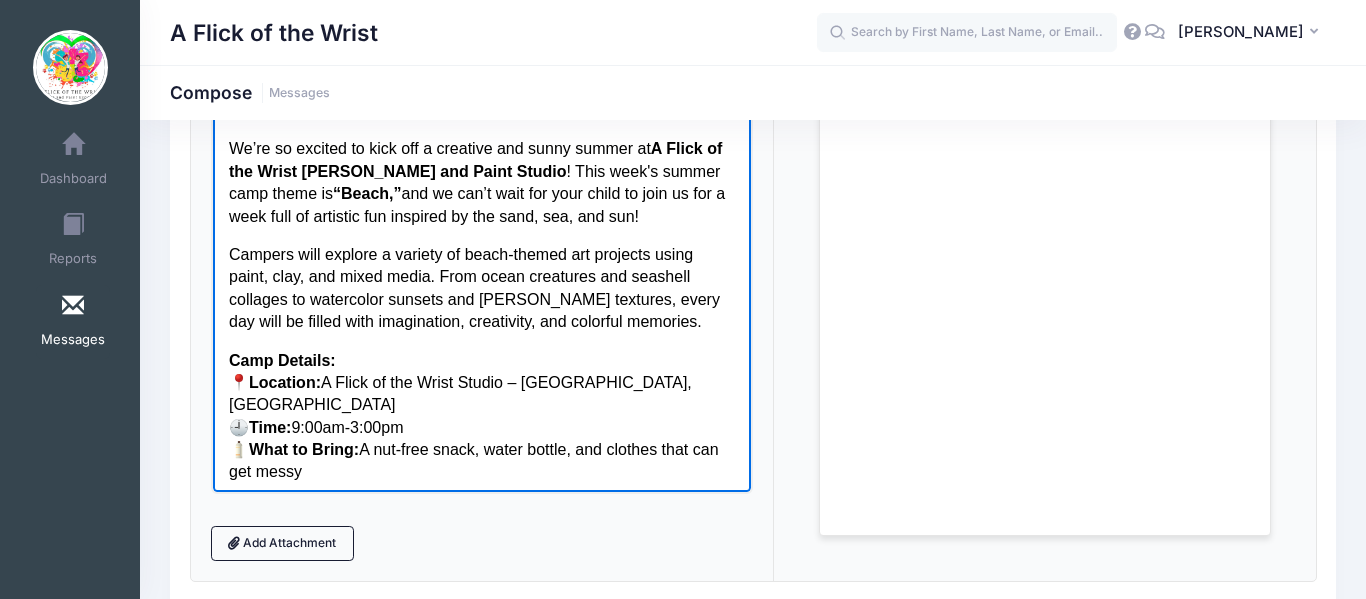 click on "“Beach,”" at bounding box center [366, 192] 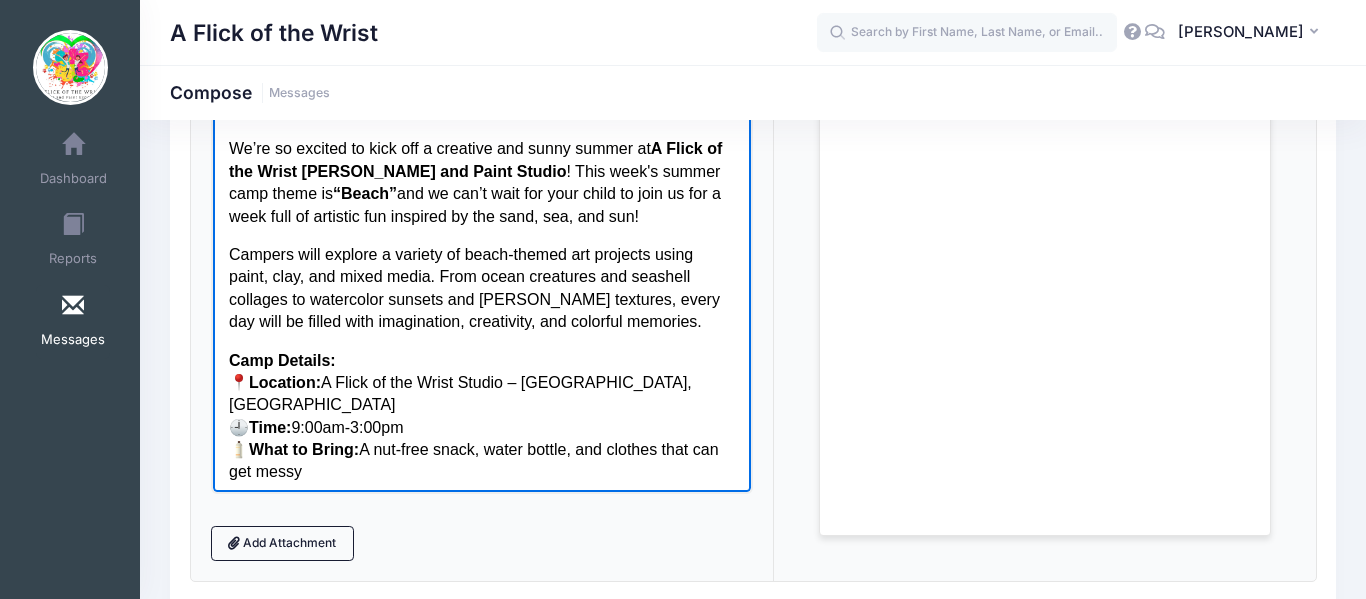 click on "We’re so excited to kick off a creative and sunny summer at  A Flick of the Wrist Splatter and Paint Studio ! This week's summer camp theme is  “Beach”  and we can’t wait for your child to join us for a week full of artistic fun inspired by the sand, sea, and sun!" at bounding box center [481, 182] 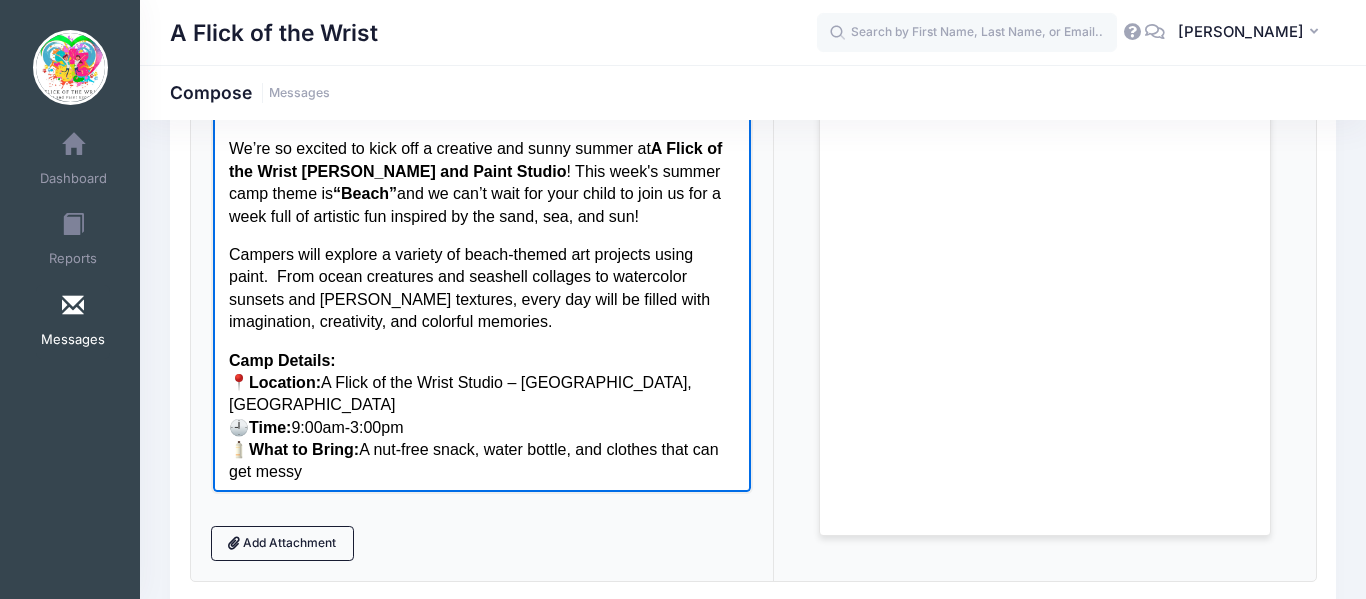 click on "Campers will explore a variety of beach-themed art projects using paint.  From ocean creatures and seashell collages to watercolor sunsets and sandy textures, every day will be filled with imagination, creativity, and colorful memories." at bounding box center [481, 288] 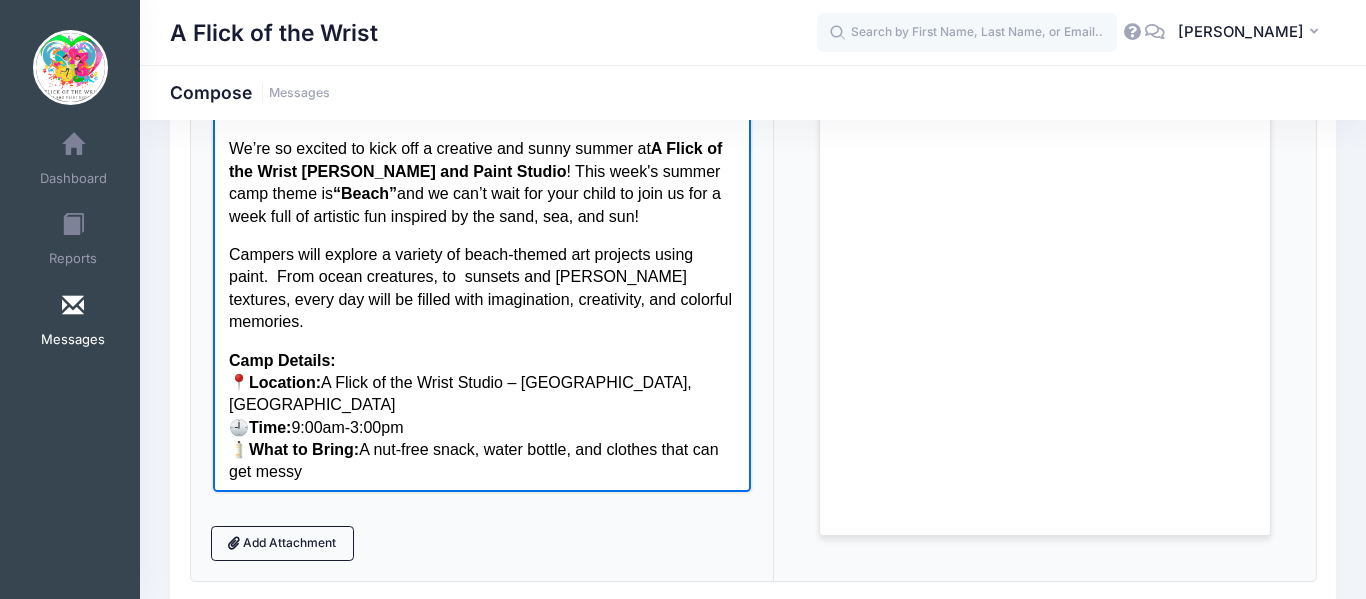 click on "Campers will explore a variety of beach-themed art projects using paint.  From ocean creatures, to  sunsets and sandy textures, every day will be filled with imagination, creativity, and colorful memories." at bounding box center [481, 288] 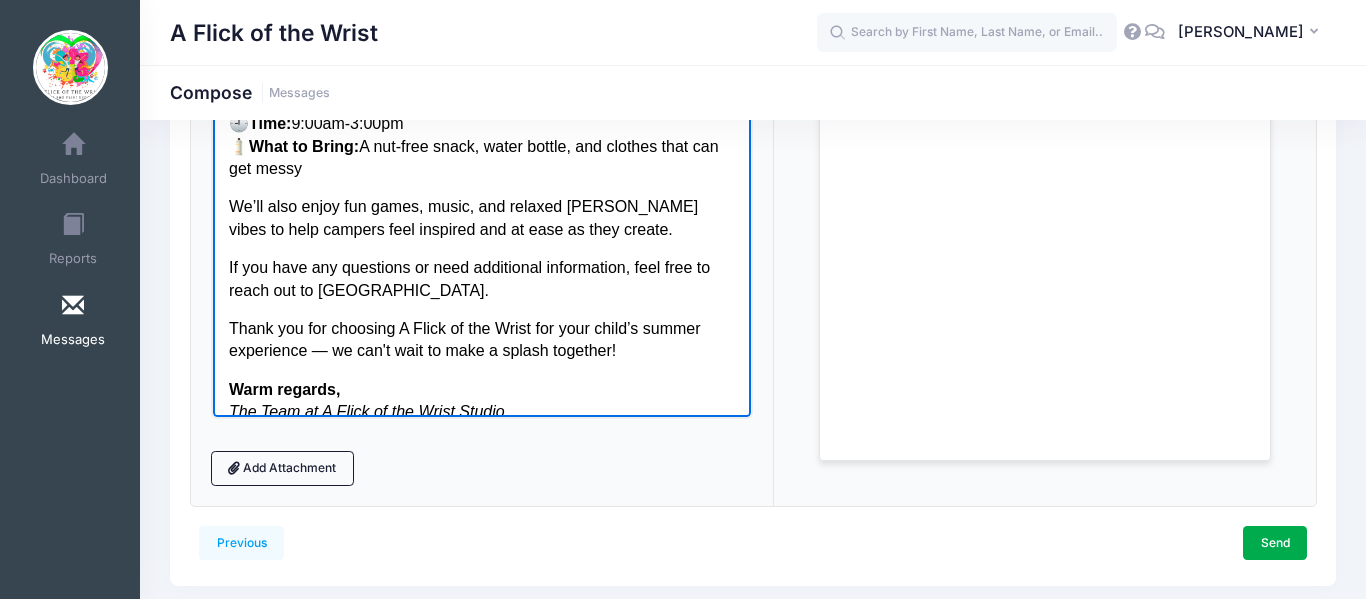 scroll, scrollTop: 453, scrollLeft: 0, axis: vertical 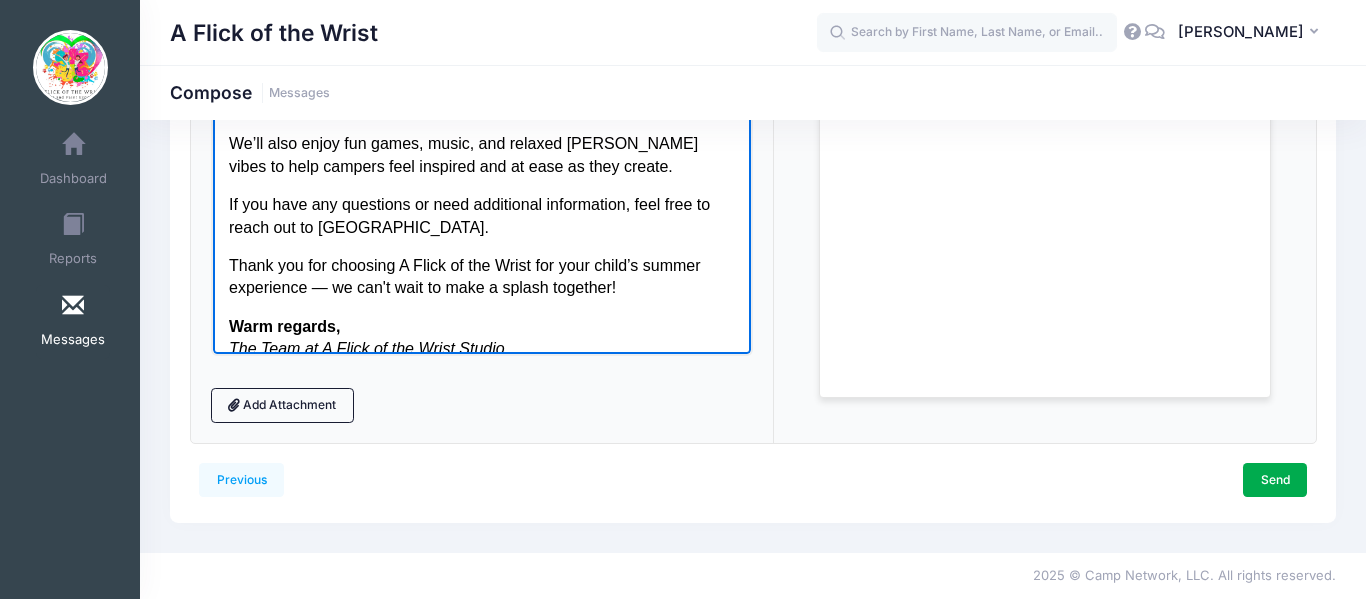 click on "Warm regards, The Team at A Flick of the Wrist Studio" at bounding box center (481, 338) 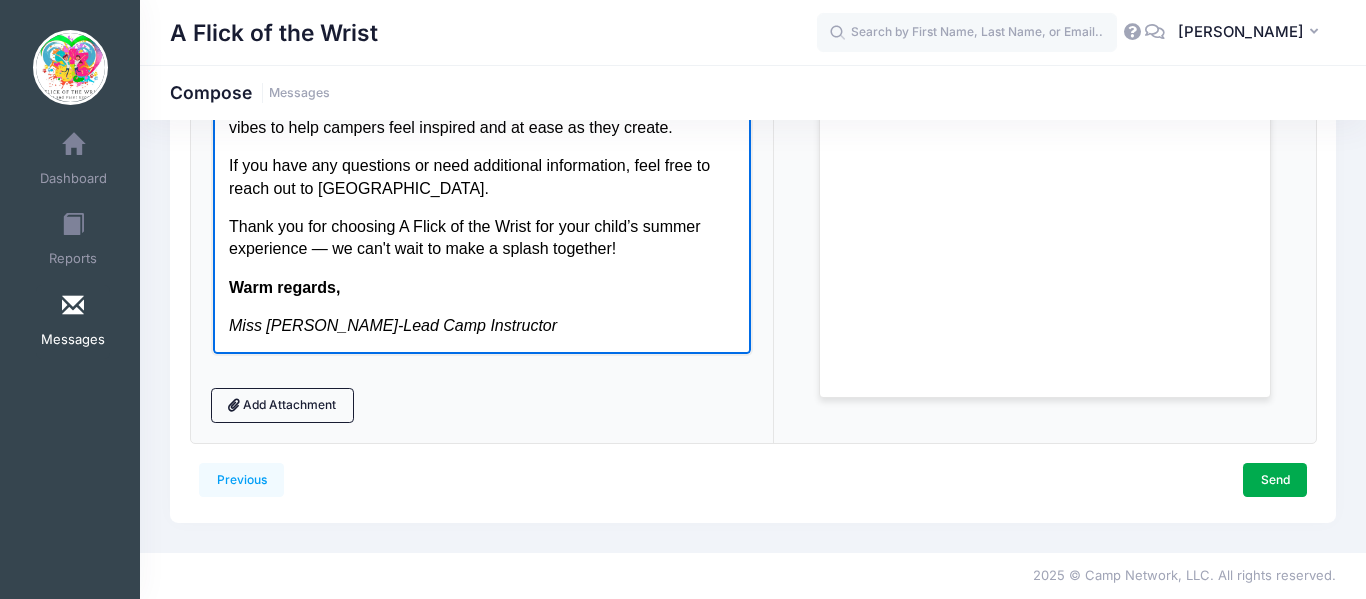 scroll, scrollTop: 261, scrollLeft: 0, axis: vertical 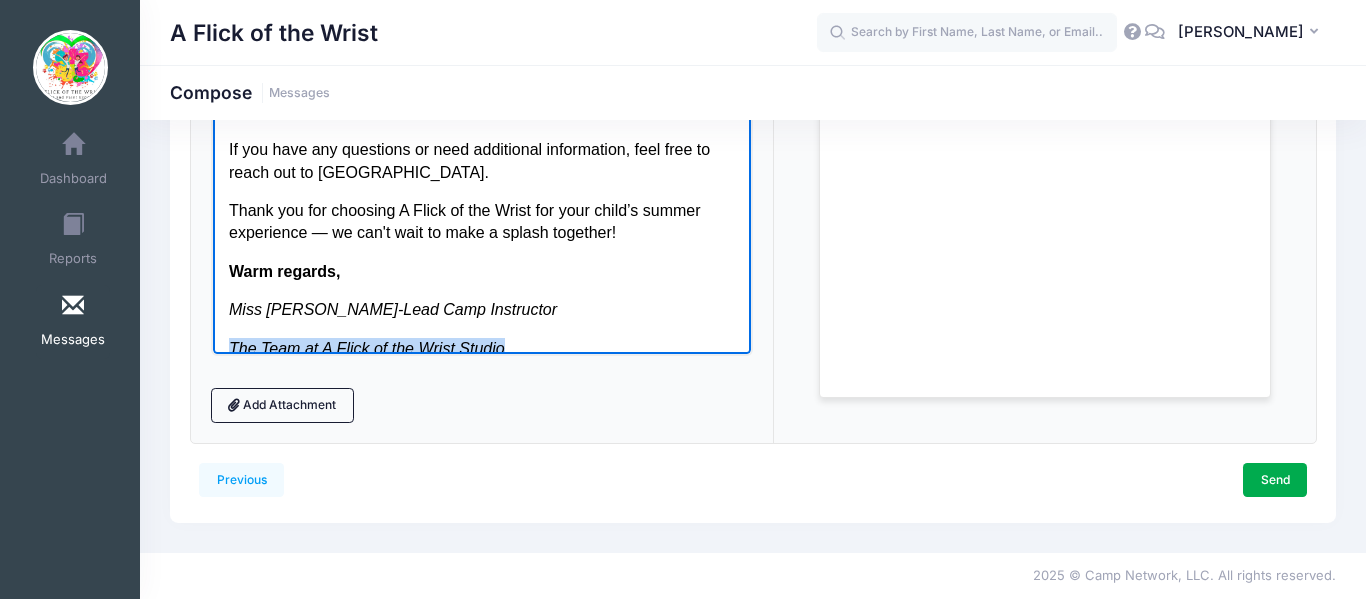 drag, startPoint x: 514, startPoint y: 323, endPoint x: 212, endPoint y: 323, distance: 302 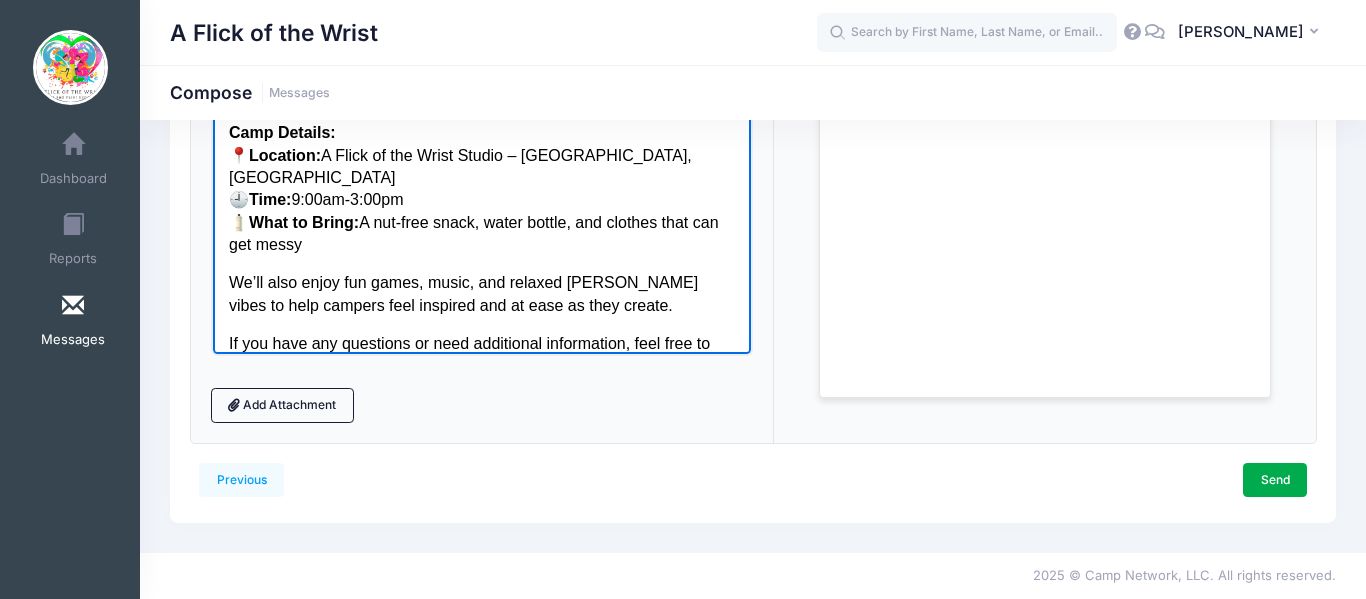 scroll, scrollTop: 0, scrollLeft: 0, axis: both 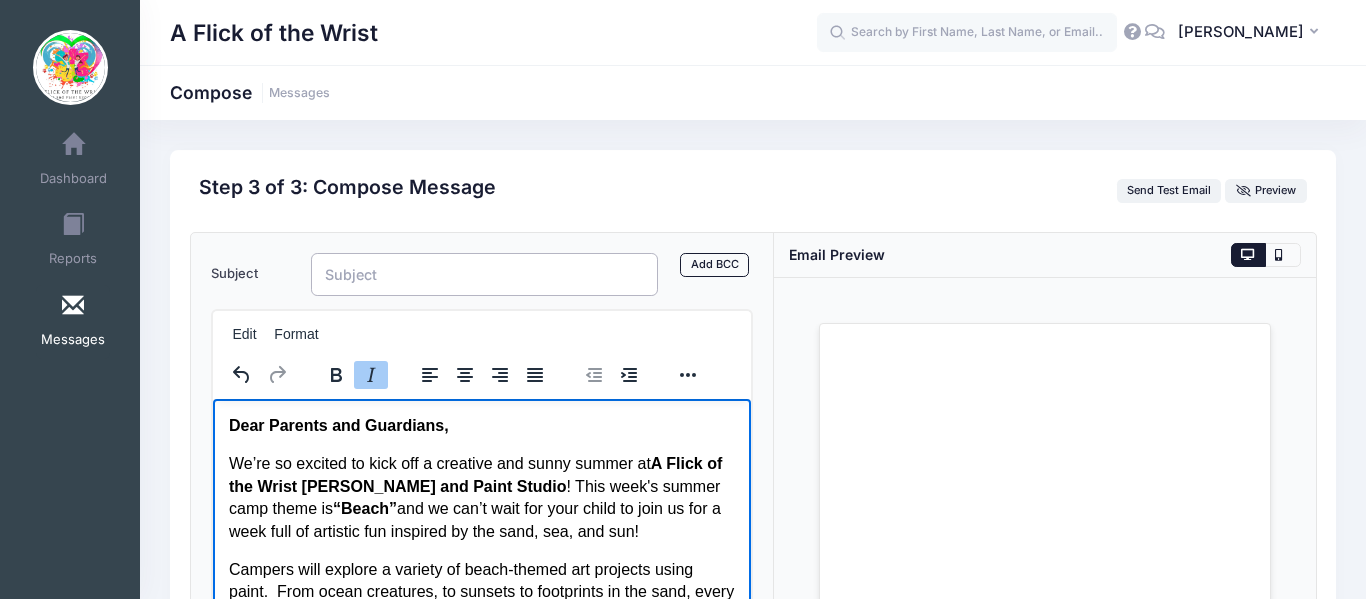 click on "Subject" at bounding box center (484, 274) 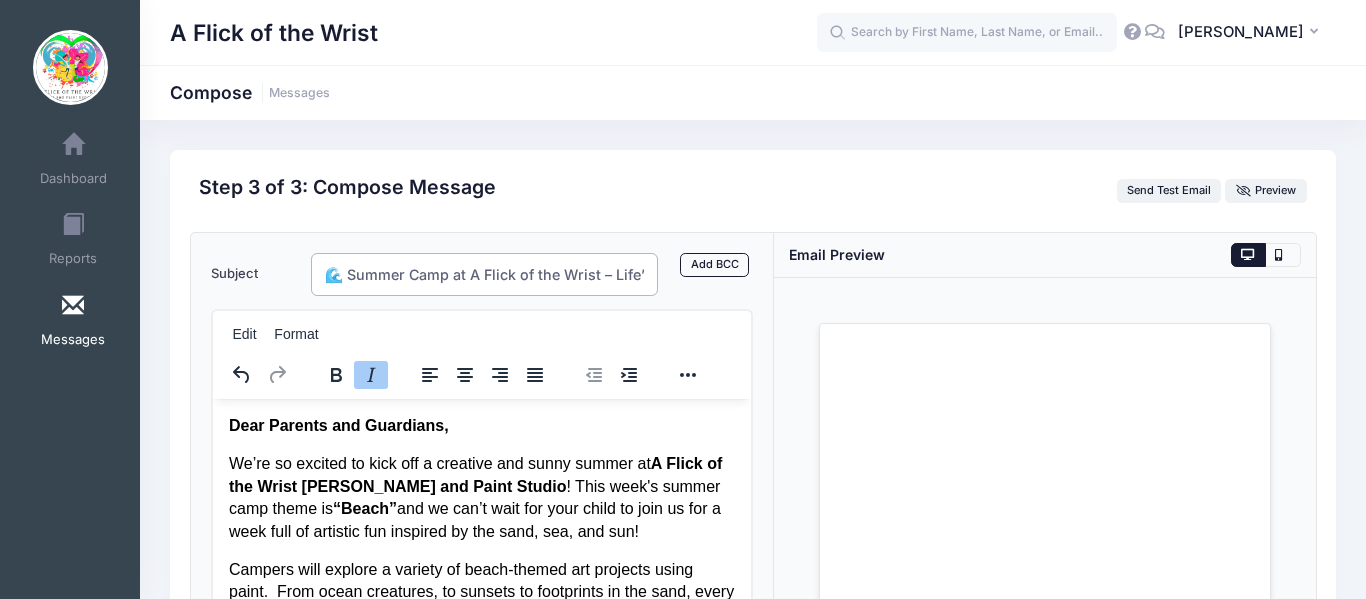 scroll, scrollTop: 0, scrollLeft: 88, axis: horizontal 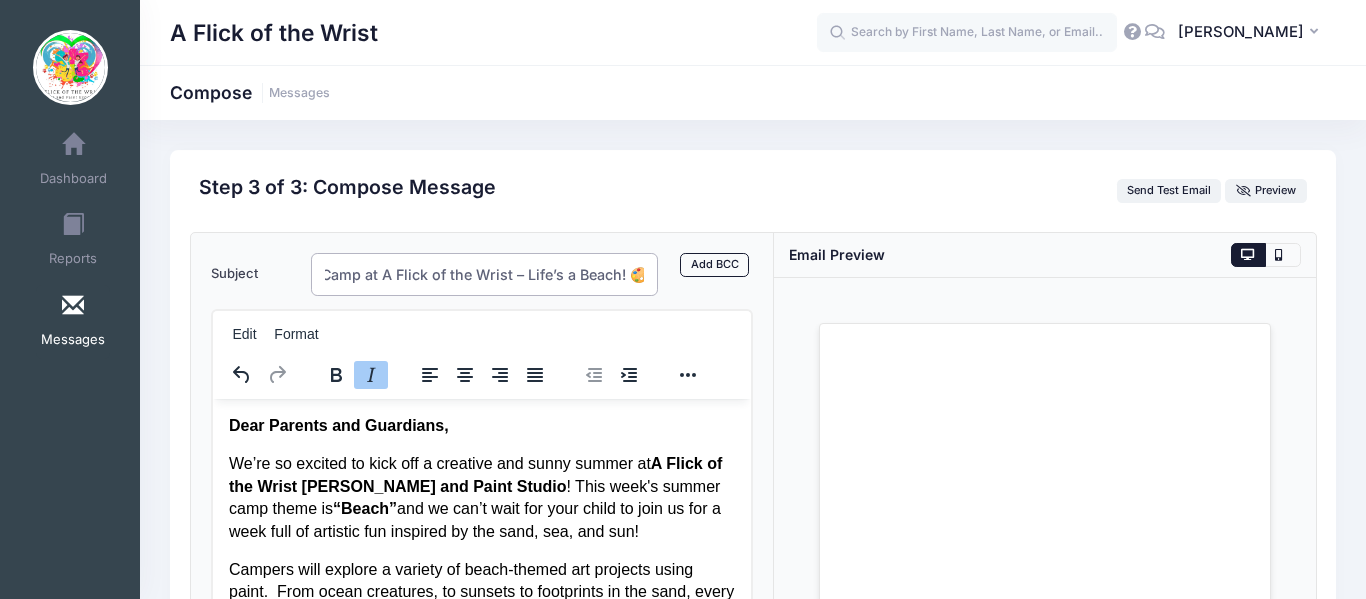 click on "🌊 Summer Camp at A Flick of the Wrist – Life’s a Beach! 🎨" at bounding box center [484, 274] 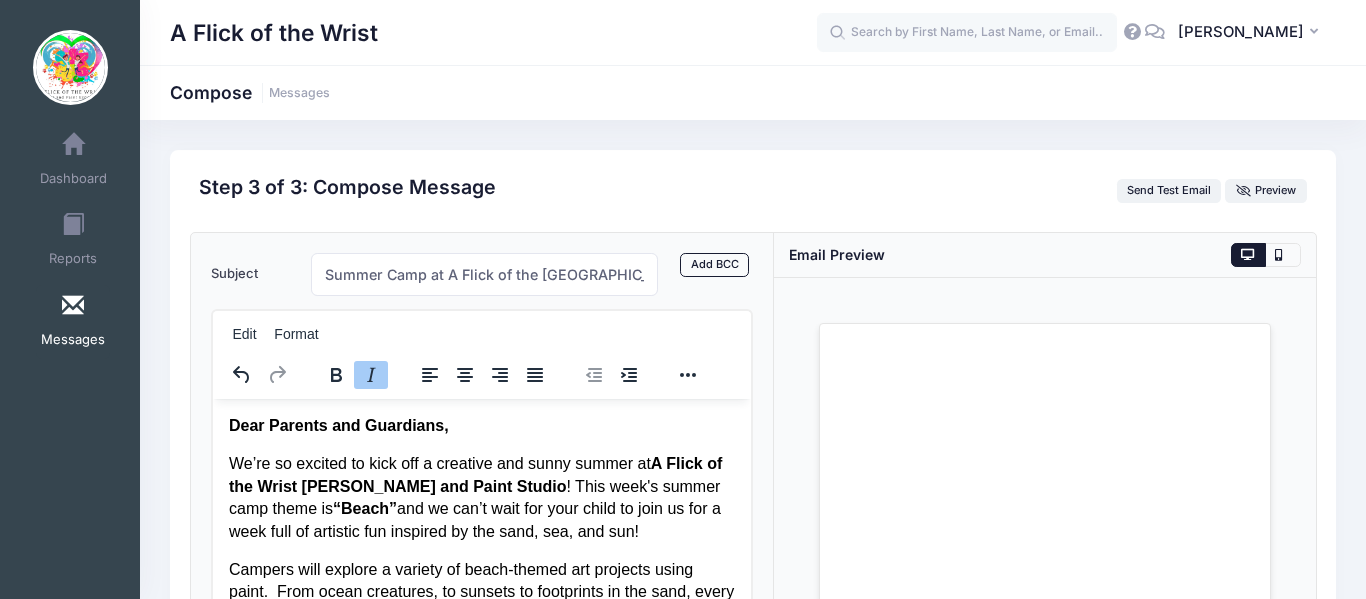 scroll, scrollTop: 0, scrollLeft: 0, axis: both 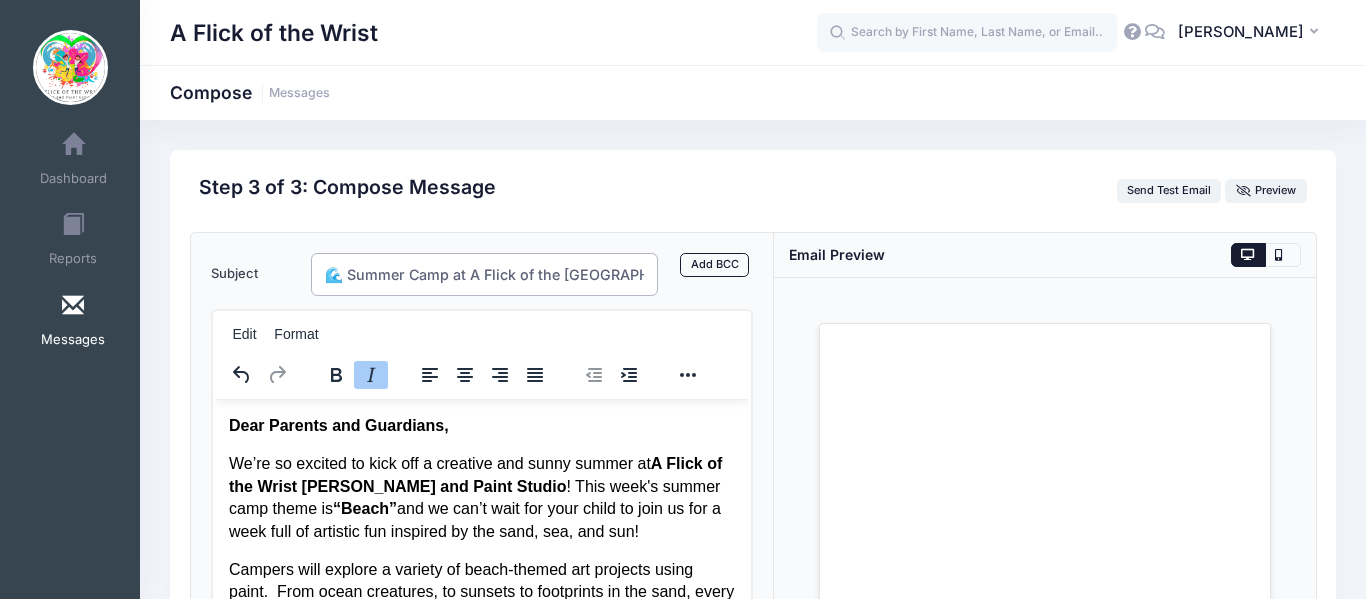 click on "🌊 Summer Camp at A Flick of the Wrist--Beach! 🎨" at bounding box center (484, 274) 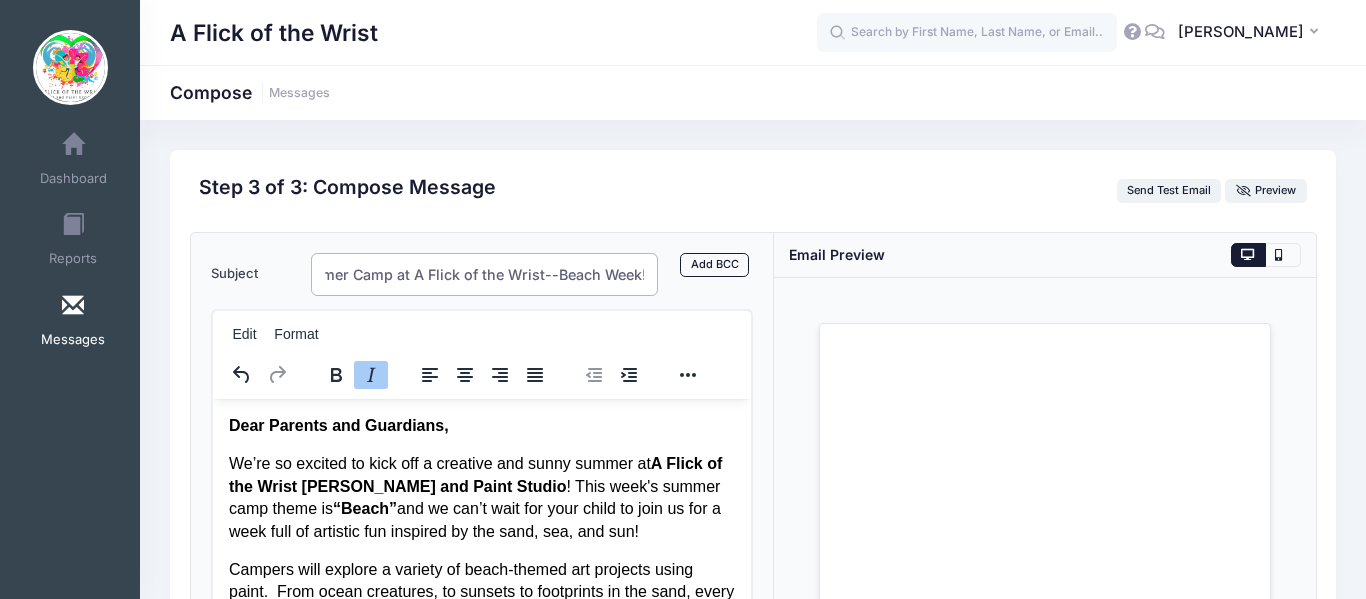 scroll, scrollTop: 0, scrollLeft: 77, axis: horizontal 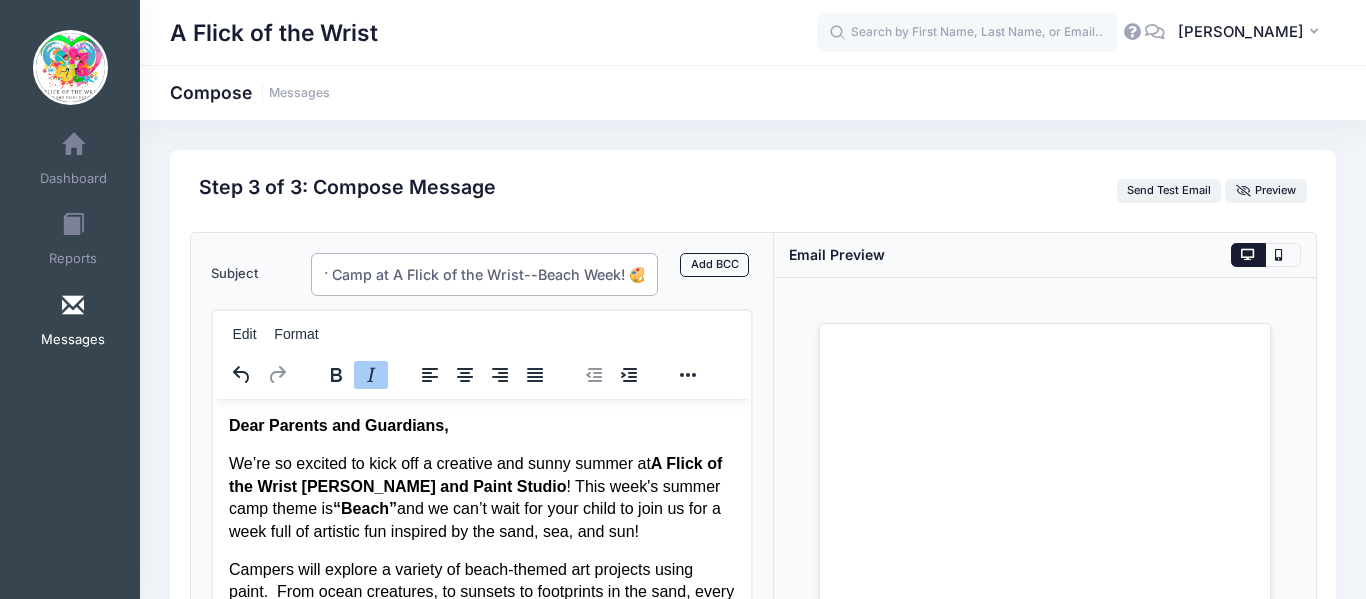 click on "🌊 Summer Camp at A Flick of the Wrist--Beach Week! 🎨" at bounding box center [484, 274] 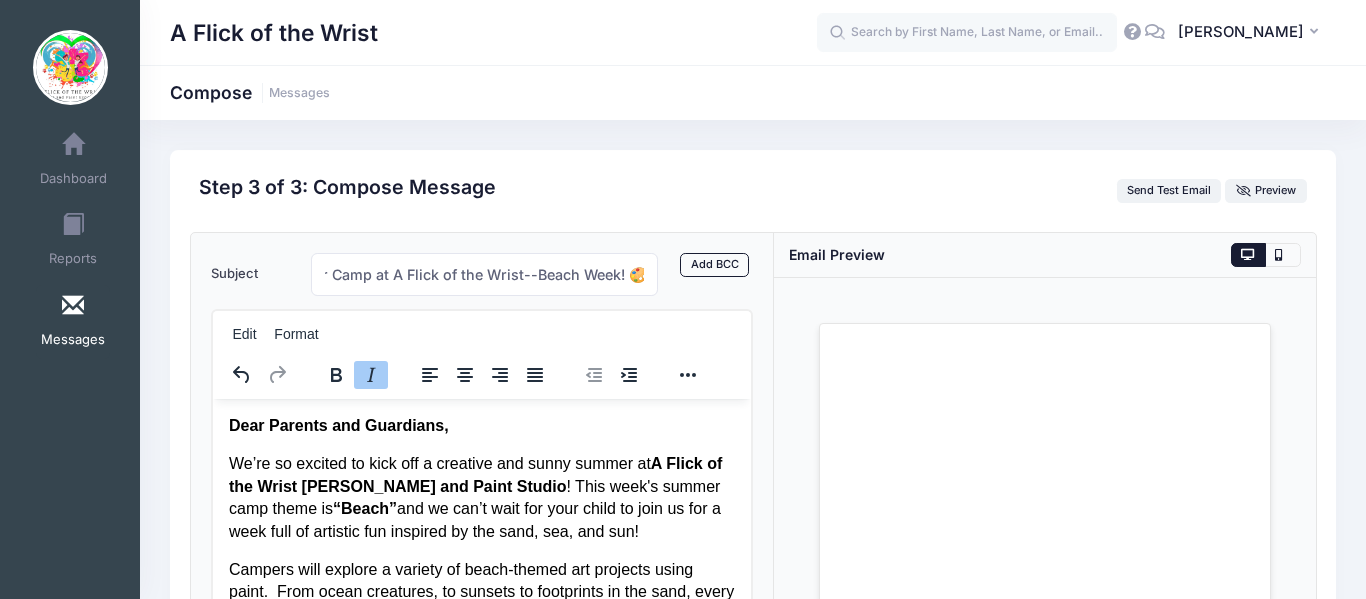 scroll, scrollTop: 0, scrollLeft: 0, axis: both 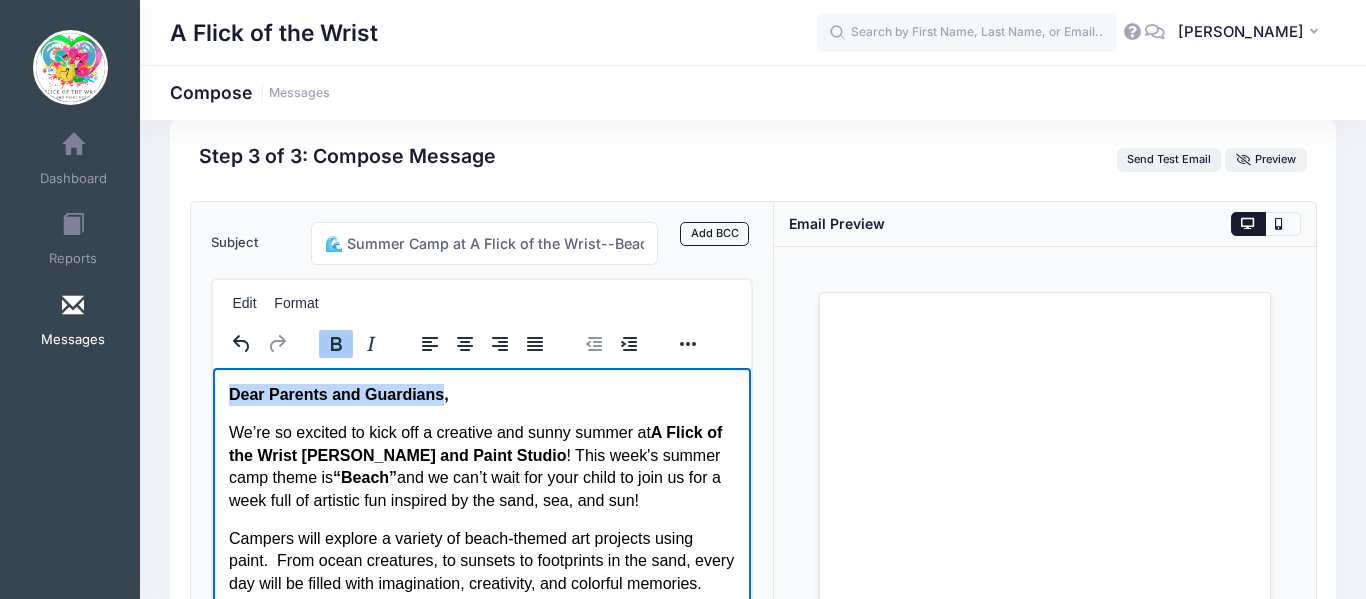 drag, startPoint x: 429, startPoint y: 400, endPoint x: 222, endPoint y: 396, distance: 207.03865 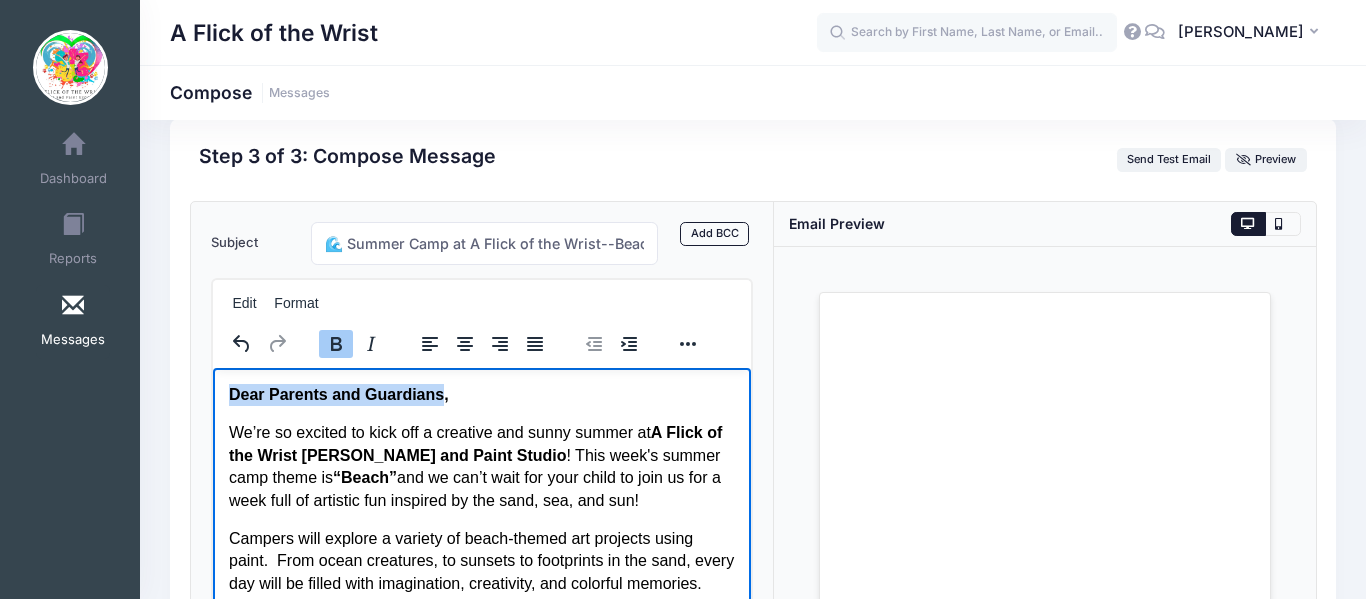 click on "Dear Parents and Guardians, We’re so excited to kick off a creative and sunny summer at  A Flick of the Wrist Splatter and Paint Studio ! This week's summer camp theme is   “Beach”  and we can’t wait for your child to join us for a week full of artistic fun inspired by the sand, sea, and sun! Campers will explore a variety of beach-themed art projects using paint.  From ocean creatures, to sunsets to footprints in the sand, every day will be filled with imagination, creativity, and colorful memories. Camp Details: 📍  Location:  A Flick of the Wrist Studio – Broomall, PA 🕘  Time:  9:00am-3:00pm 🧴  What to Bring:  A nut-free snack, water bottle, and clothes that can get messy We’ll also enjoy fun games, music, and relaxed beachy vibes to help campers feel inspired and at ease as they create. If you have any questions or need additional information, feel free to reach out to us. Warm regards, Miss Michele-Lead Camp Instructor ﻿" at bounding box center (481, 712) 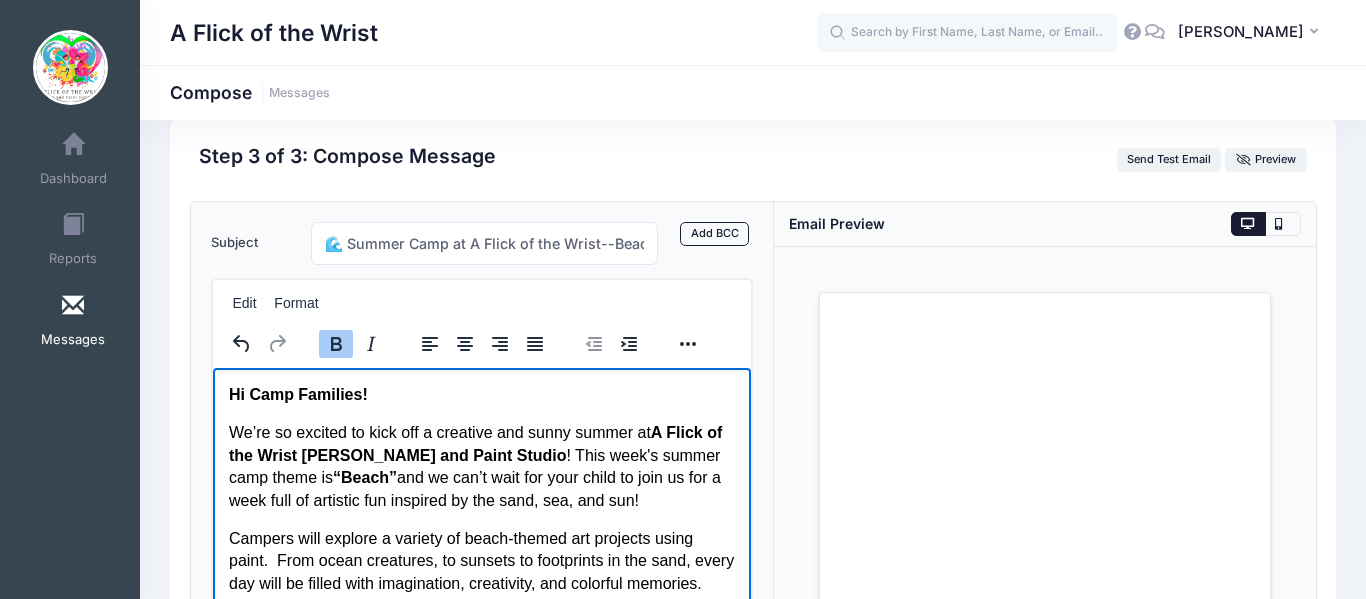 click on "Hi Camp Families!" at bounding box center [481, 394] 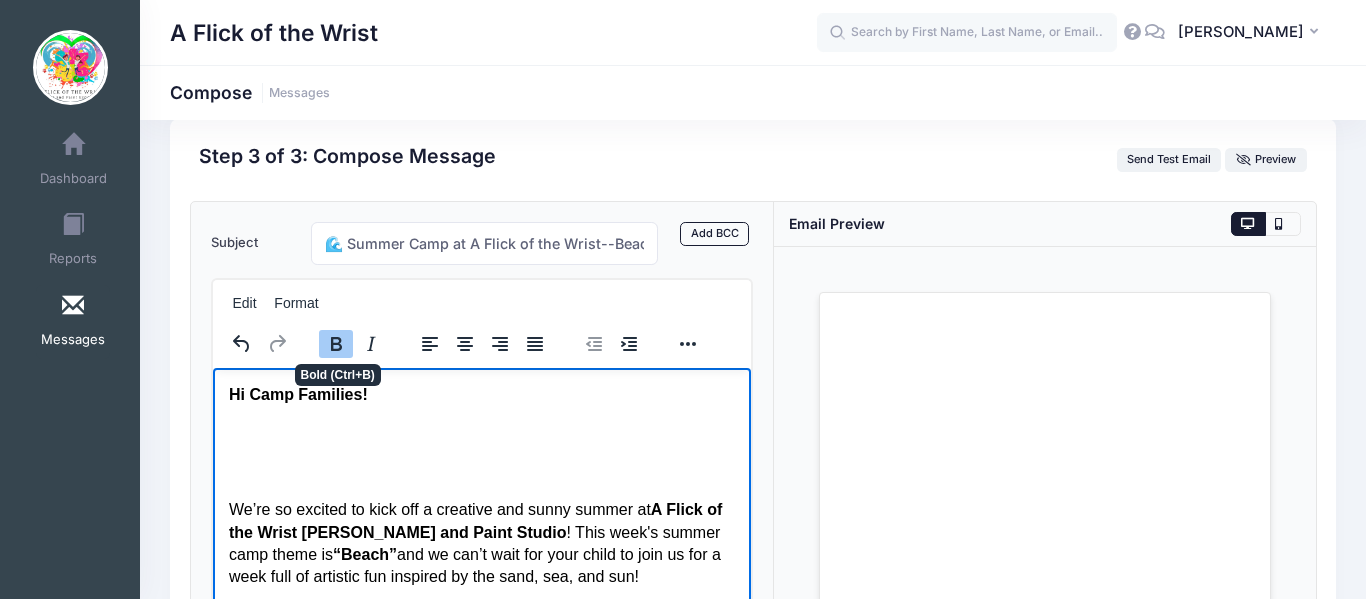 click 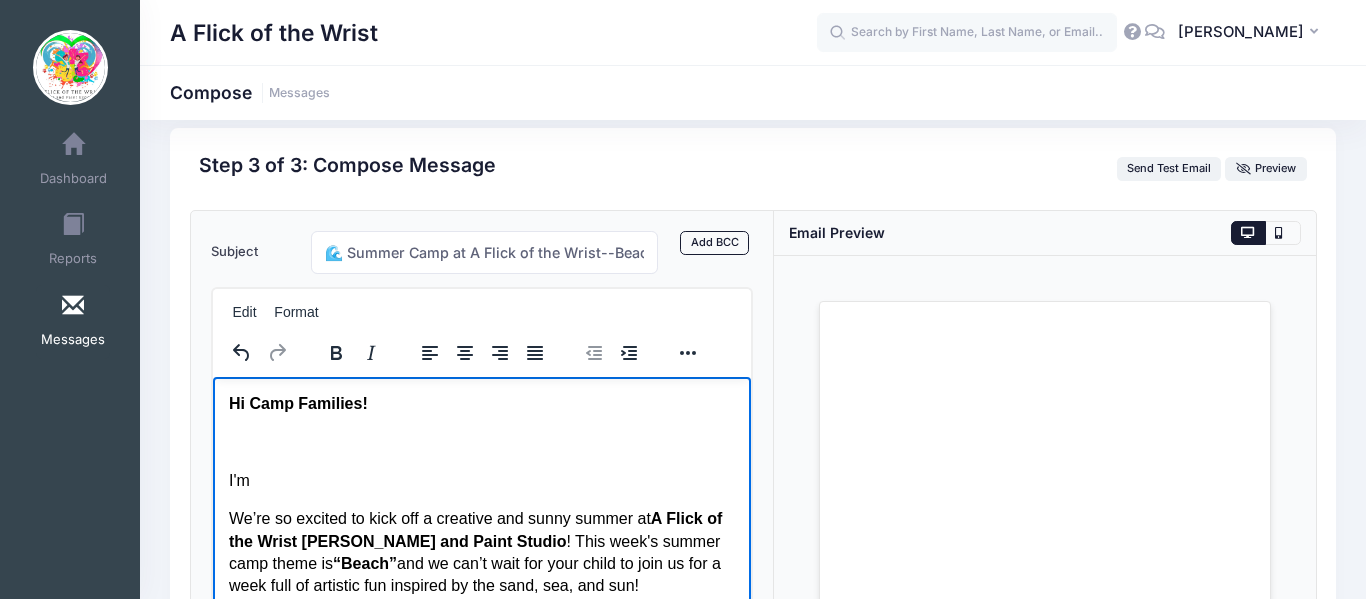 scroll, scrollTop: 11, scrollLeft: 0, axis: vertical 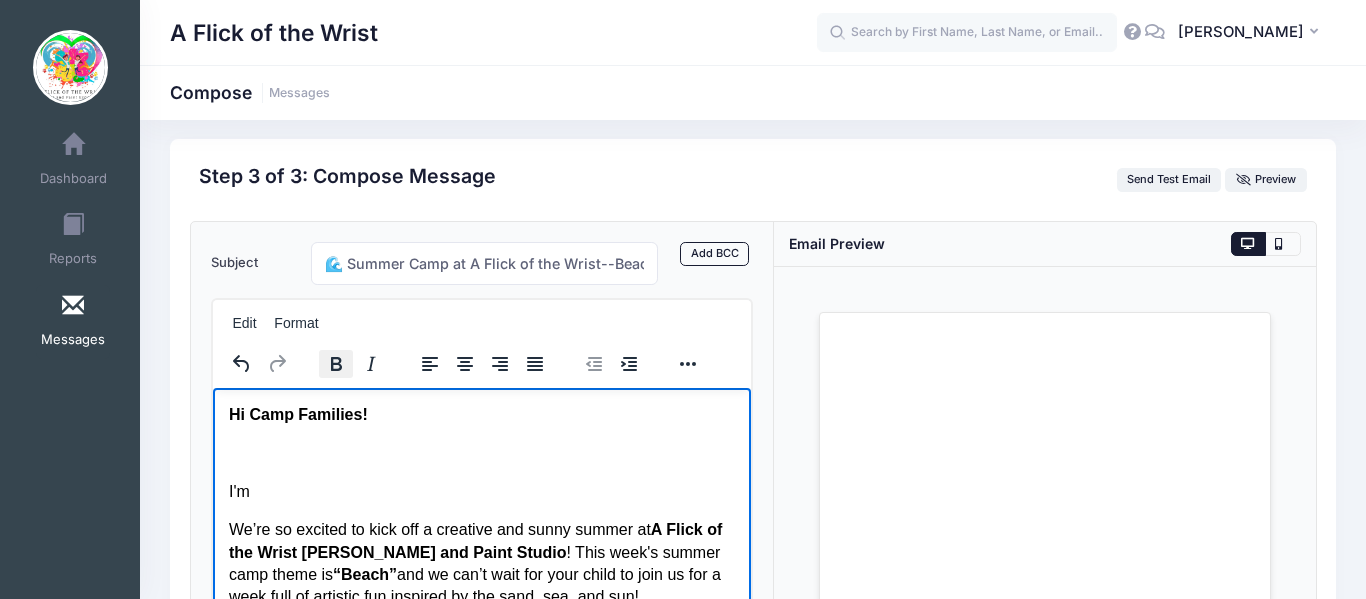 click 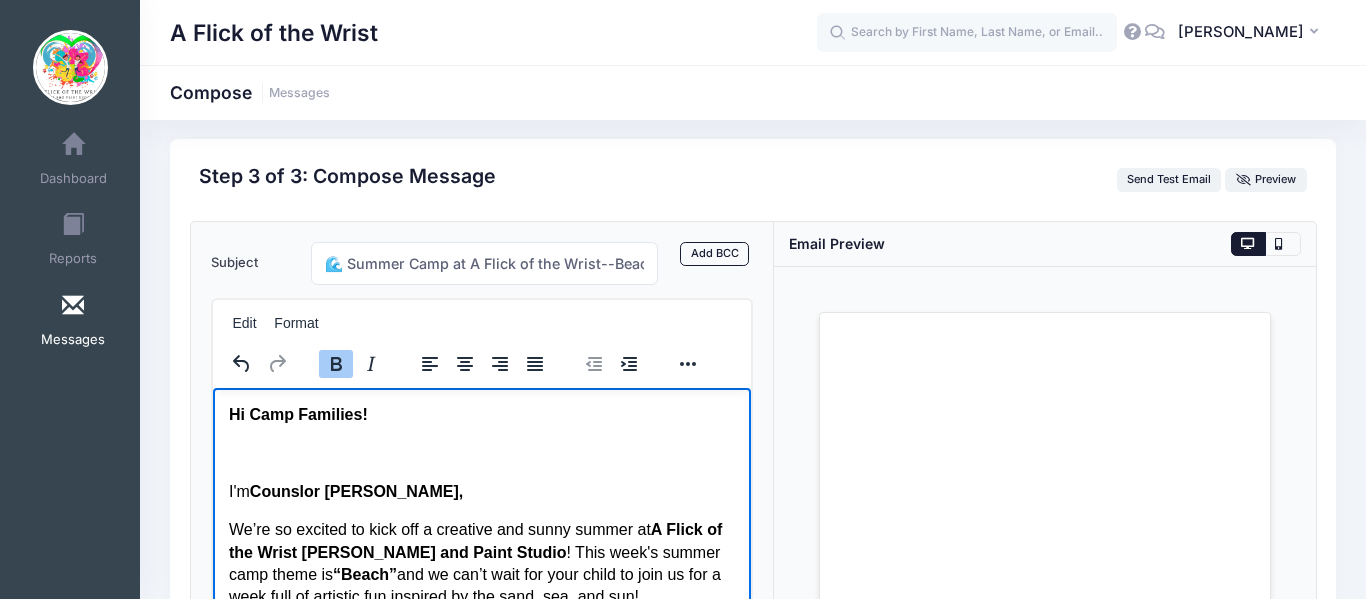 click 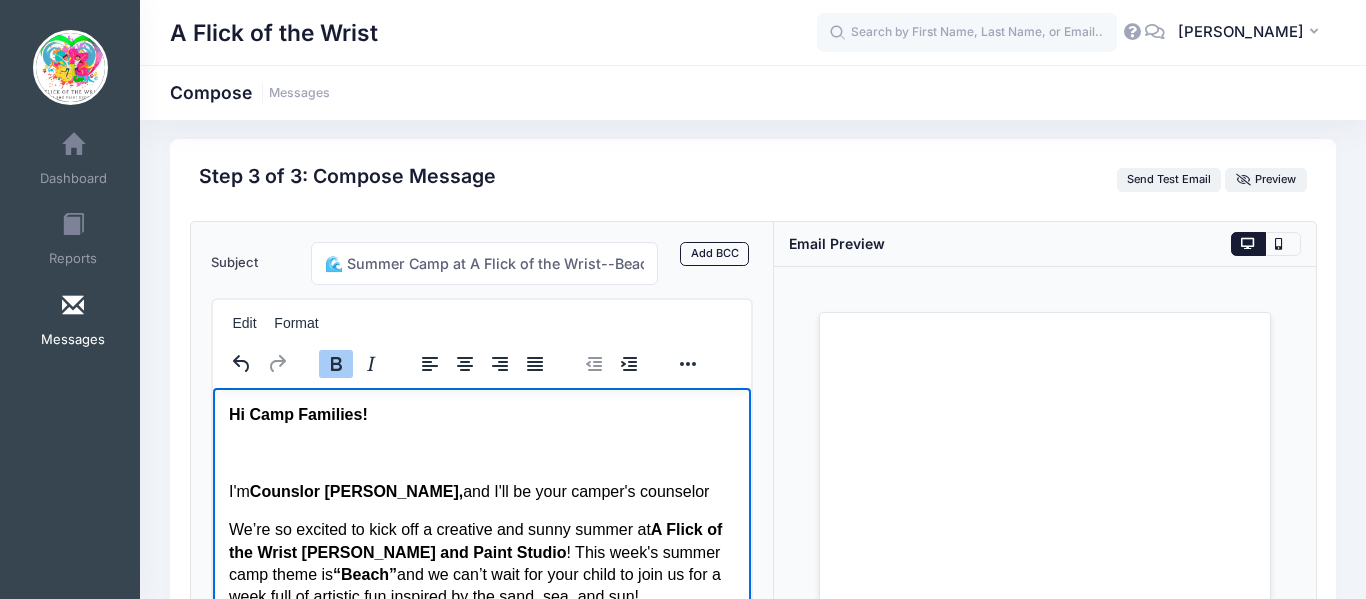 click on "Counslor Michele," at bounding box center (355, 490) 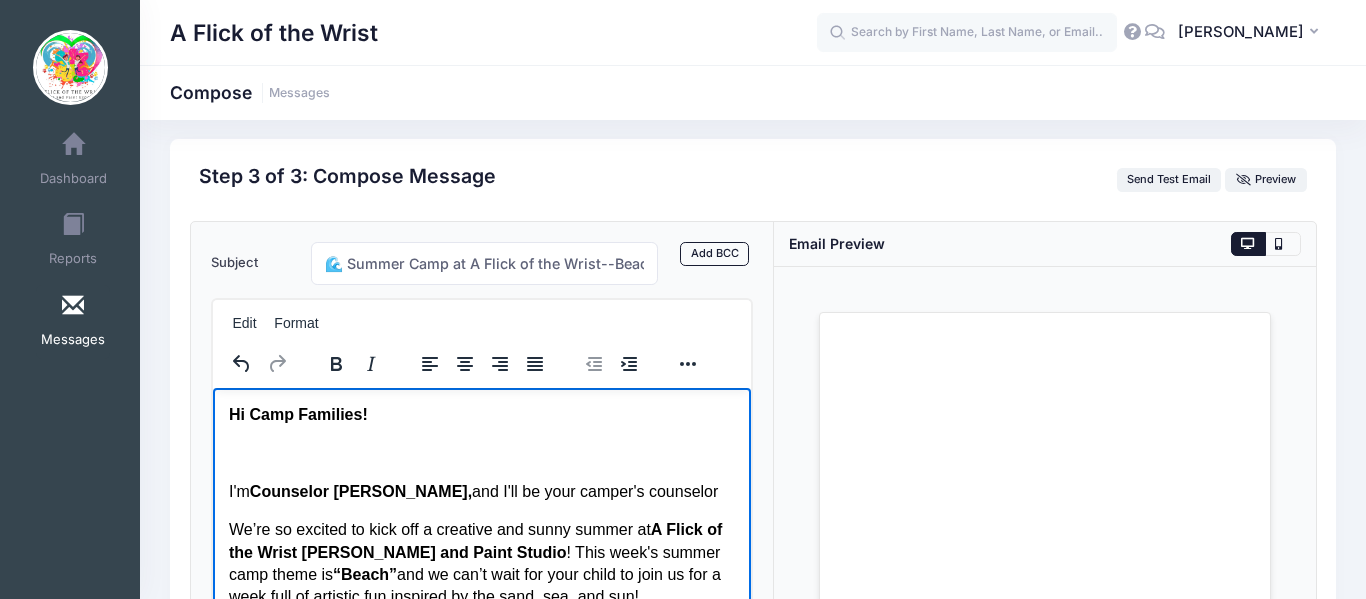 click on "I'm  Counselor Michele,  ﻿and I'll be your camper's counselor ﻿" at bounding box center (481, 491) 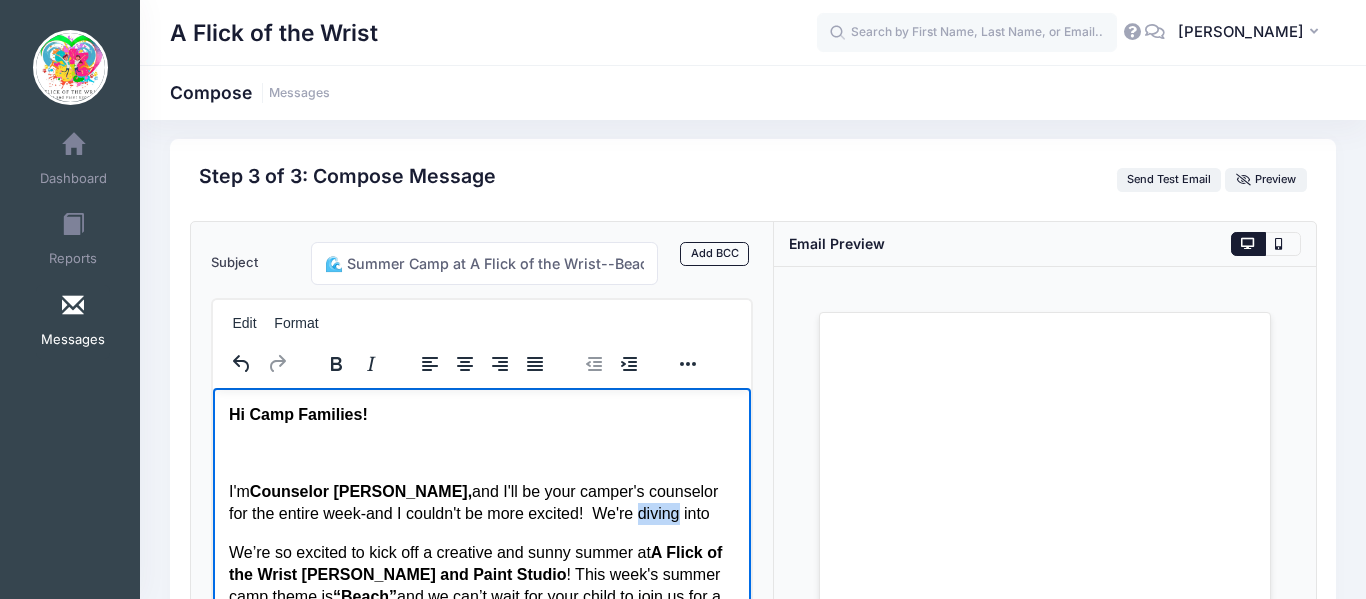 drag, startPoint x: 569, startPoint y: 518, endPoint x: 532, endPoint y: 507, distance: 38.600517 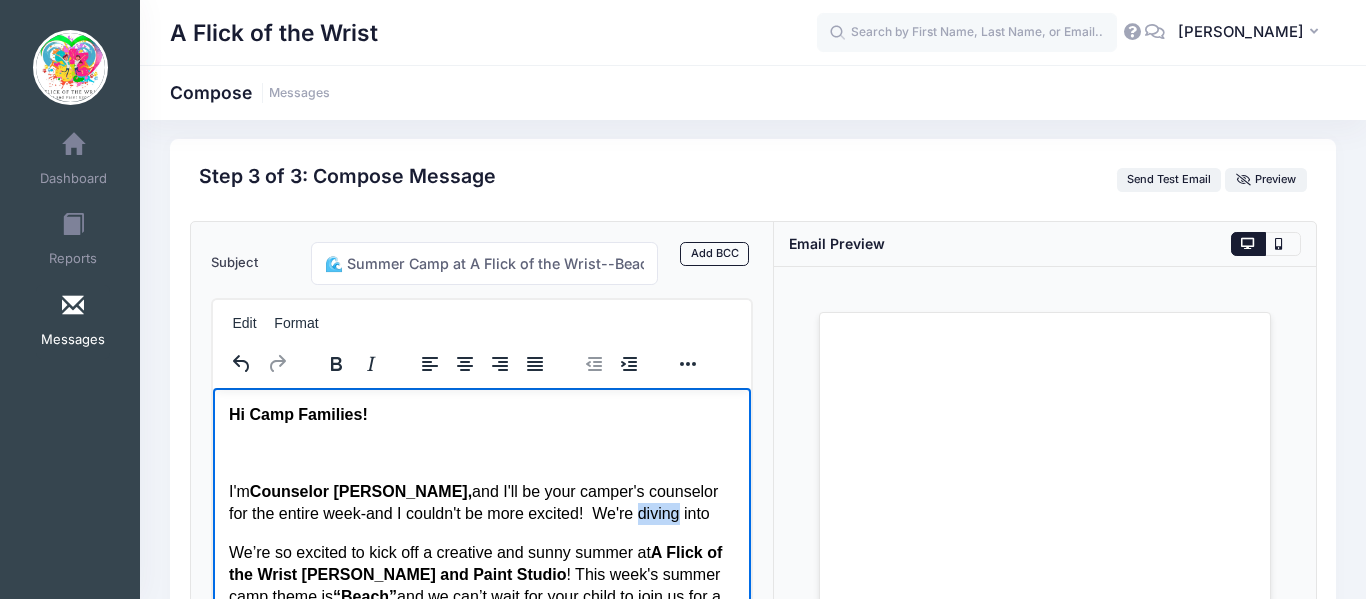 click on "﻿and I'll be your camper's counselor for the entire week-and I couldn't be more excited!  We're diving into" at bounding box center (472, 501) 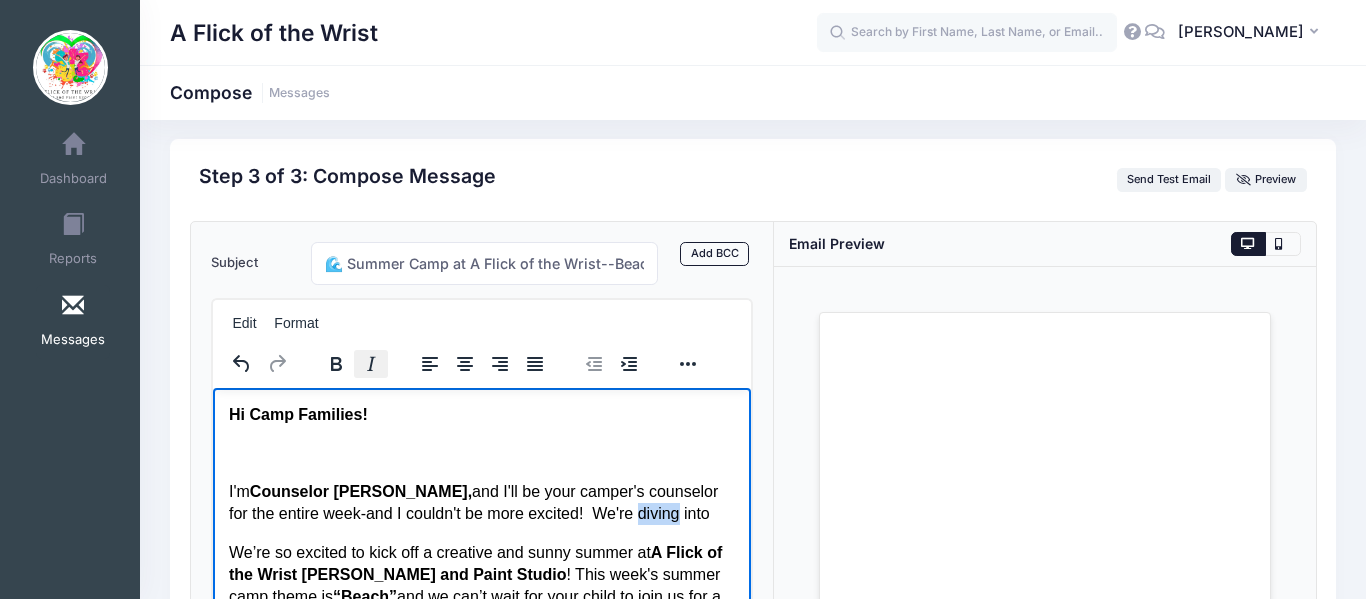 click 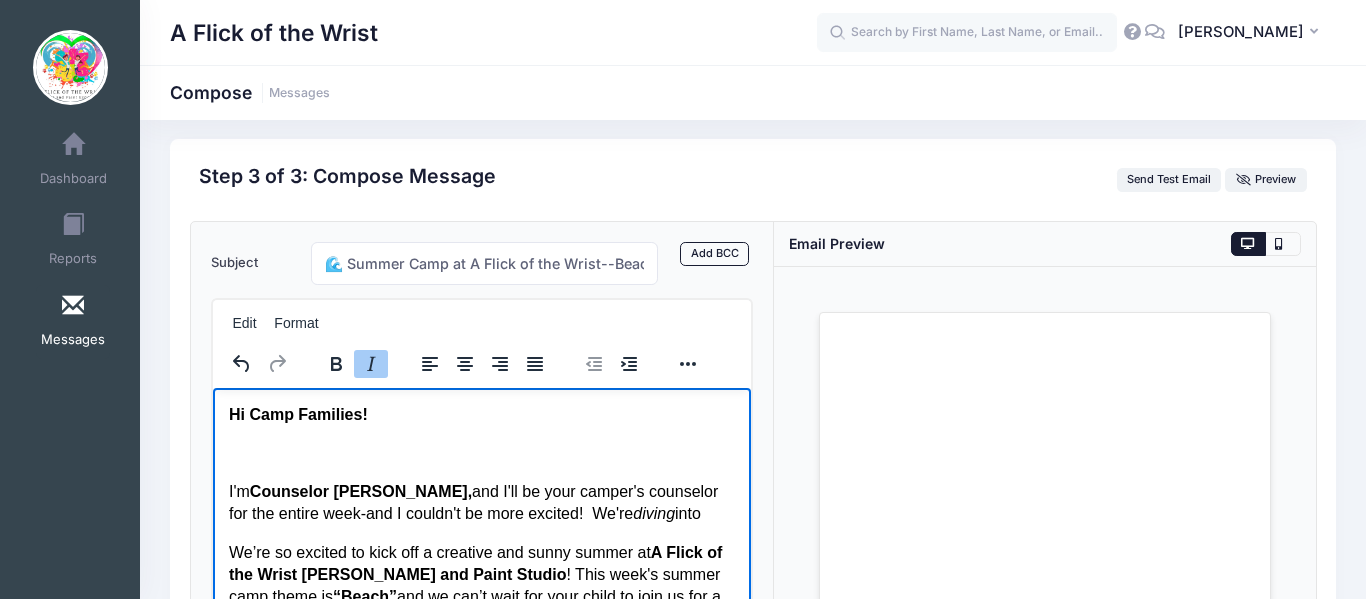 click on "I'm  Counselor Michele,  ﻿and I'll be your camper's counselor for the entire week-and I couldn't be more excited!  We're  diving  into  ﻿" at bounding box center (481, 502) 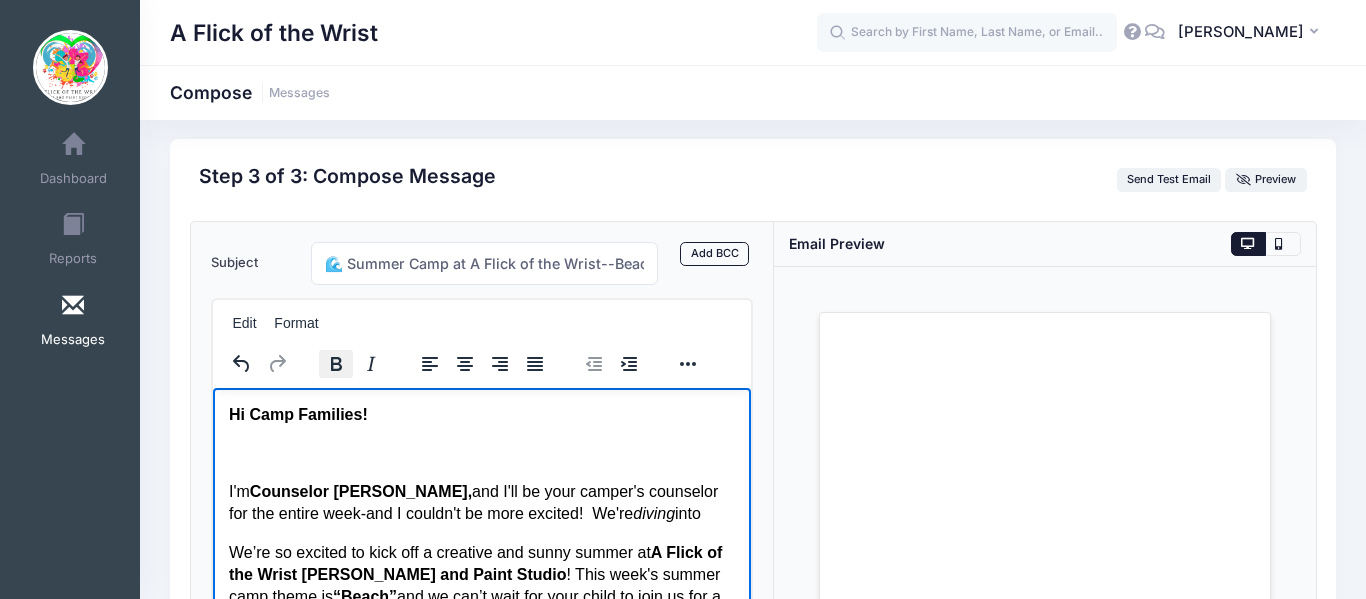 click 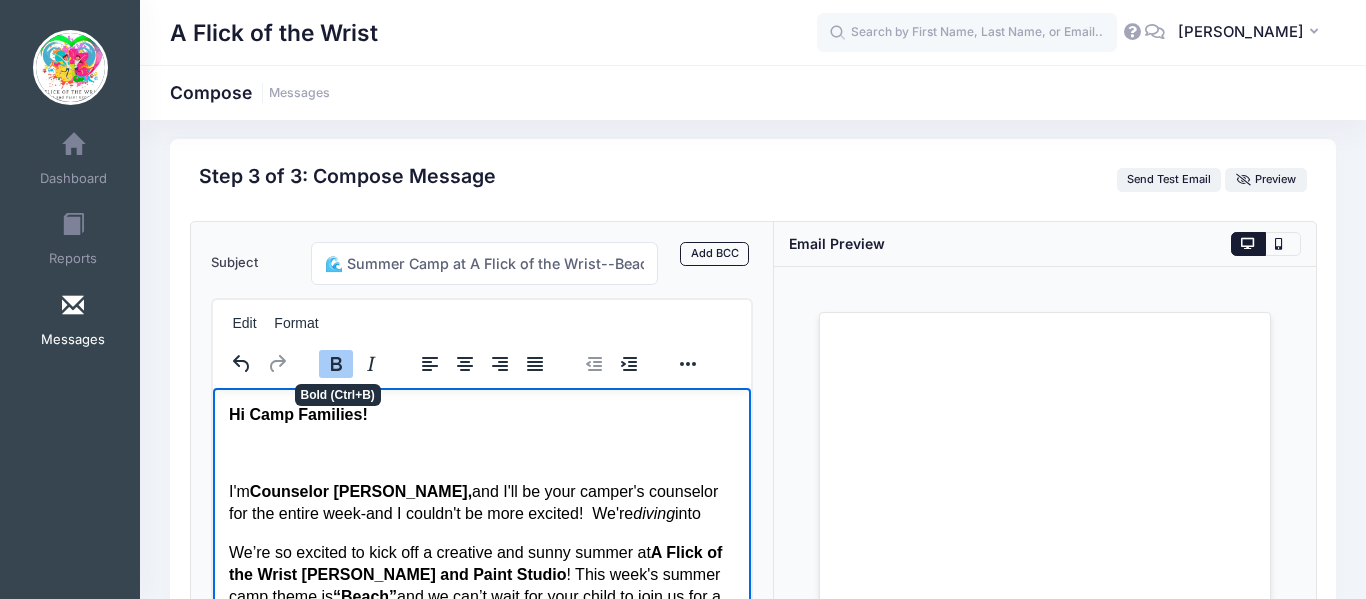 click 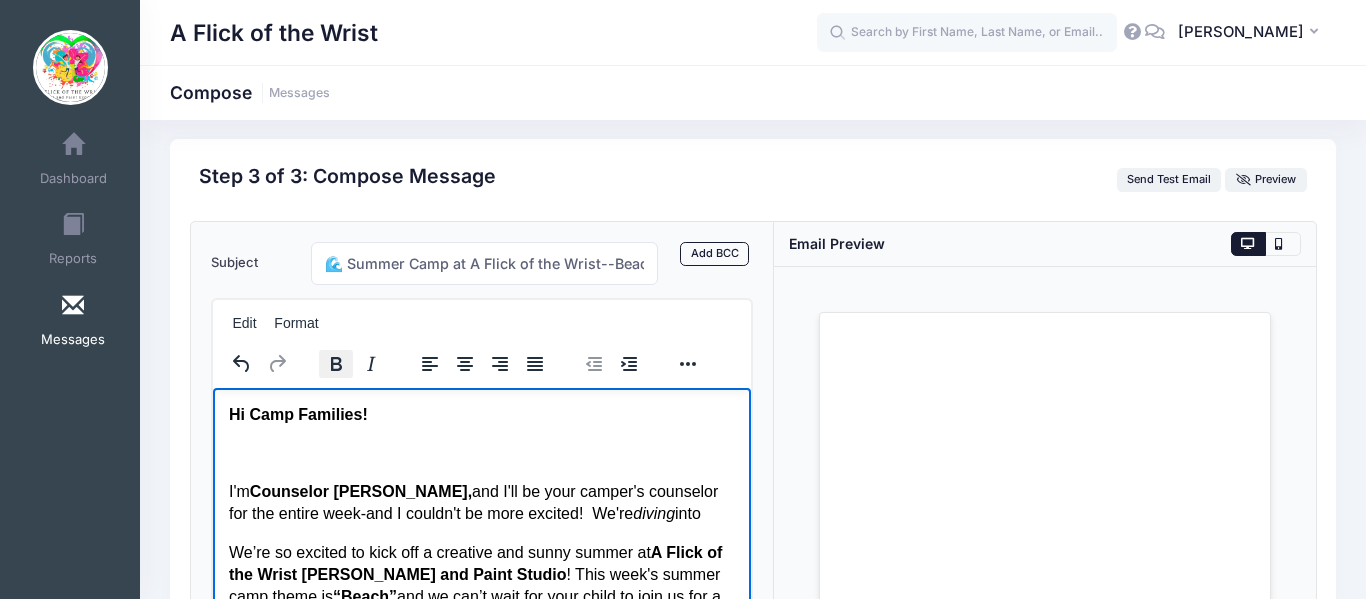 click 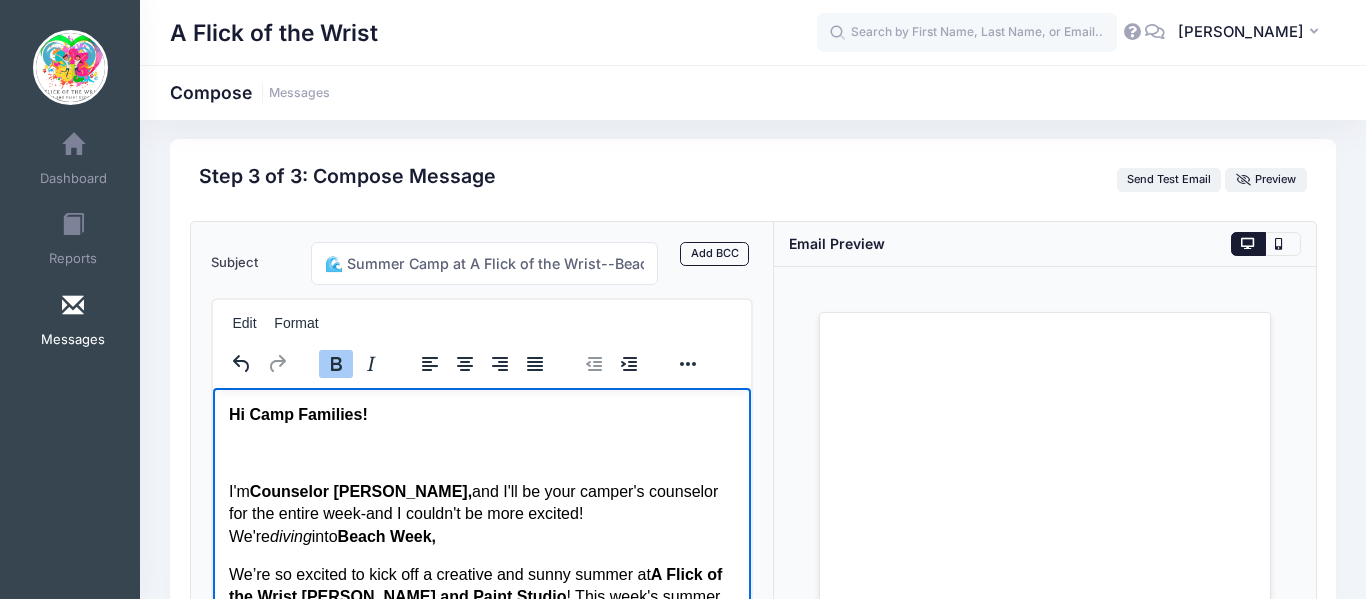 click 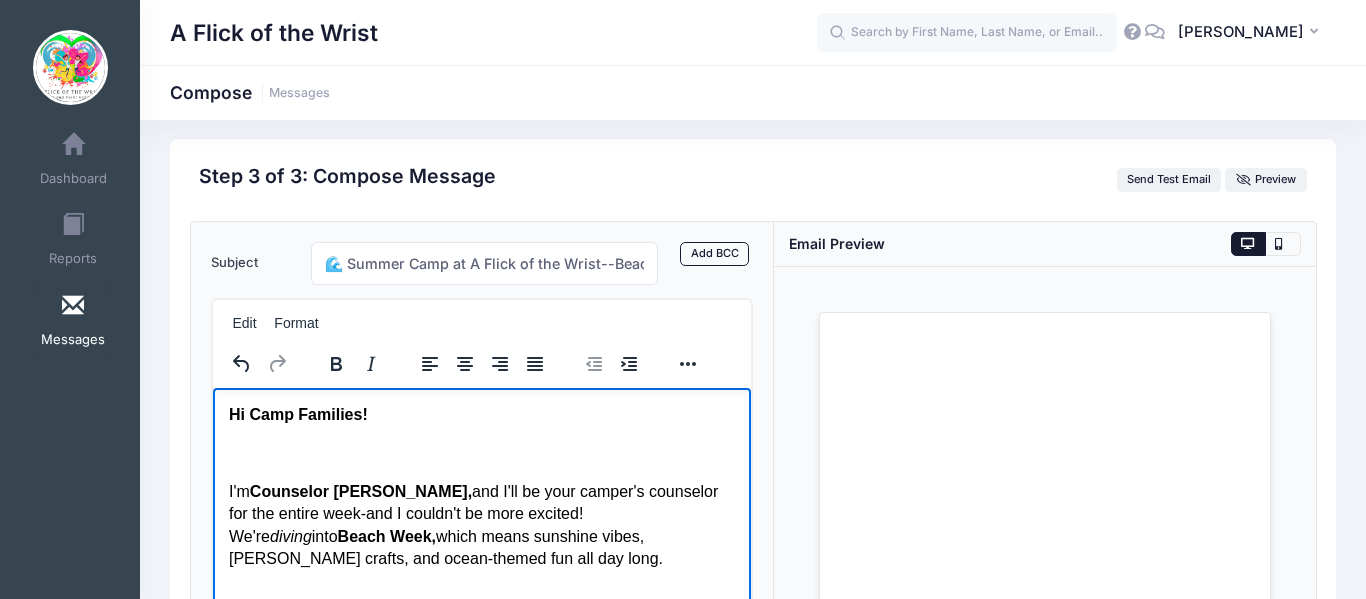 click on "Edit Format" at bounding box center [476, 323] 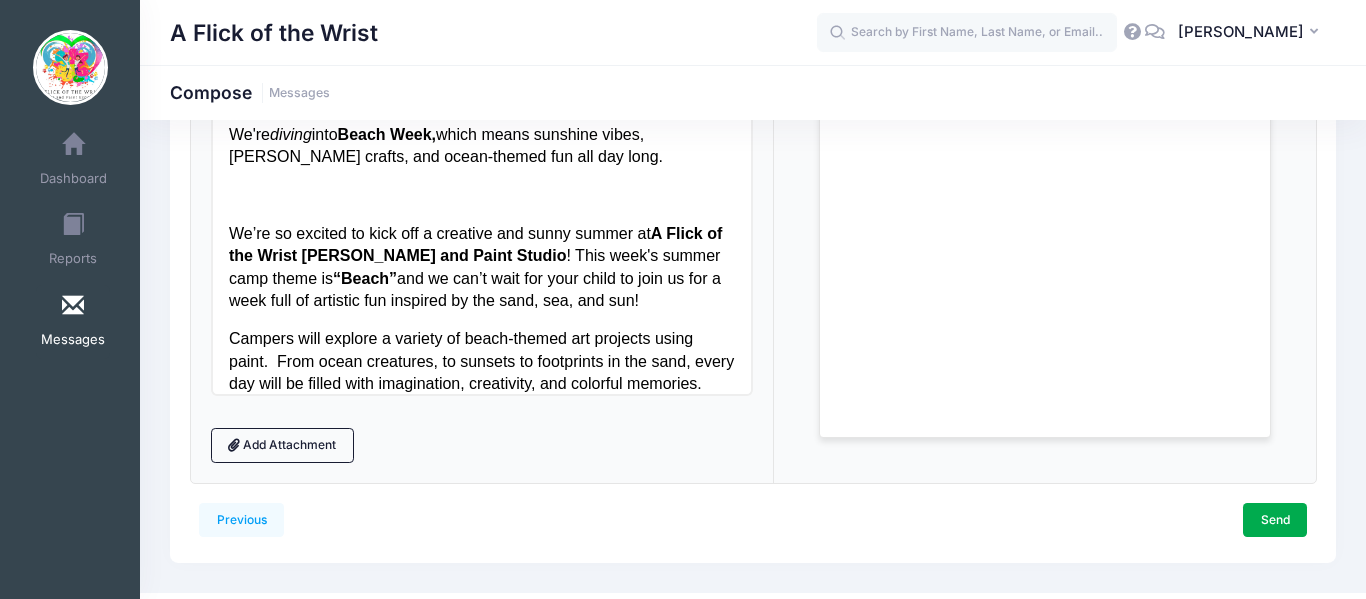 scroll, scrollTop: 393, scrollLeft: 0, axis: vertical 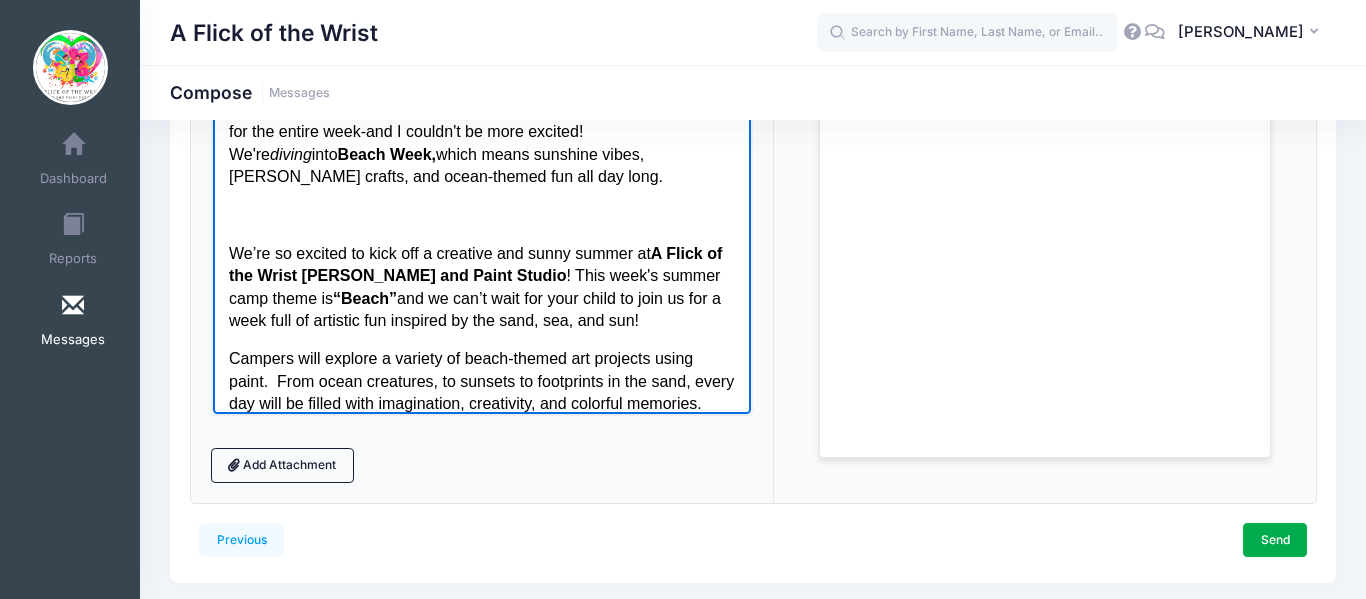 drag, startPoint x: 229, startPoint y: 254, endPoint x: 586, endPoint y: 317, distance: 362.5162 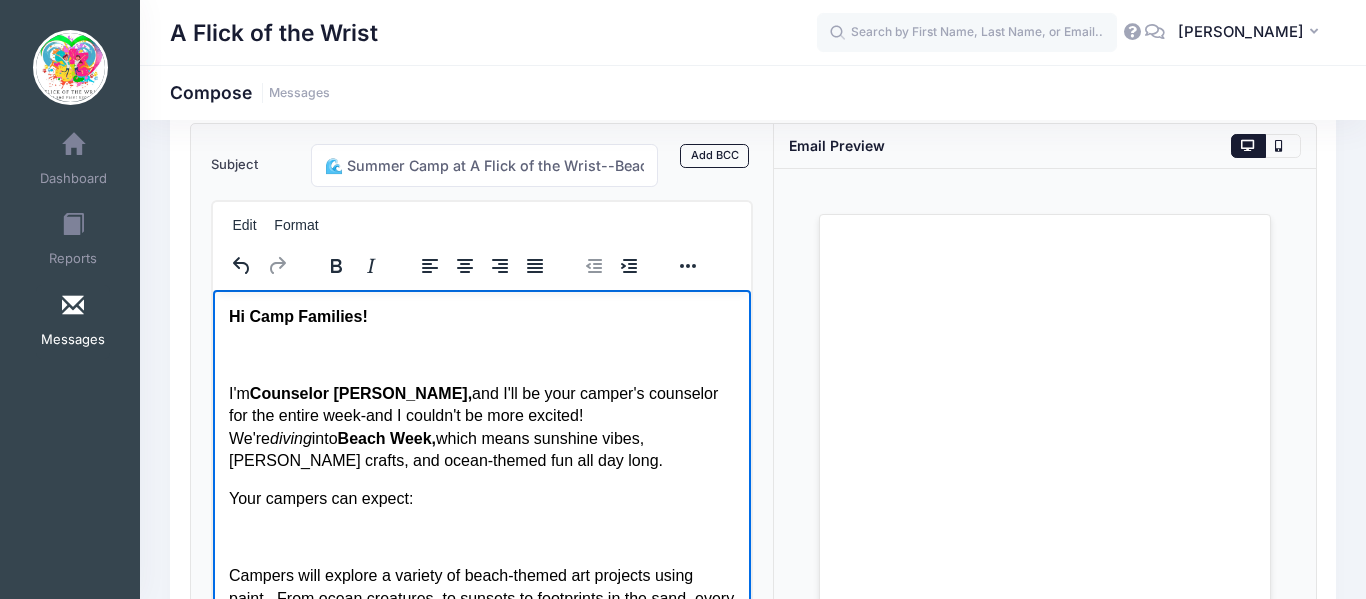 scroll, scrollTop: 43, scrollLeft: 0, axis: vertical 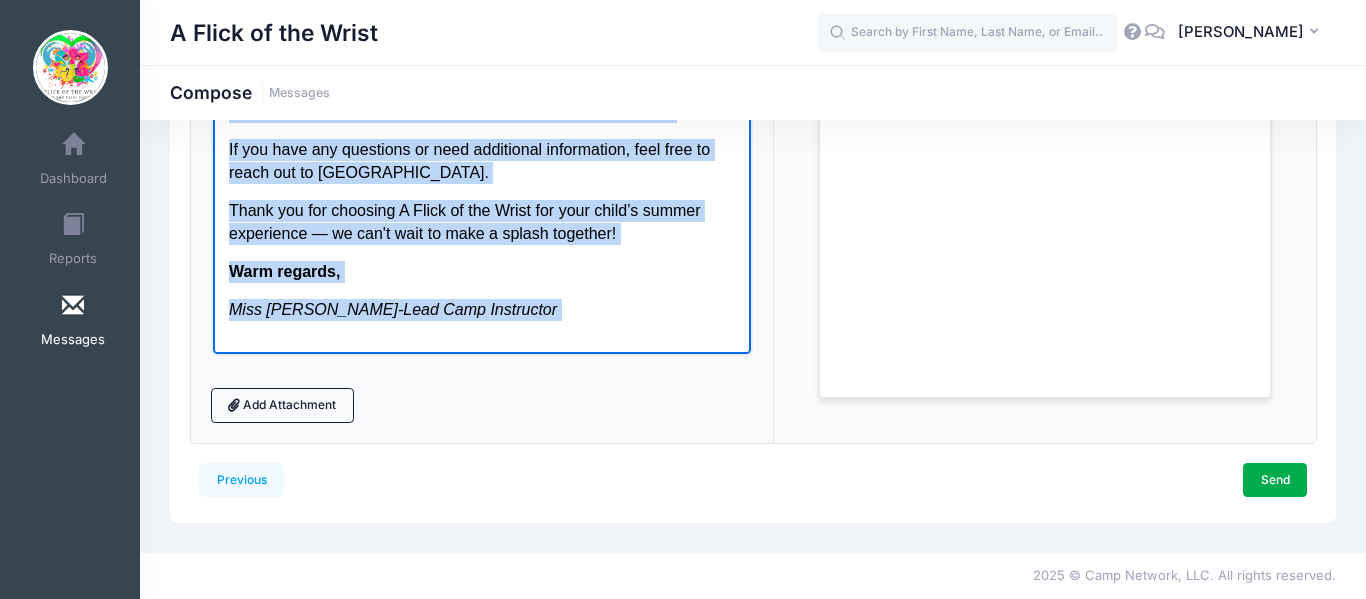 drag, startPoint x: 227, startPoint y: -26, endPoint x: 694, endPoint y: 637, distance: 810.9612 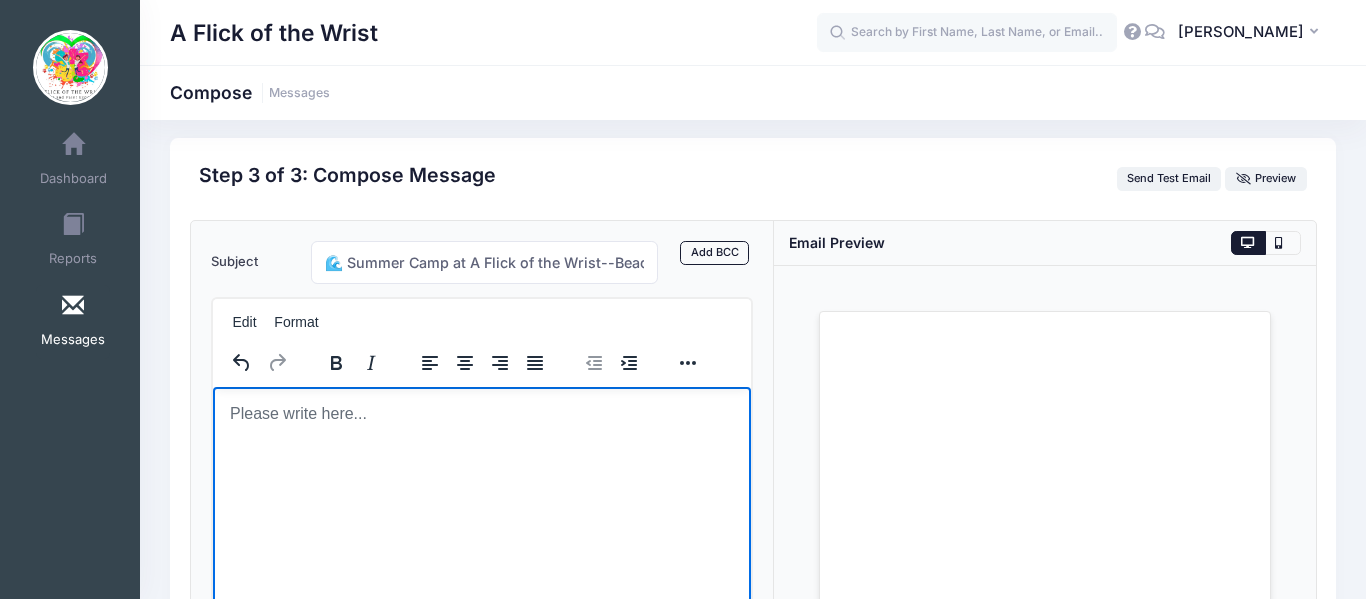 scroll, scrollTop: 0, scrollLeft: 0, axis: both 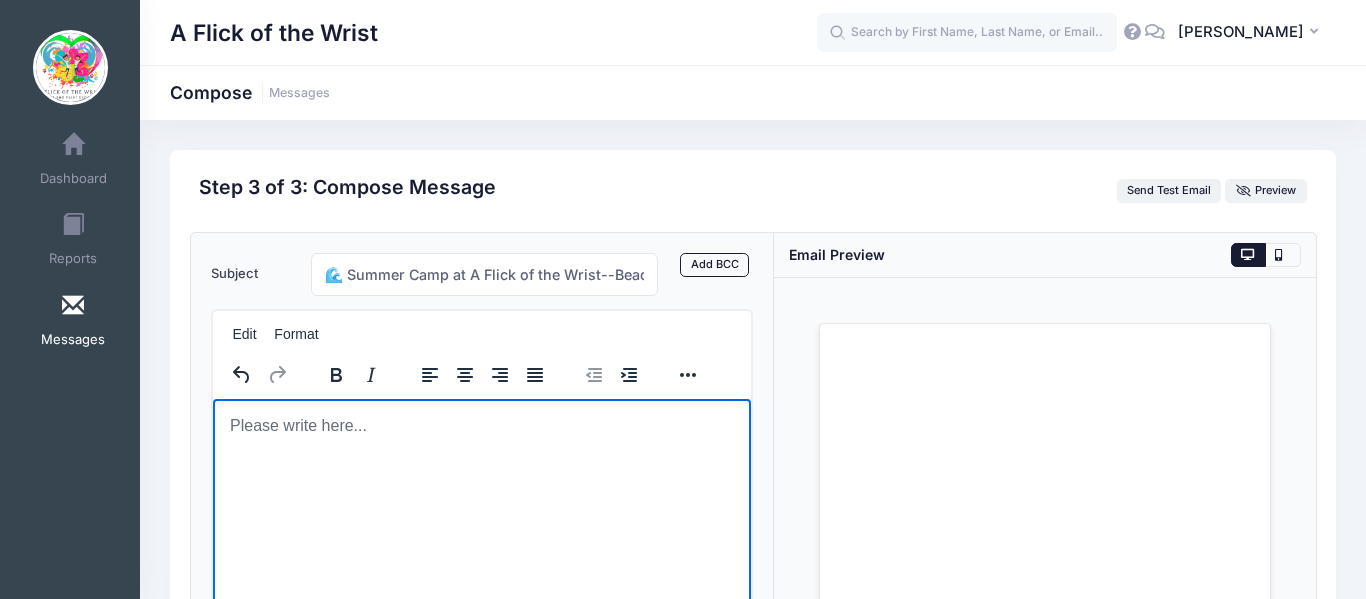 drag, startPoint x: 275, startPoint y: 454, endPoint x: 243, endPoint y: 485, distance: 44.553337 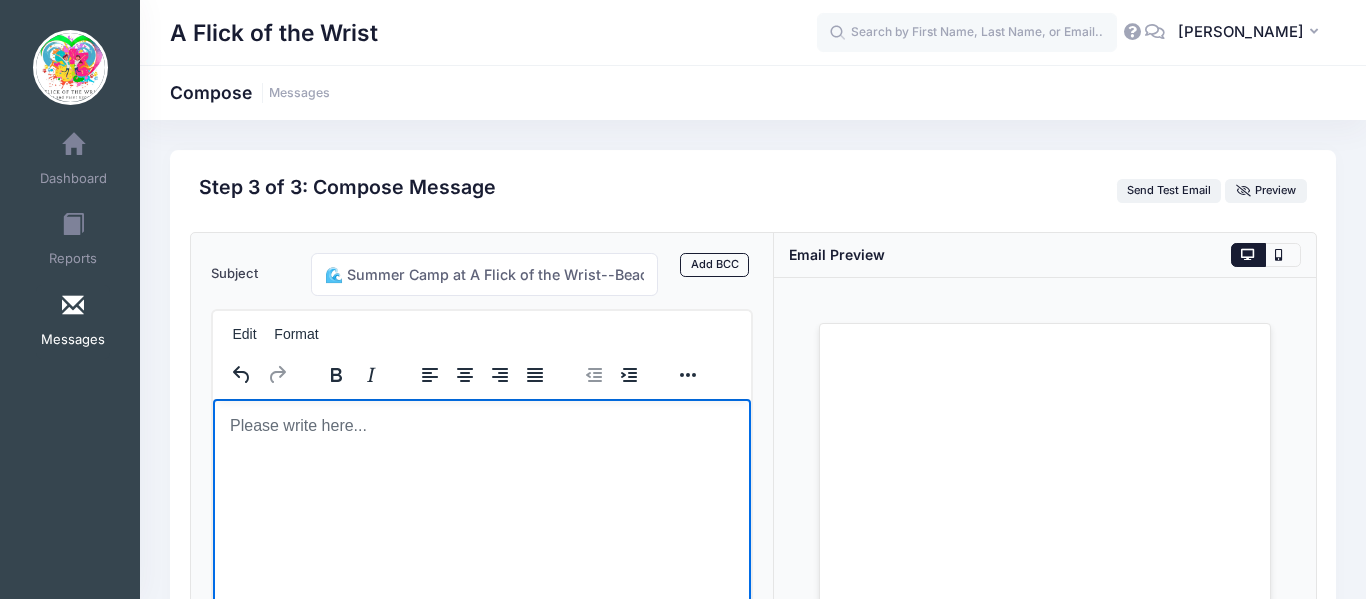 click at bounding box center [481, 425] 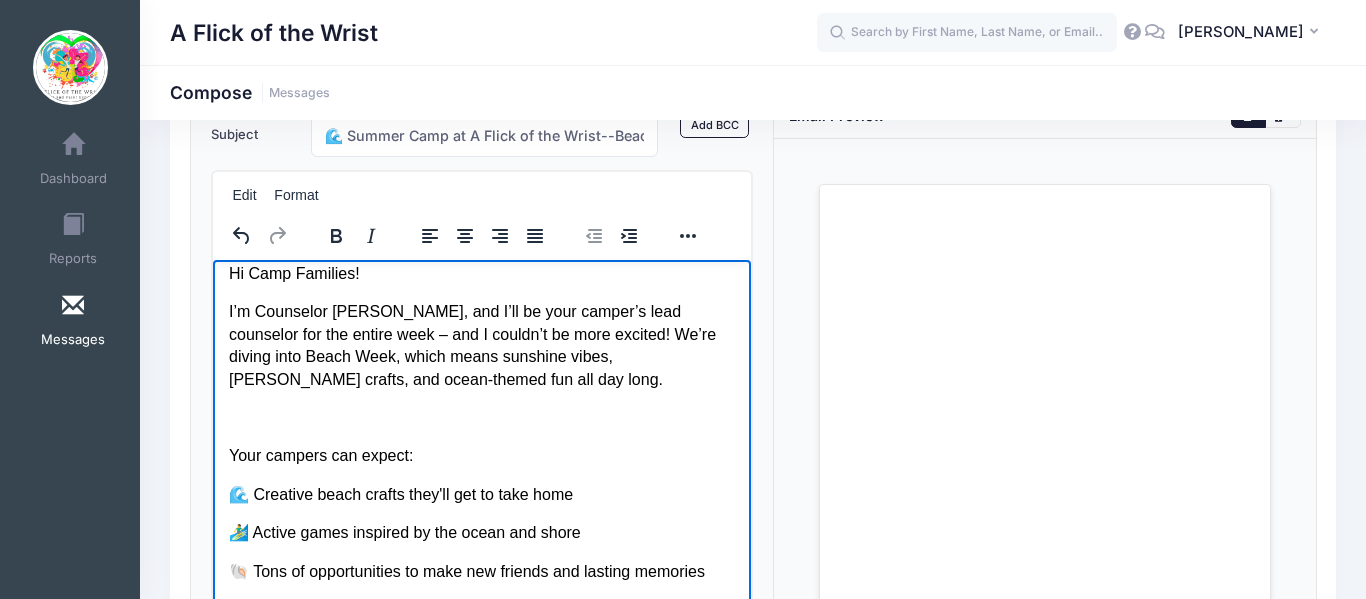 scroll, scrollTop: 0, scrollLeft: 0, axis: both 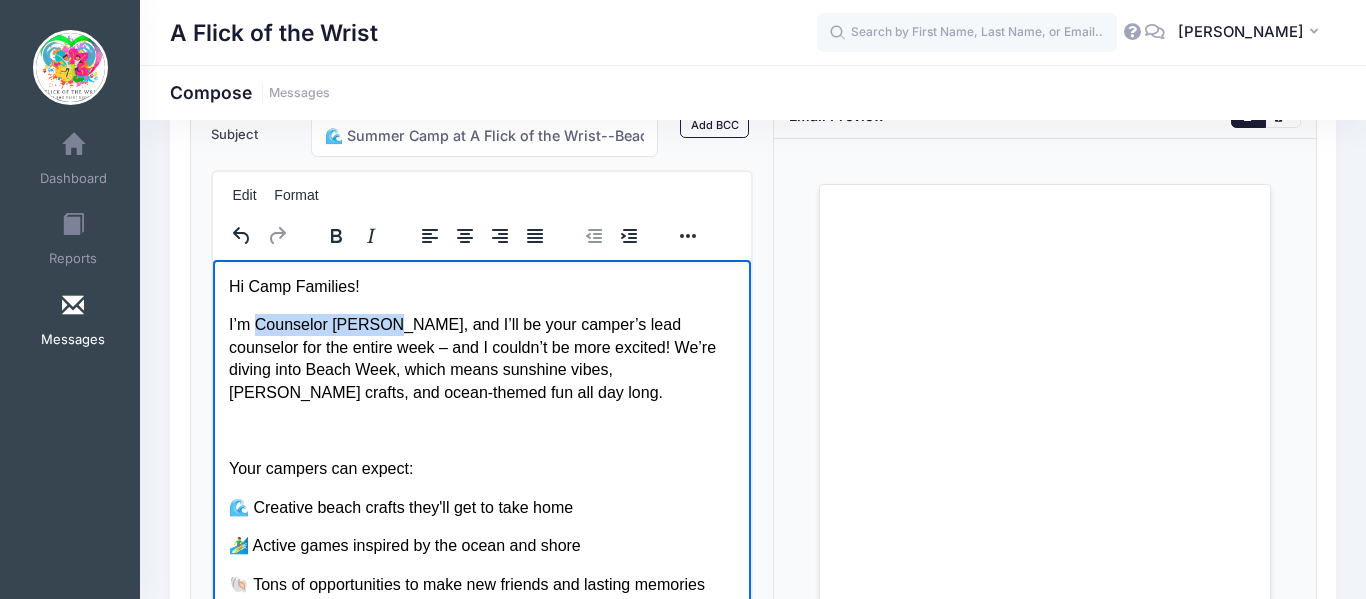 drag, startPoint x: 383, startPoint y: 324, endPoint x: 252, endPoint y: 325, distance: 131.00381 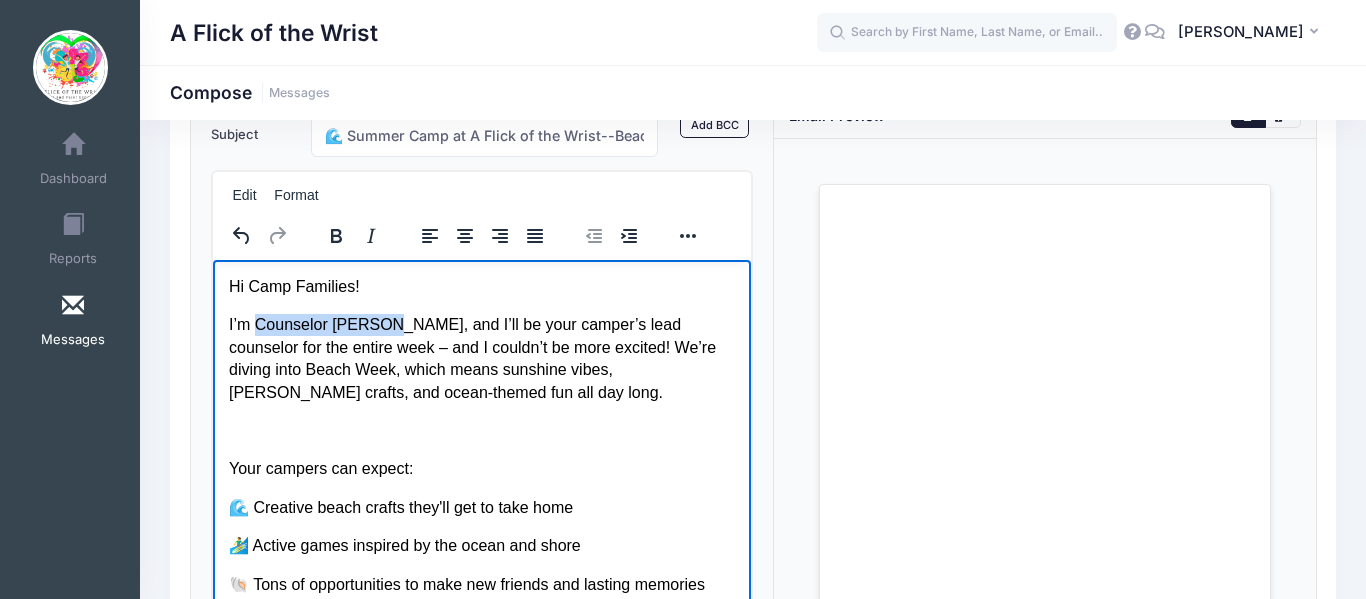click on "I’m Counselor [PERSON_NAME], and I’ll be your camper’s lead counselor for the entire week – and I couldn’t be more excited! We’re diving into Beach Week, which means sunshine vibes, [PERSON_NAME] crafts, and ocean-themed fun all day long." at bounding box center (481, 358) 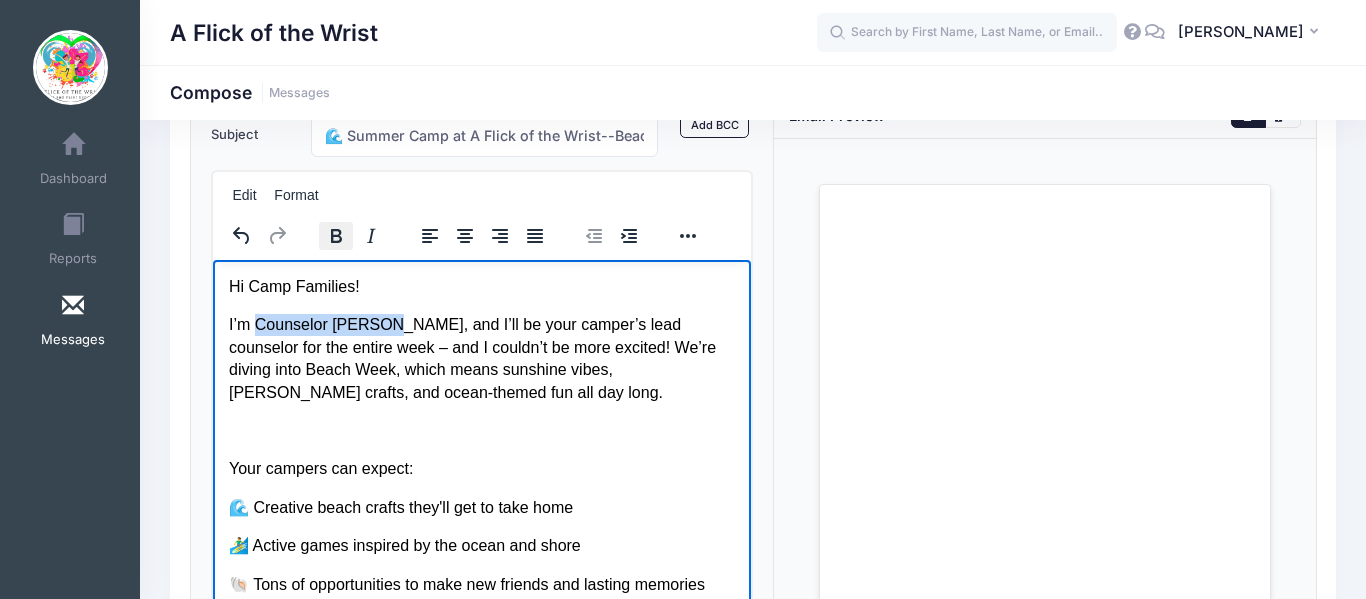 click 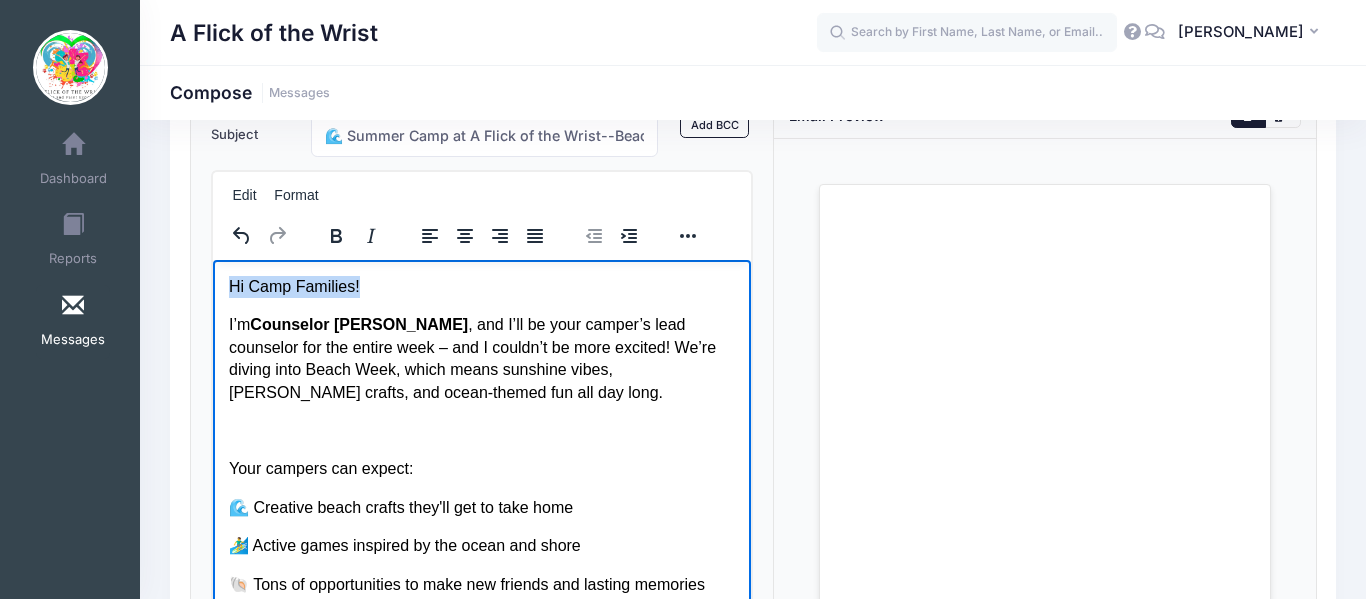 drag, startPoint x: 361, startPoint y: 286, endPoint x: 195, endPoint y: 288, distance: 166.01205 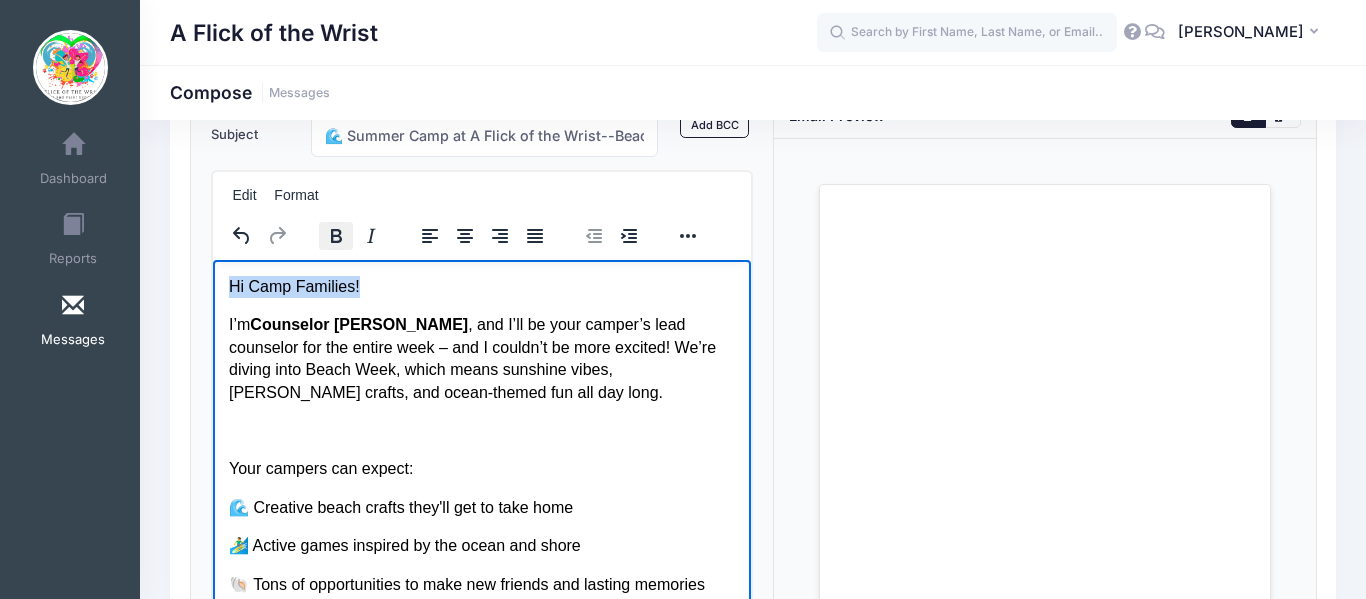 click 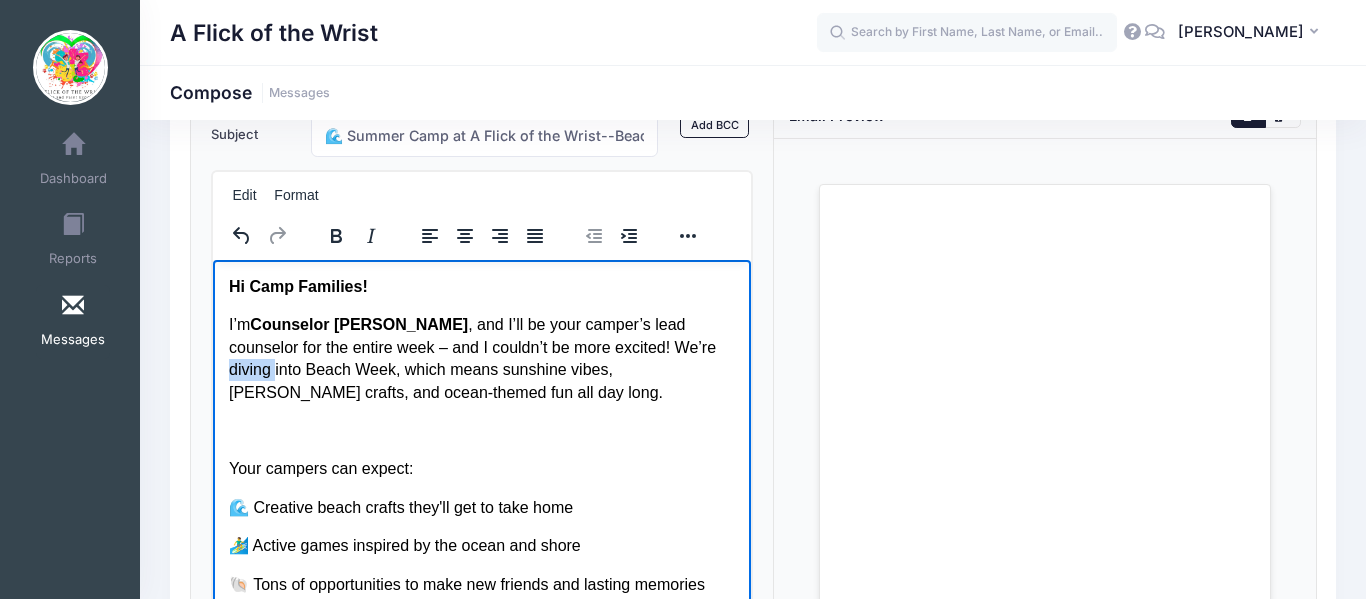 drag, startPoint x: 589, startPoint y: 347, endPoint x: 630, endPoint y: 347, distance: 41 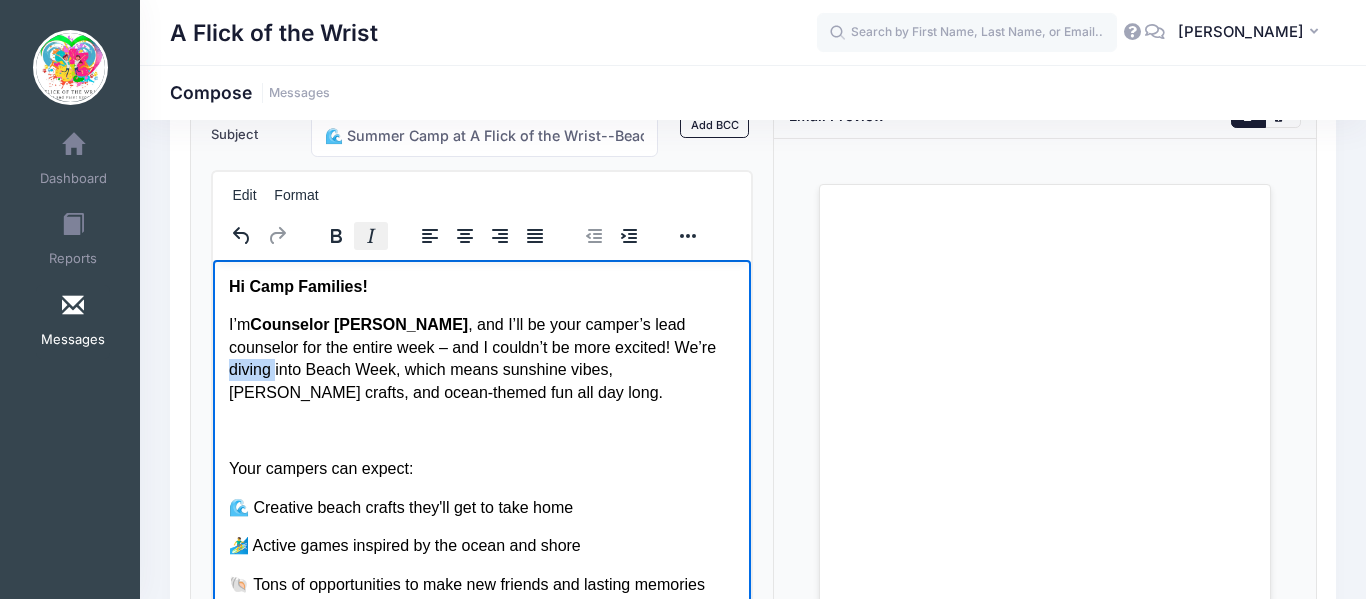 click 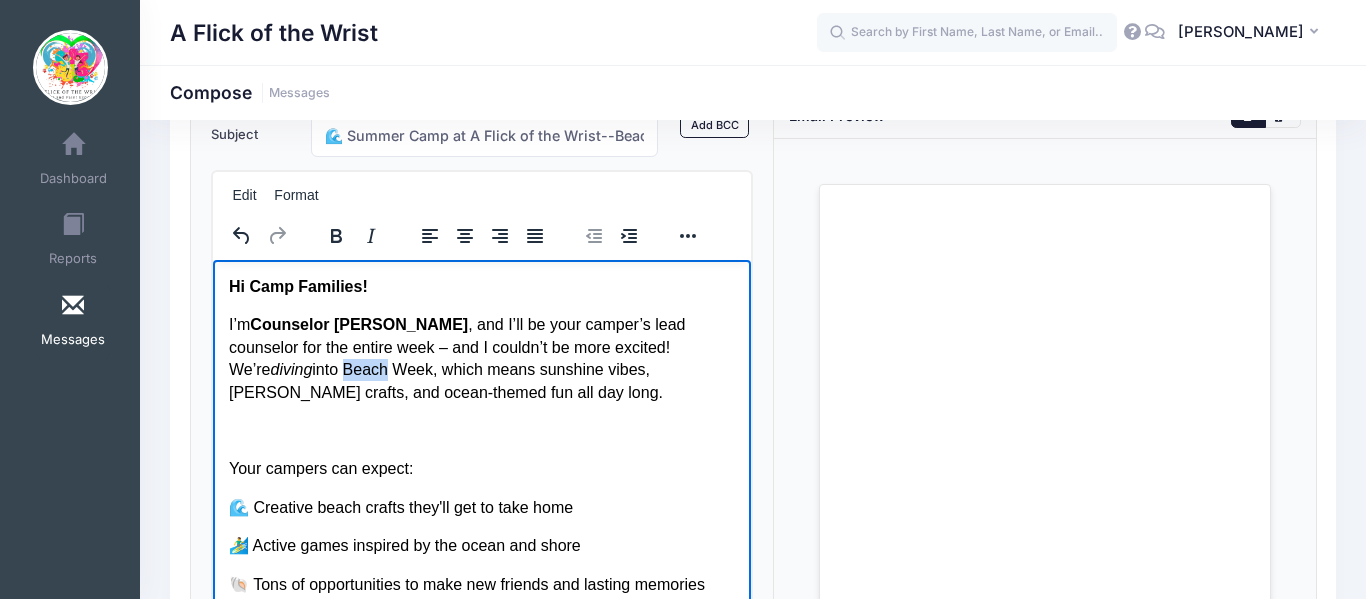 drag, startPoint x: 663, startPoint y: 352, endPoint x: 717, endPoint y: 346, distance: 54.33231 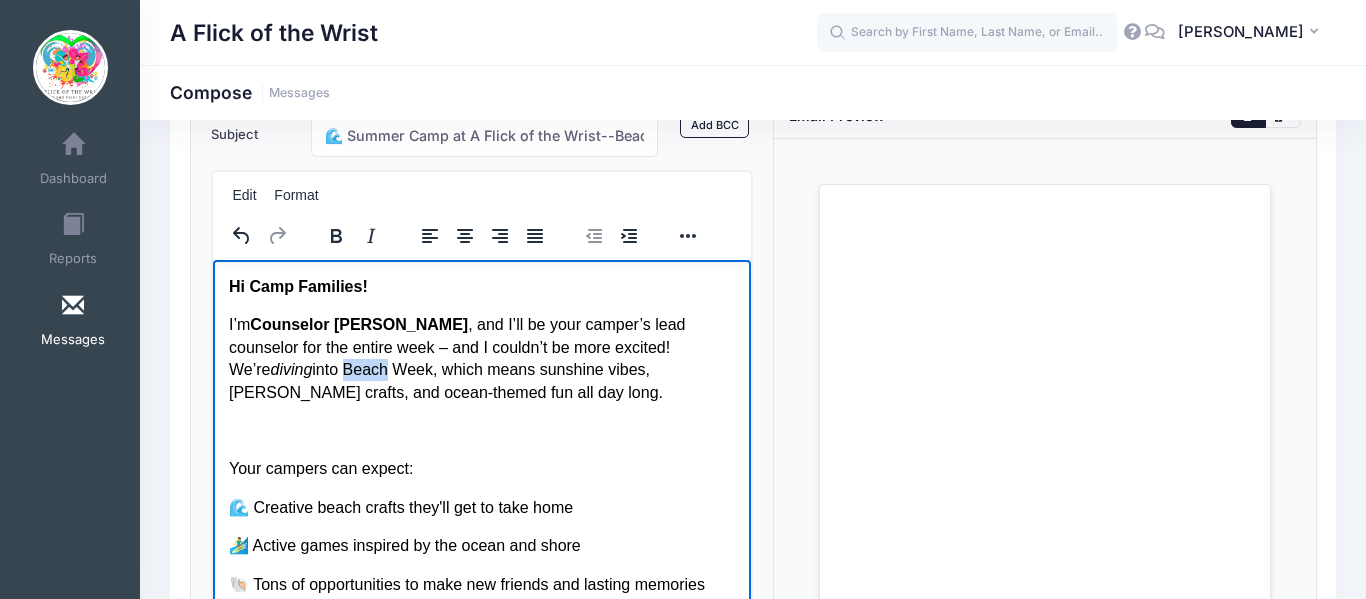 click on "I’m  Counselor Michele , and I’ll be your camper’s lead counselor for the entire week – and I couldn’t be more excited! We’re  diving  into Beach Week, which means sunshine vibes, sandy crafts, and ocean-themed fun all day long." at bounding box center (481, 358) 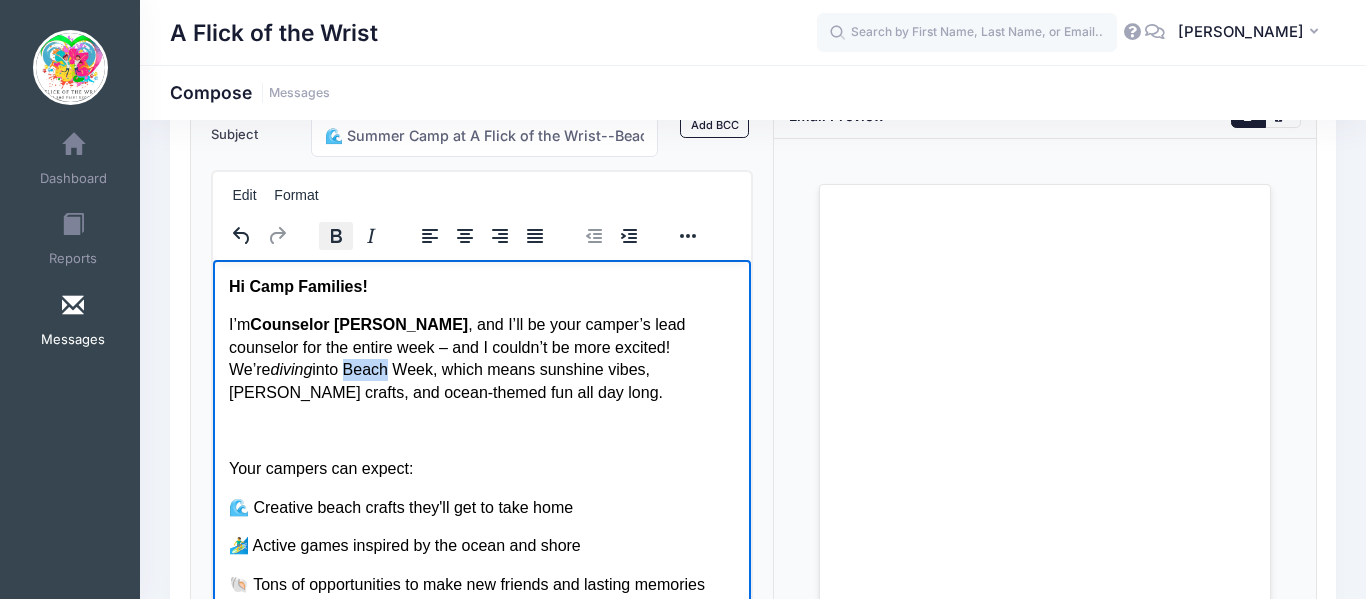 click 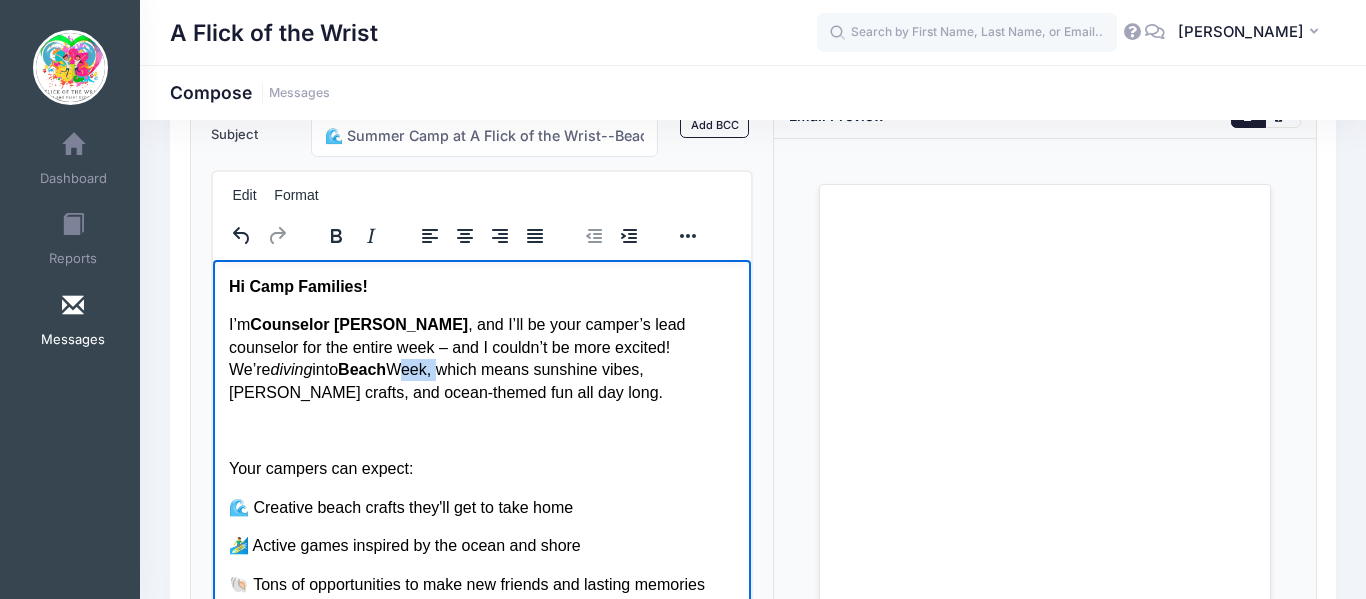 drag, startPoint x: 270, startPoint y: 375, endPoint x: 230, endPoint y: 361, distance: 42.379242 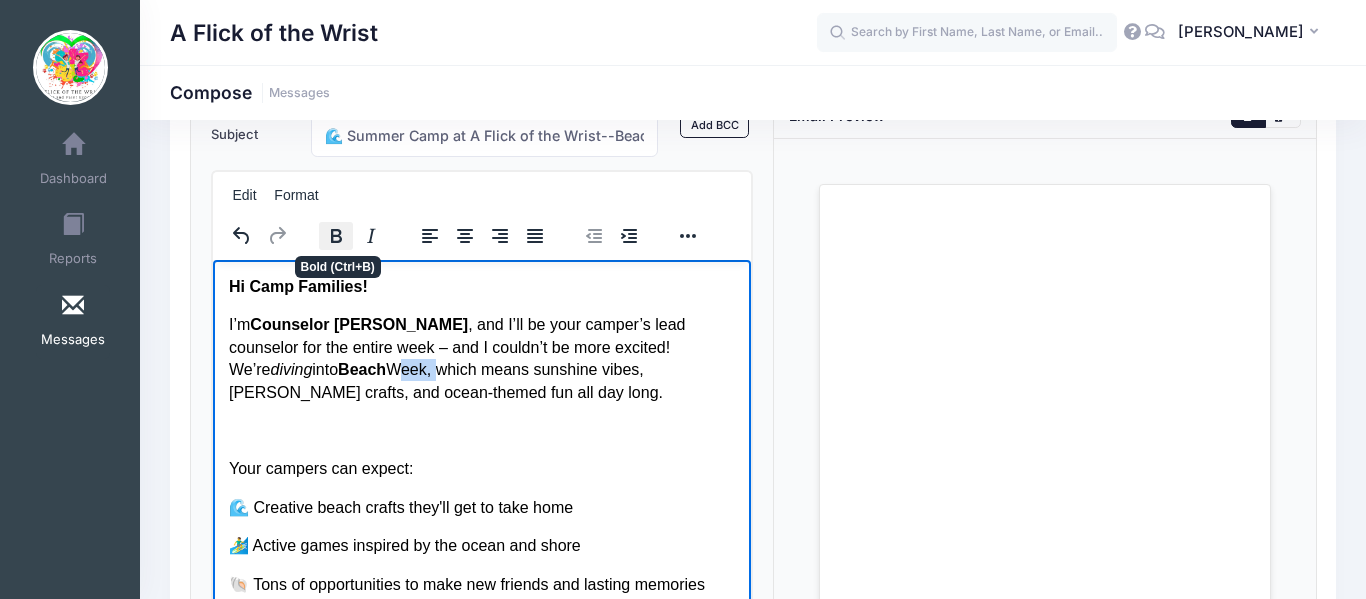 click 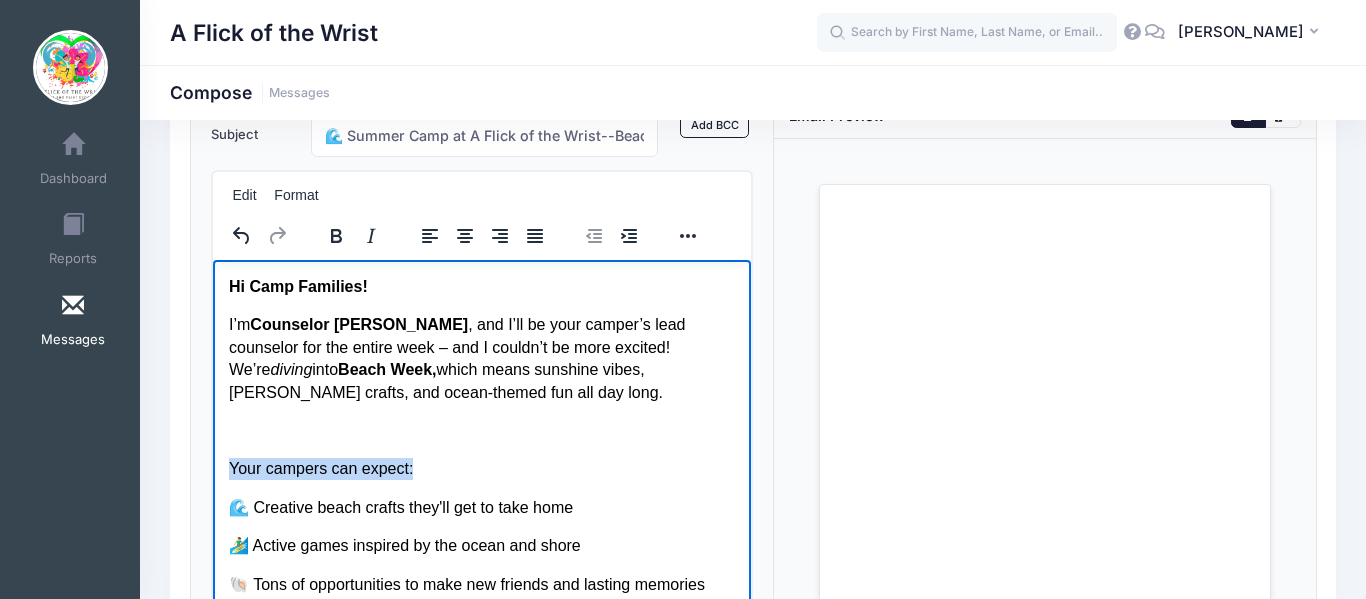 drag, startPoint x: 419, startPoint y: 466, endPoint x: 226, endPoint y: 460, distance: 193.09325 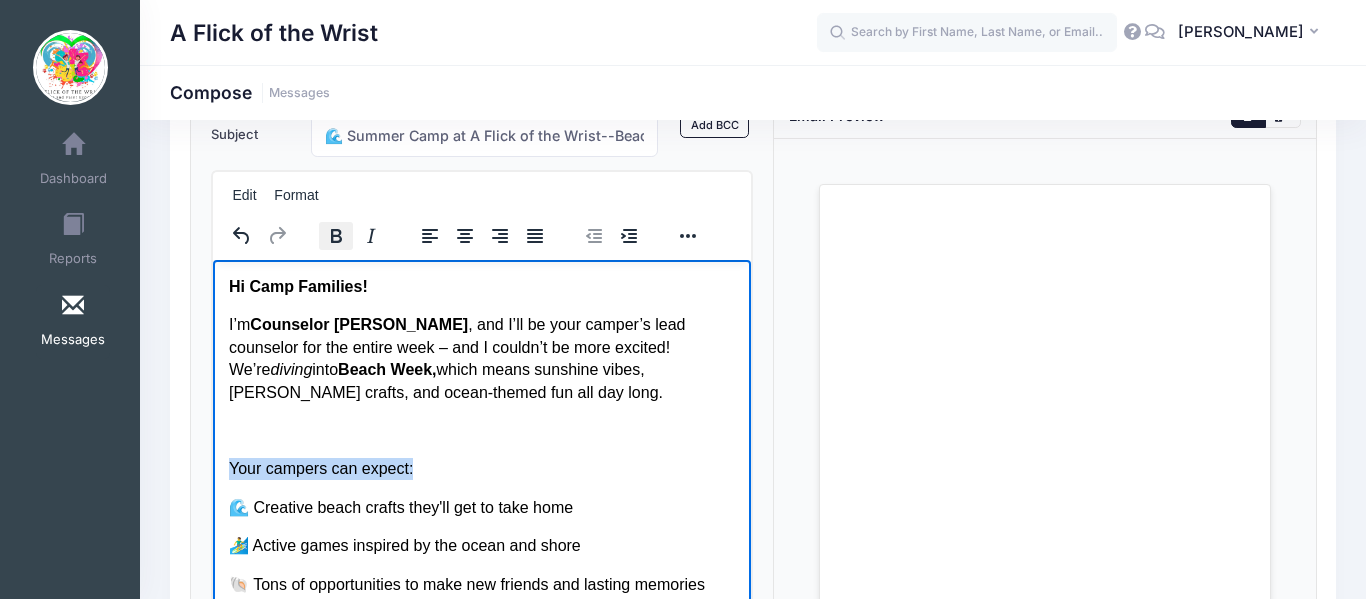 click 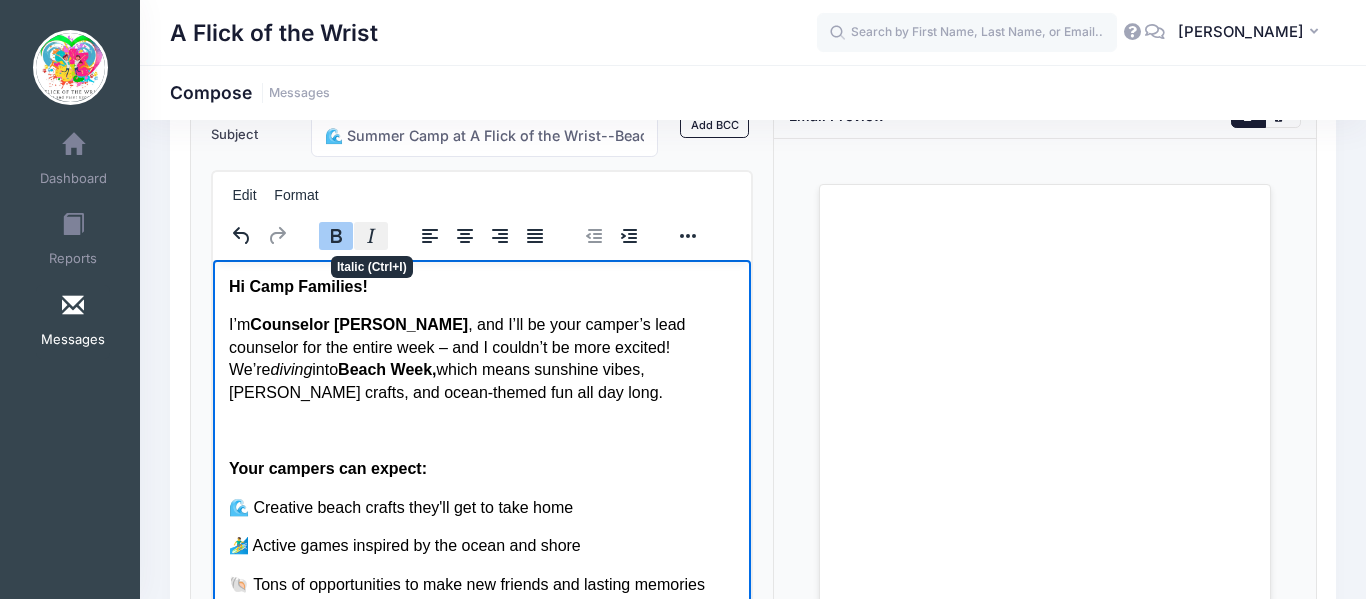click 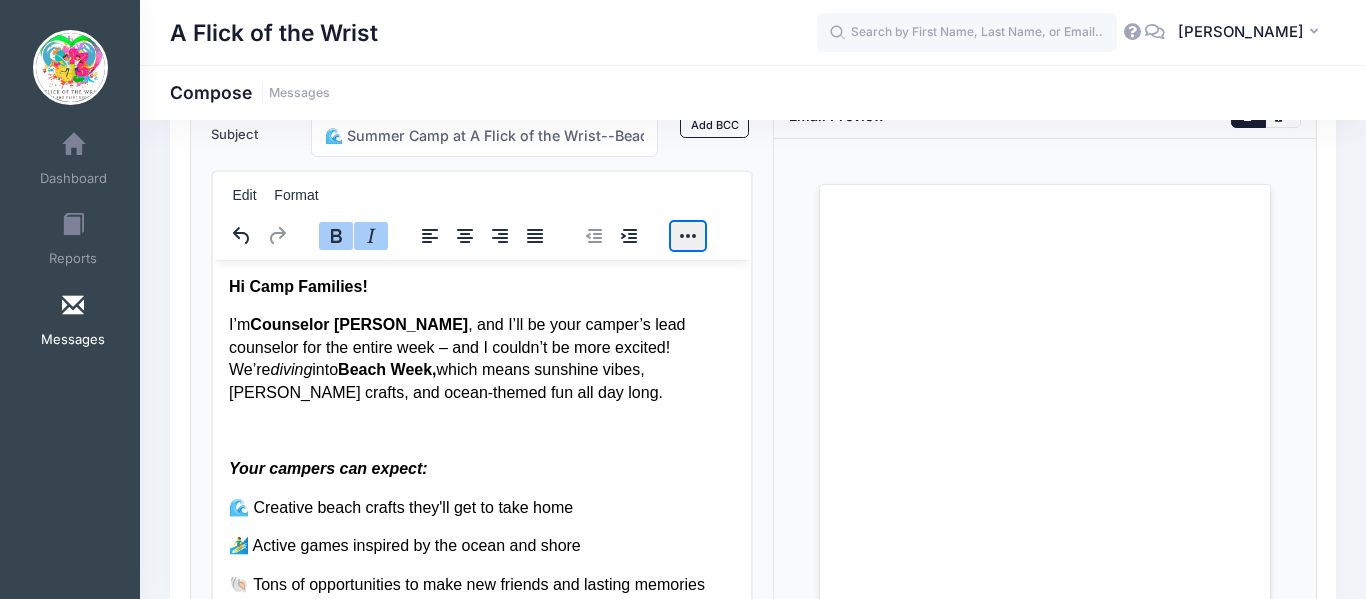 click at bounding box center [688, 236] 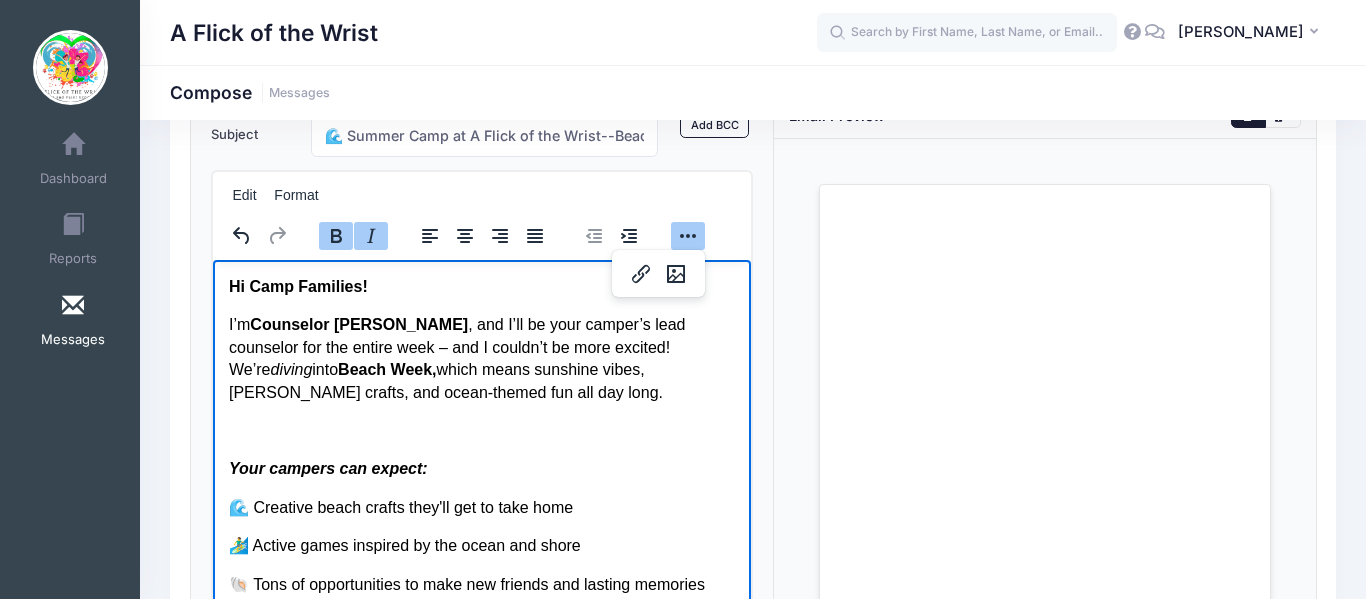 click on "Hi Camp Families! I’m  Counselor Michele , and I’ll be your camper’s lead counselor for the entire week – and I couldn’t be more excited! We’re  diving  into  Beach   Week,  which means sunshine vibes, sandy crafts, and ocean-themed fun all day long. Your campers can expect: 🌊 Creative beach crafts they'll get to take home 🏄‍♂️ Active games inspired by the ocean and shore 🐚 Tons of opportunities to make new friends and lasting memories Please remember to send your camper with: ✅ A drink, a snack, and a lunch ✅ Clothes that can get messy – we’ll be crafting and splattering! ✅ A signed check-in/check-out each day Drop-off is at 9:00 AM and pick-up is at 3:00 PM. If you have any questions throughout the week, feel free to reach out – I’m here all week and can’t wait to get this beach party started! See you soon! 🏖 Counselor Michele" at bounding box center (481, 715) 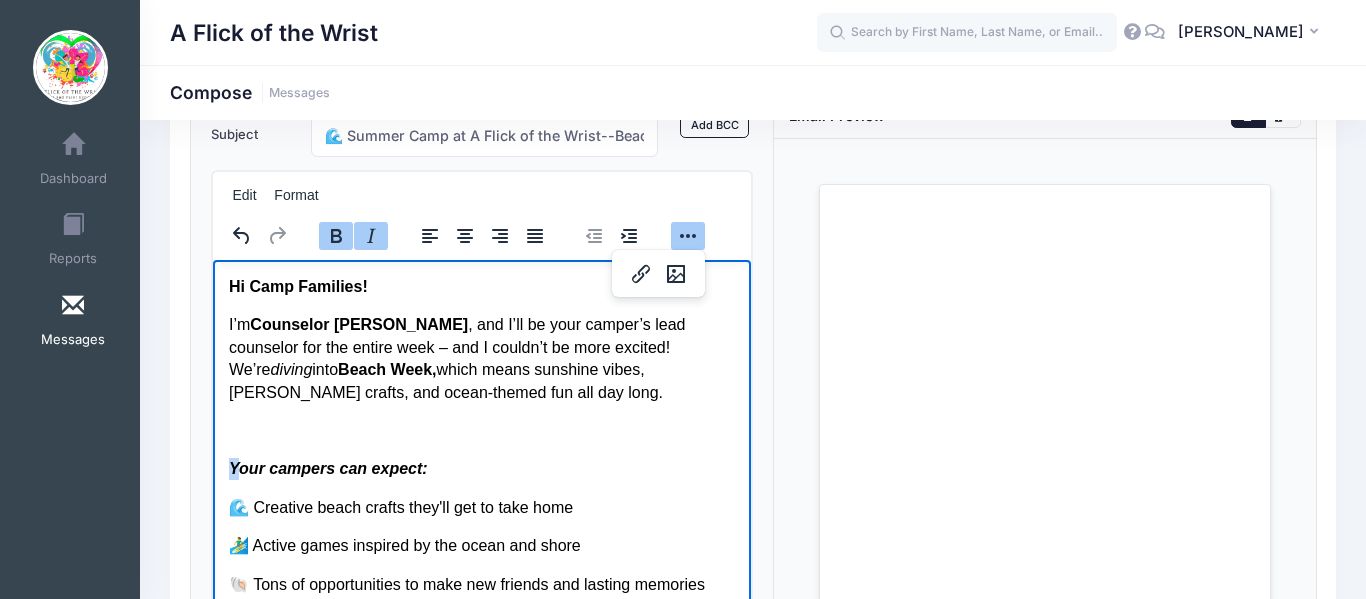 click on "Your campers can expect:" at bounding box center [327, 467] 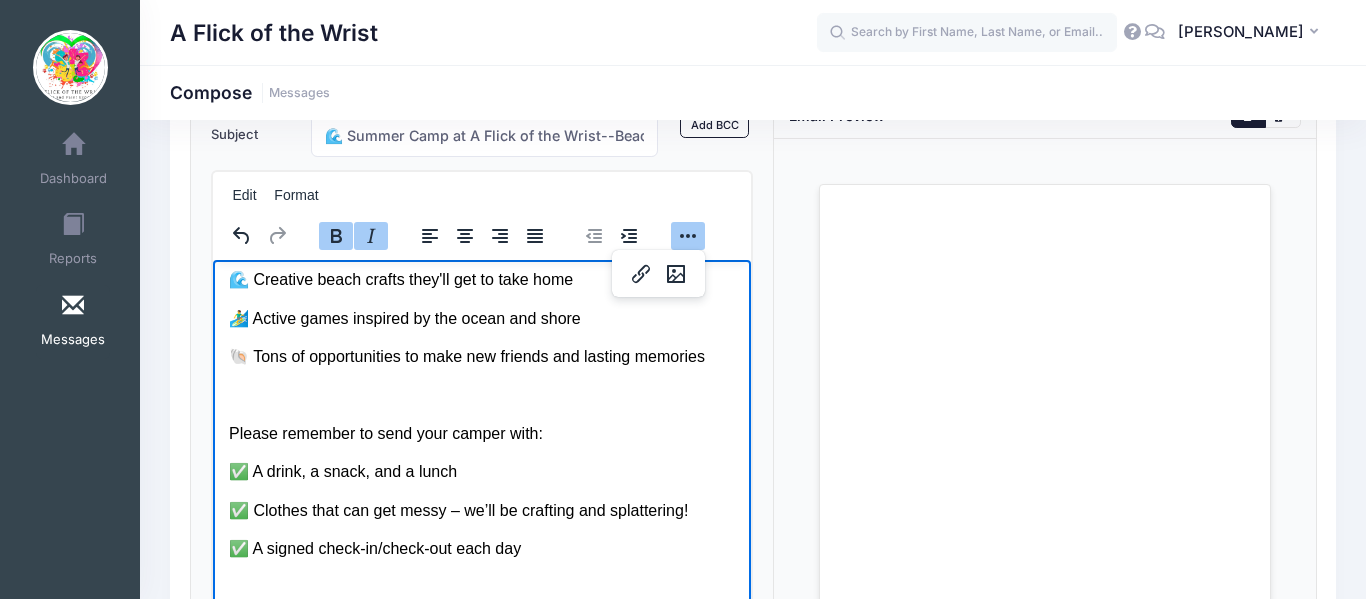 scroll, scrollTop: 190, scrollLeft: 0, axis: vertical 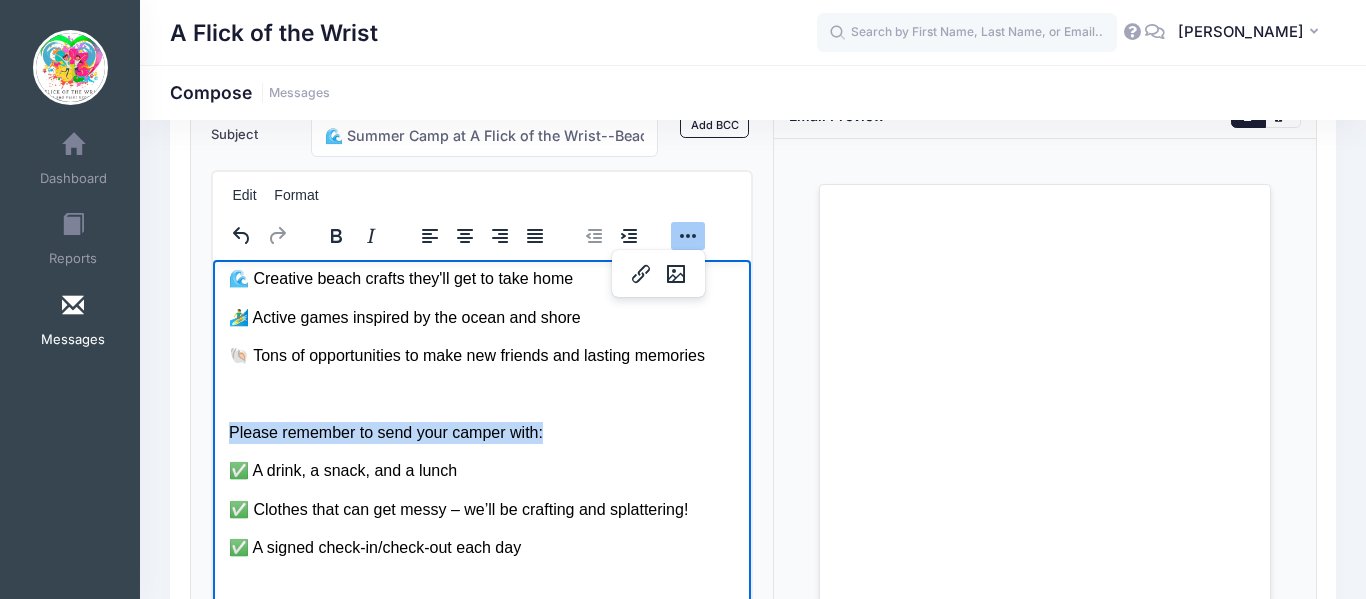 drag, startPoint x: 541, startPoint y: 436, endPoint x: 227, endPoint y: 434, distance: 314.00638 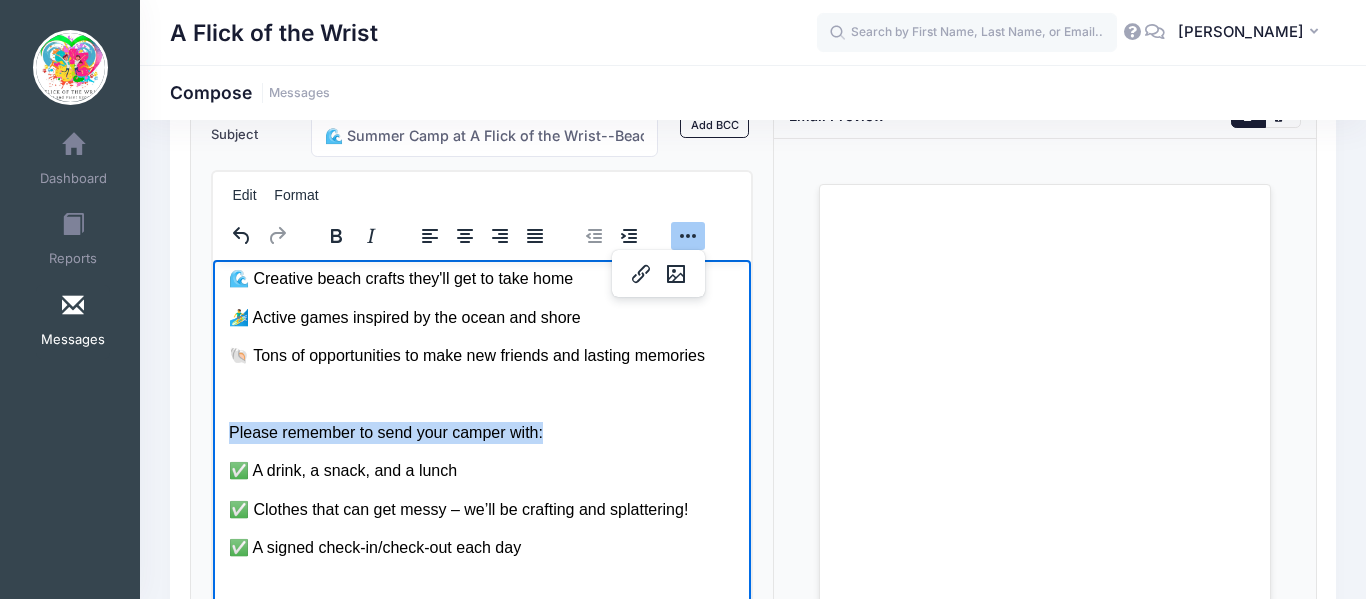 click on "Please remember to send your camper with:" at bounding box center (481, 432) 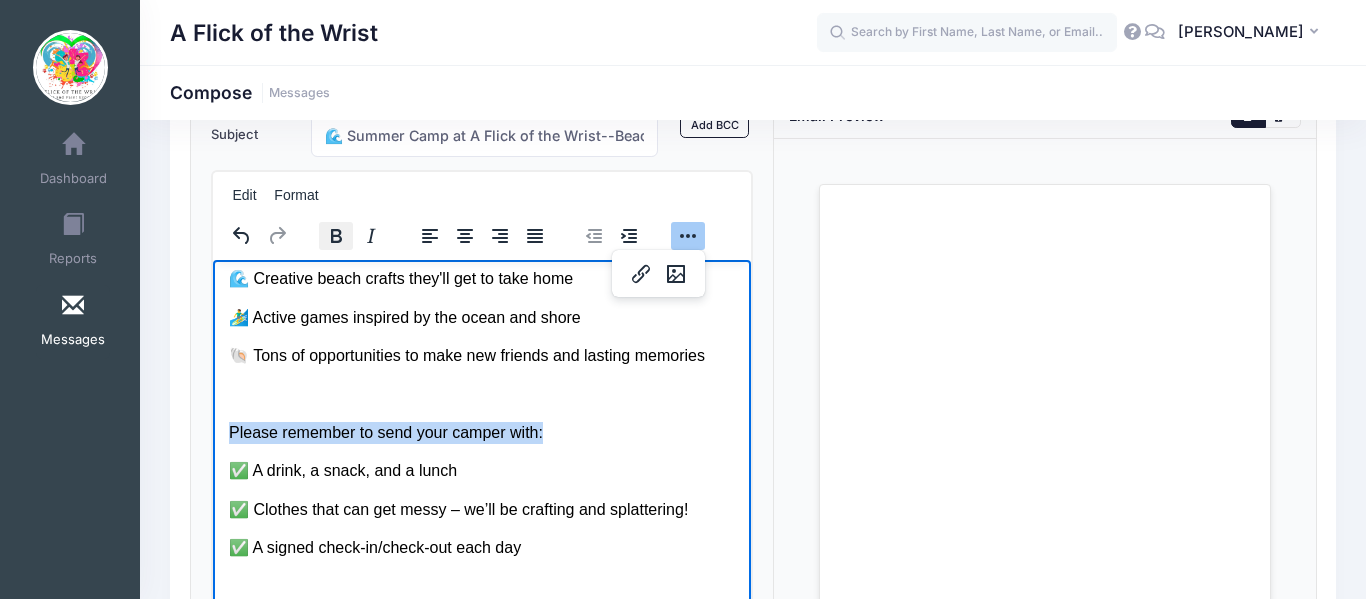 click 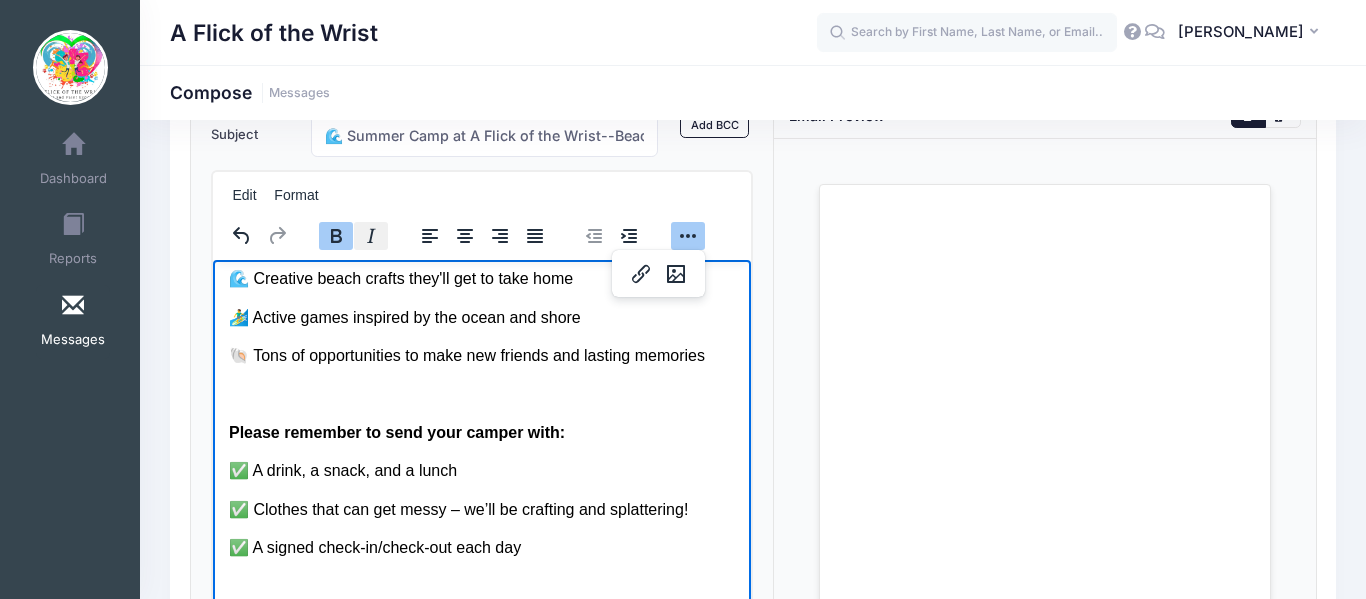 click at bounding box center (371, 236) 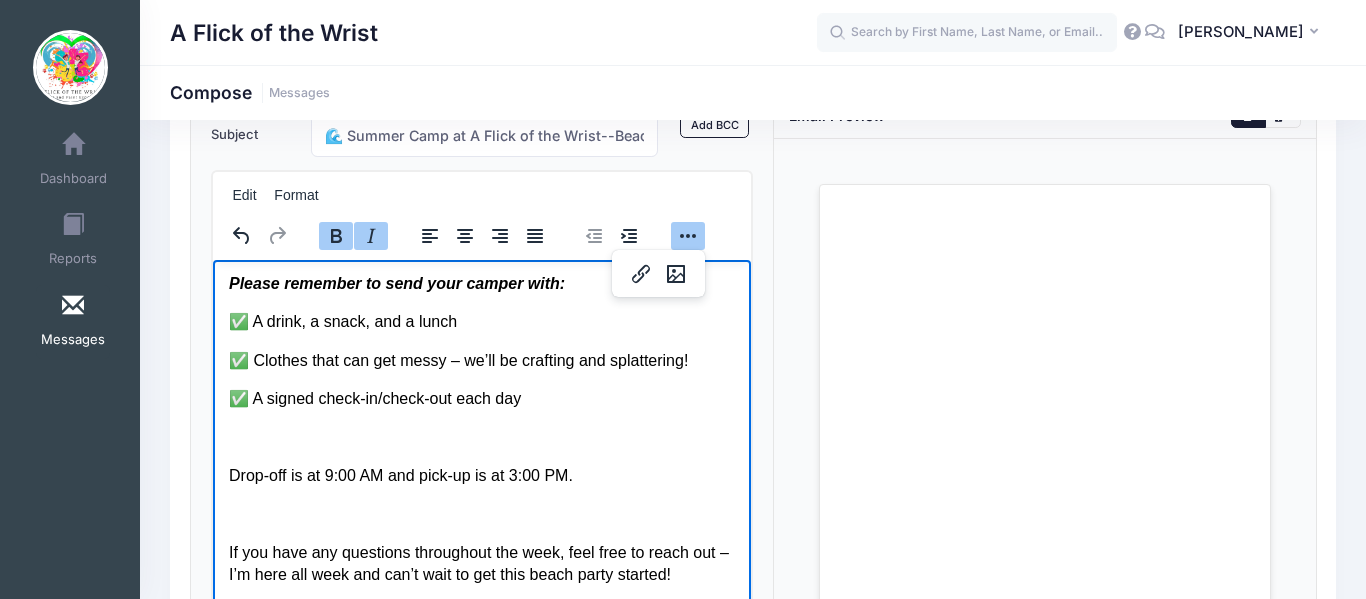 scroll, scrollTop: 397, scrollLeft: 0, axis: vertical 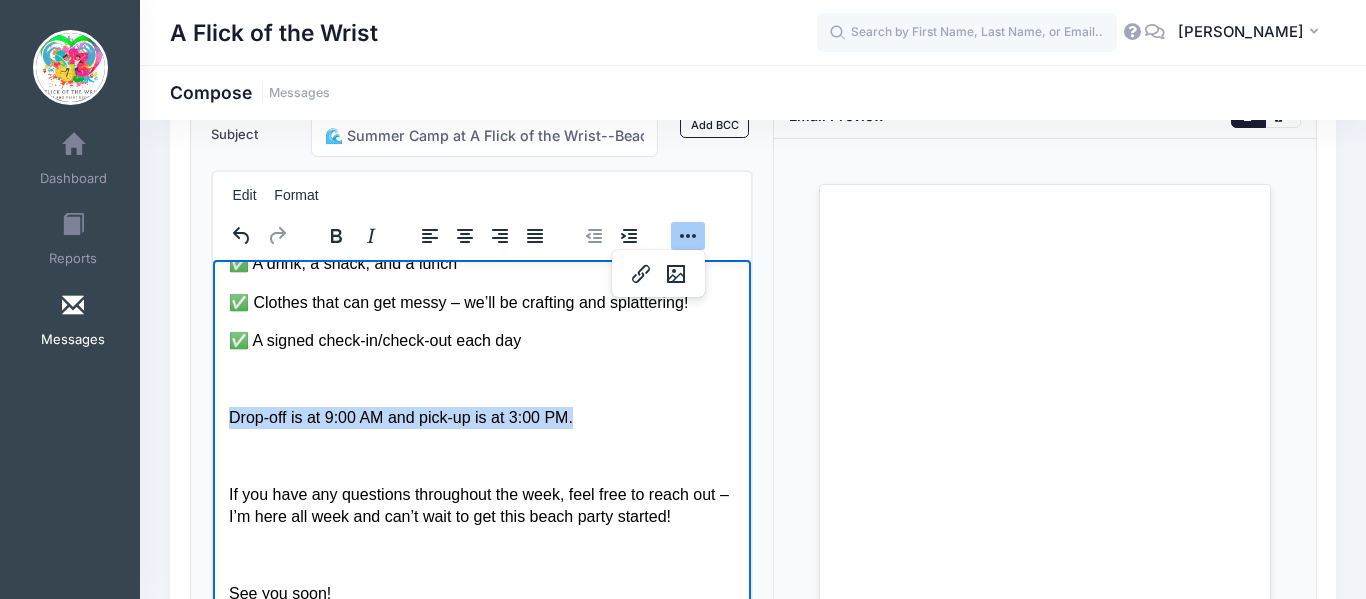 drag, startPoint x: 575, startPoint y: 414, endPoint x: 225, endPoint y: 419, distance: 350.0357 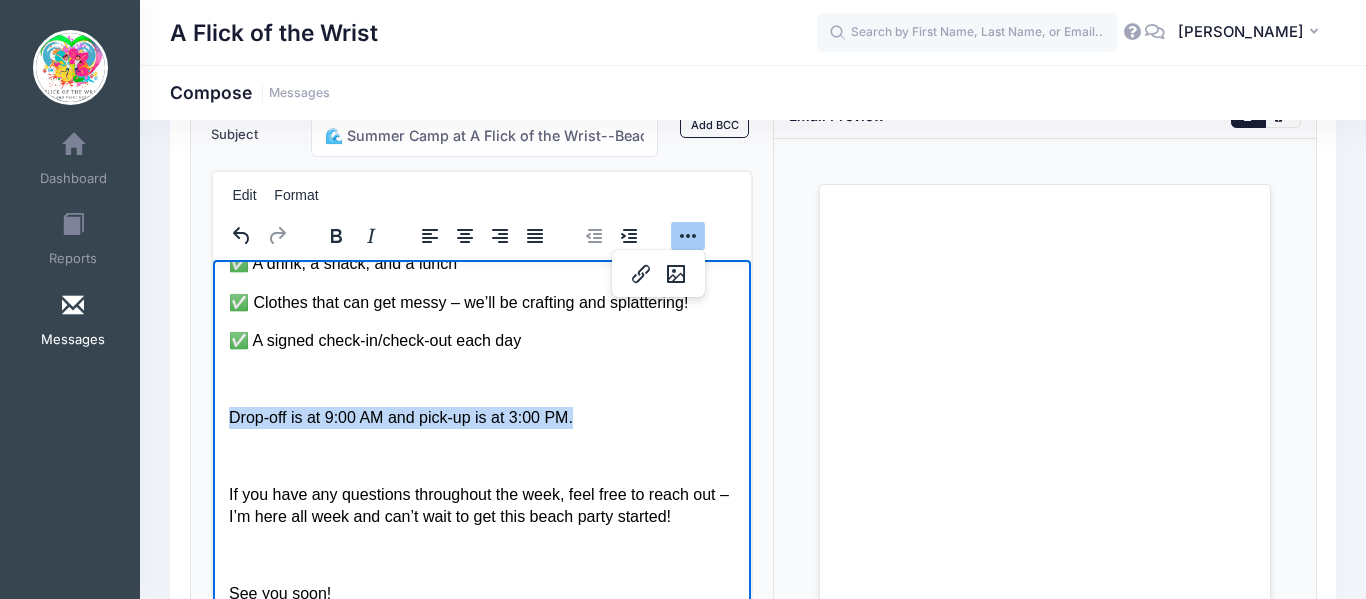 click on "Hi Camp Families! I’m  Counselor Michele , and I’ll be your camper’s lead counselor for the entire week – and I couldn’t be more excited! We’re  diving  into  Beach   Week,  which means sunshine vibes, sandy crafts, and ocean-themed fun all day long. Your campers can expect: 🌊 Creative beach crafts they'll get to take home 🏄‍♂️ Active games inspired by the ocean and shore 🐚 Tons of opportunities to make new friends and lasting memories Please remember to send your camper with: ✅ A drink, a snack, and a lunch ✅ Clothes that can get messy – we’ll be crafting and splattering! ✅ A signed check-in/check-out each day Drop-off is at 9:00 AM and pick-up is at 3:00 PM. If you have any questions throughout the week, feel free to reach out – I’m here all week and can’t wait to get this beach party started! See you soon! 🏖 Counselor Michele" at bounding box center (481, 298) 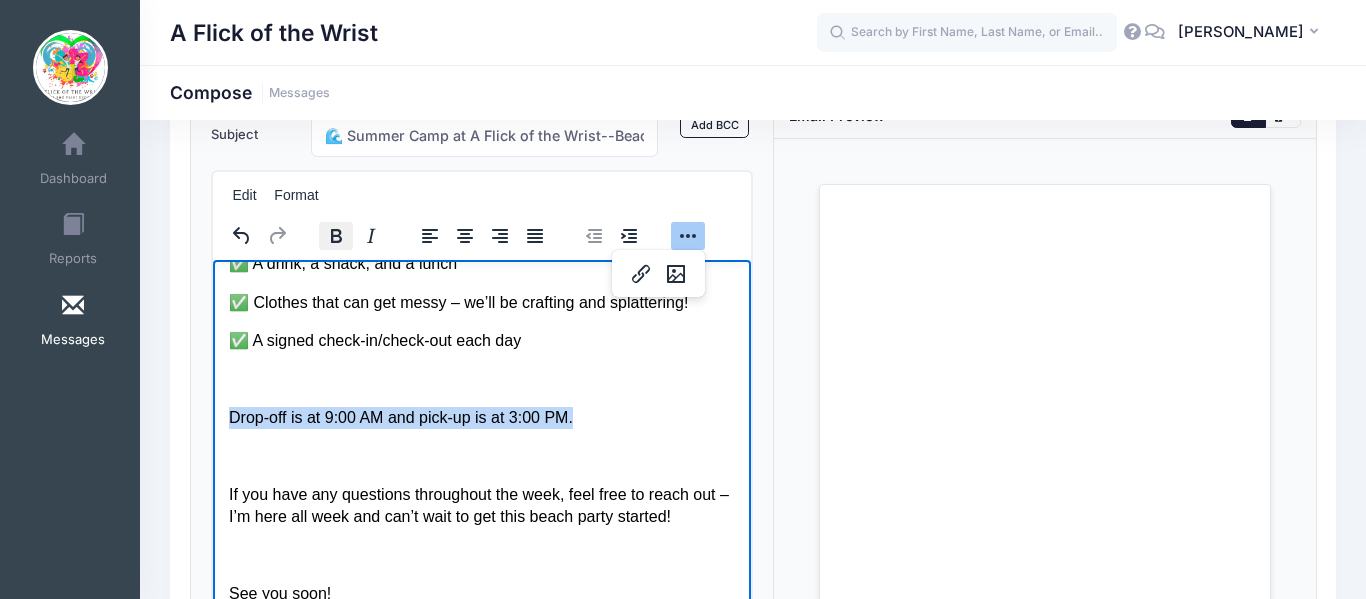 click 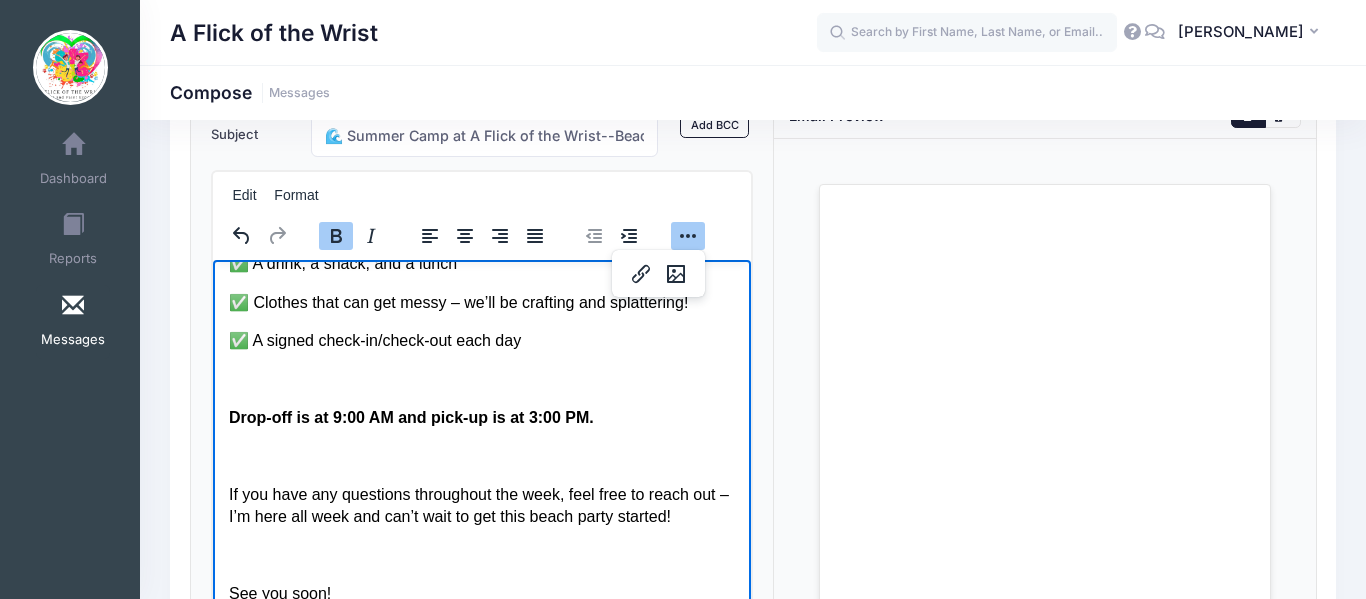 click at bounding box center (481, 455) 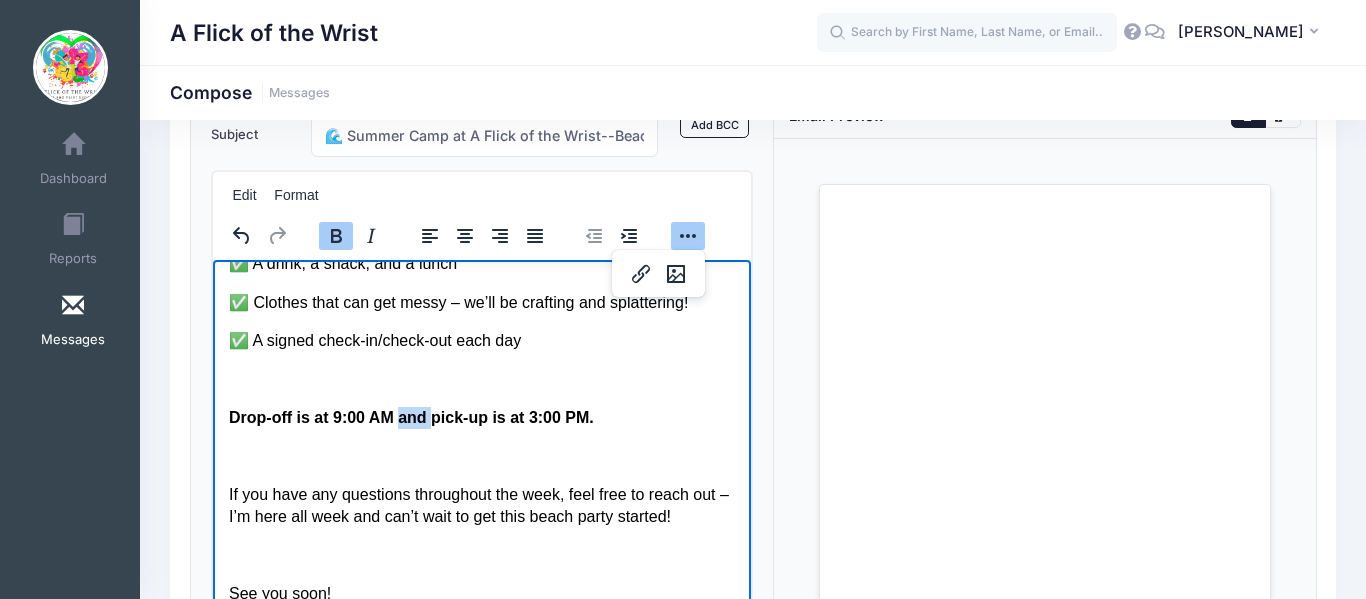 drag, startPoint x: 424, startPoint y: 417, endPoint x: 392, endPoint y: 410, distance: 32.75668 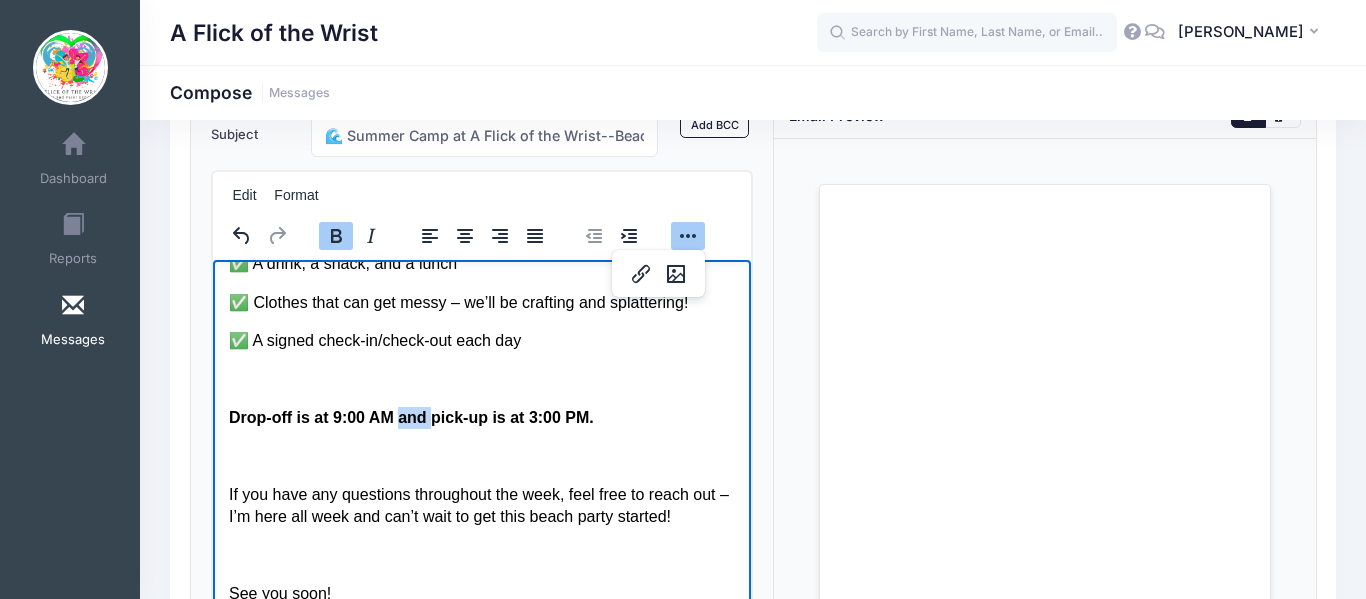 click on "Drop-off is at 9:00 AM and pick-up is at 3:00 PM." at bounding box center [410, 416] 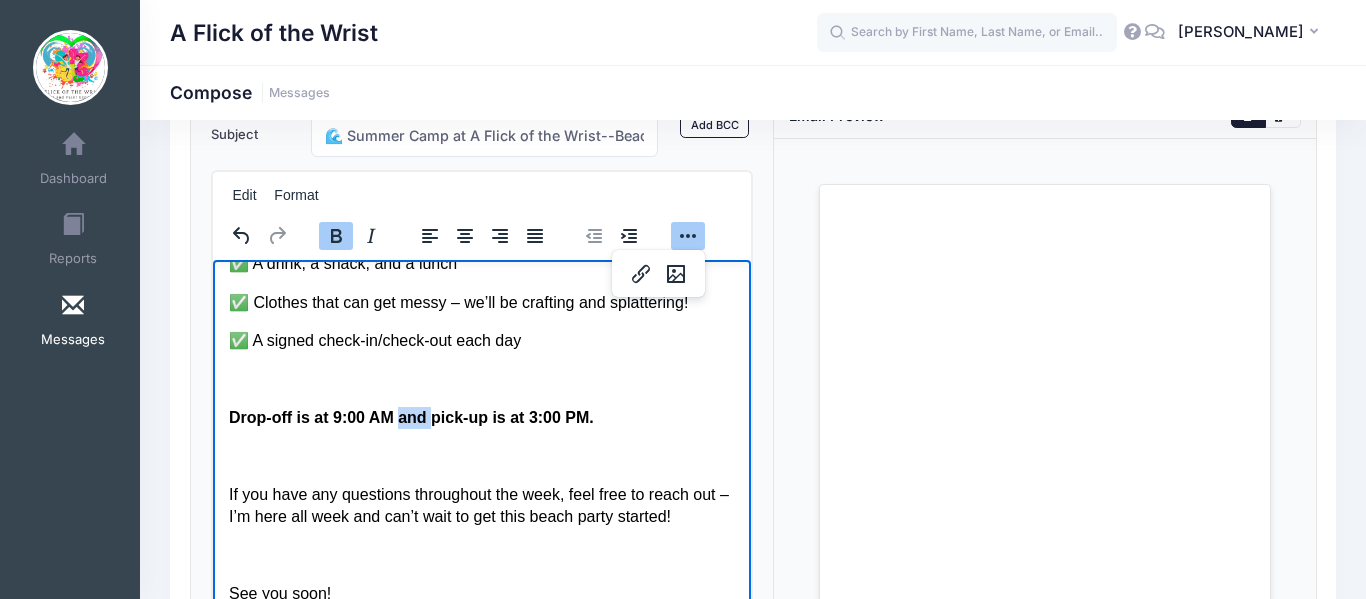 click 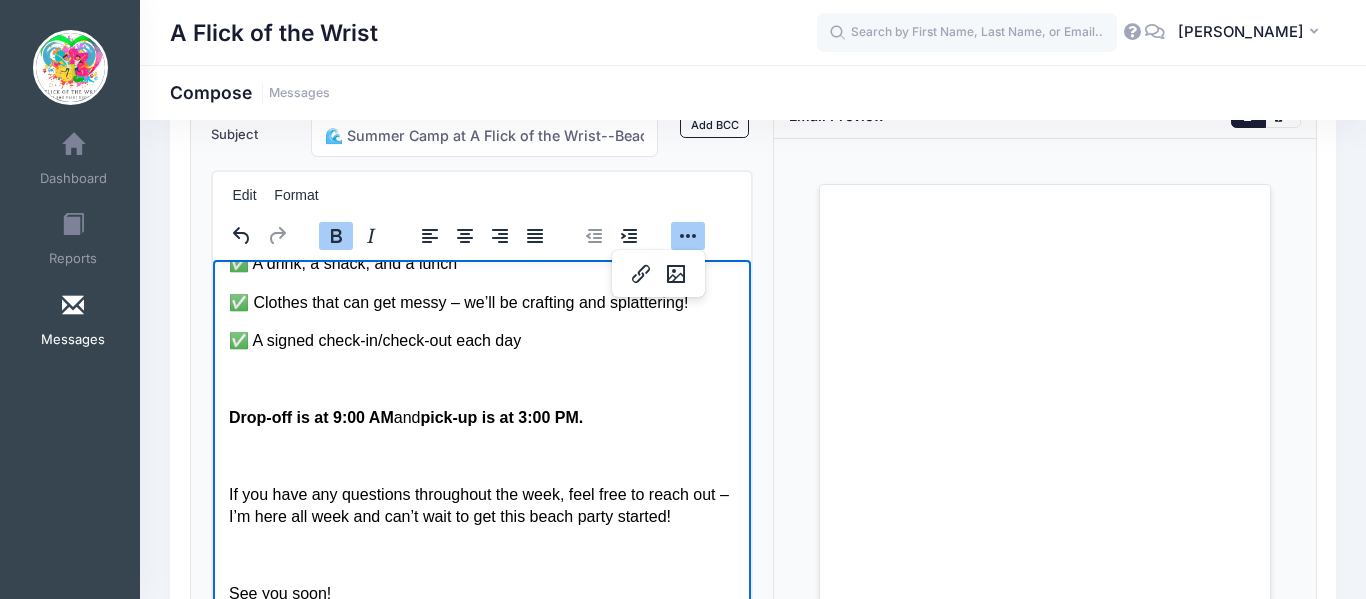 click on "Drop-off is at 9:00 AM" at bounding box center [310, 416] 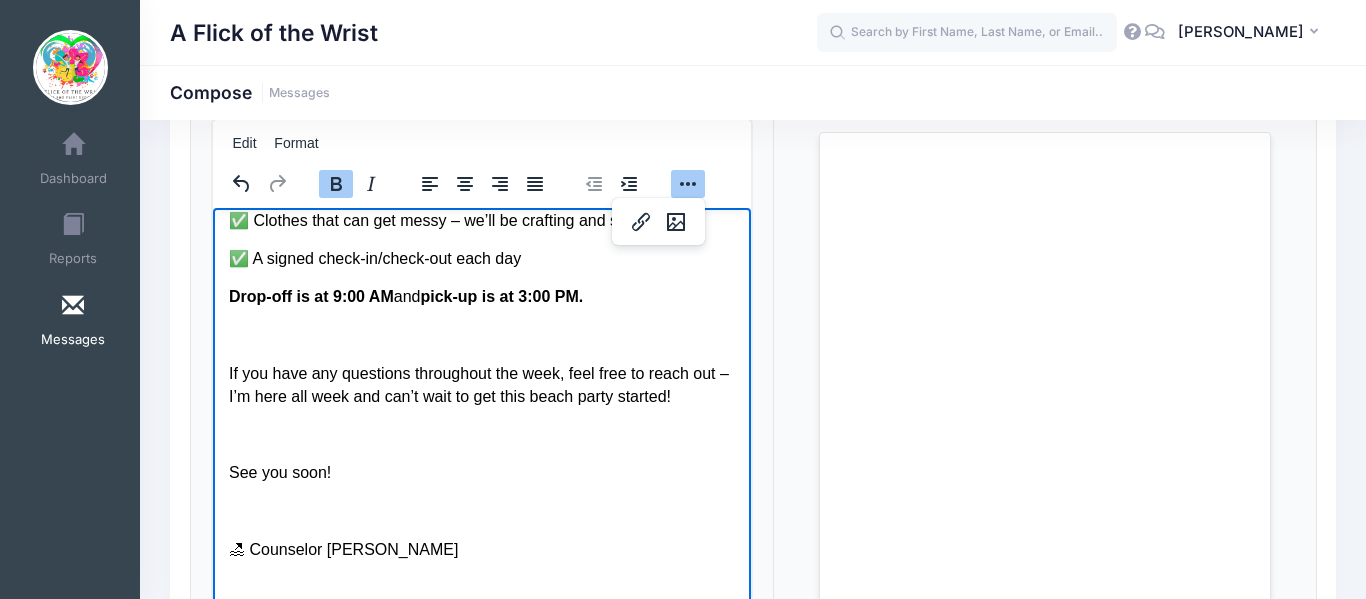 scroll, scrollTop: 239, scrollLeft: 0, axis: vertical 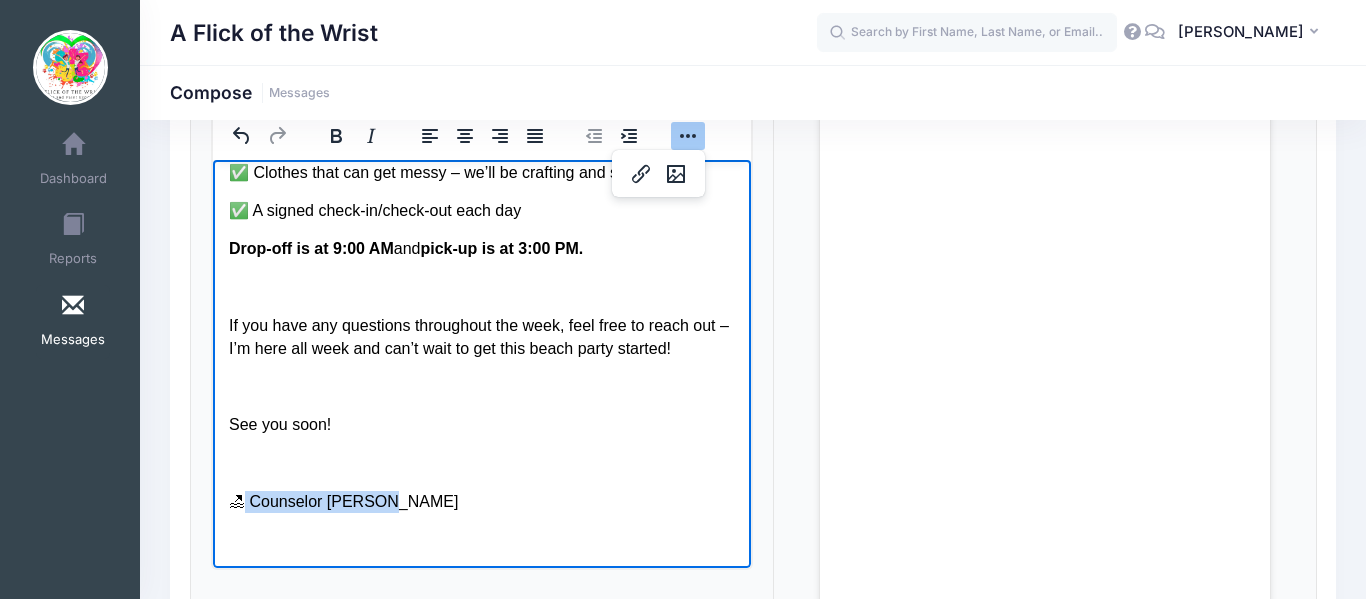 drag, startPoint x: 390, startPoint y: 504, endPoint x: 250, endPoint y: 496, distance: 140.22838 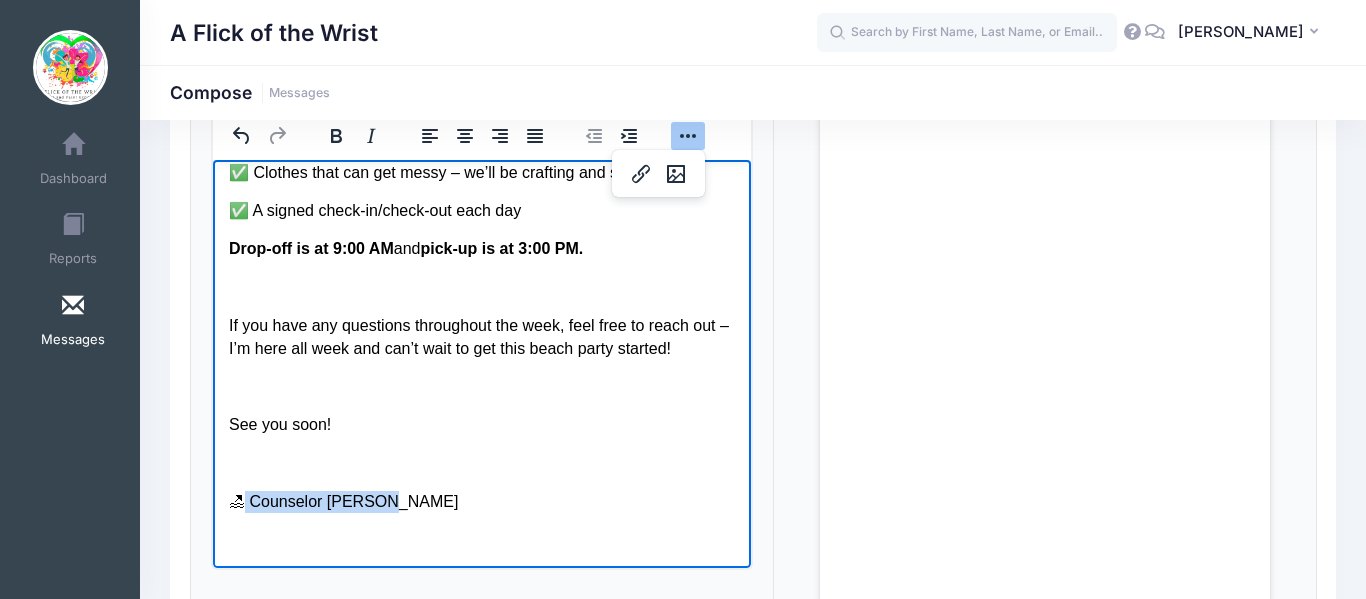 click on "🏖 Counselor [PERSON_NAME]" at bounding box center (481, 501) 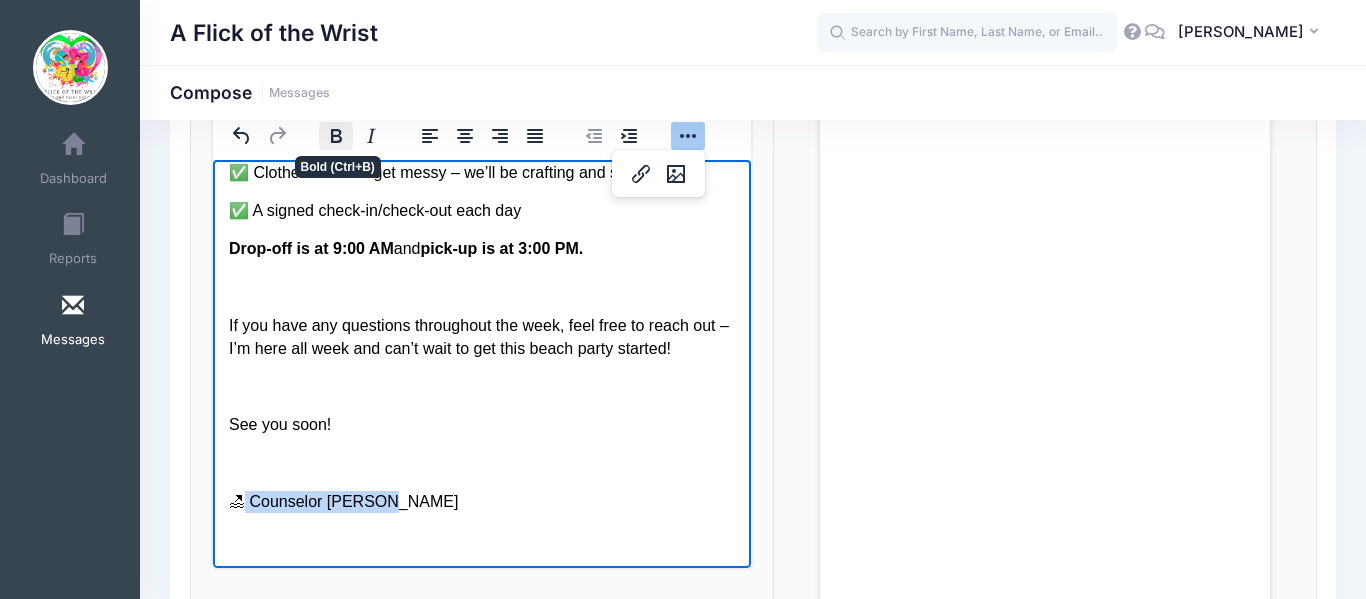 click 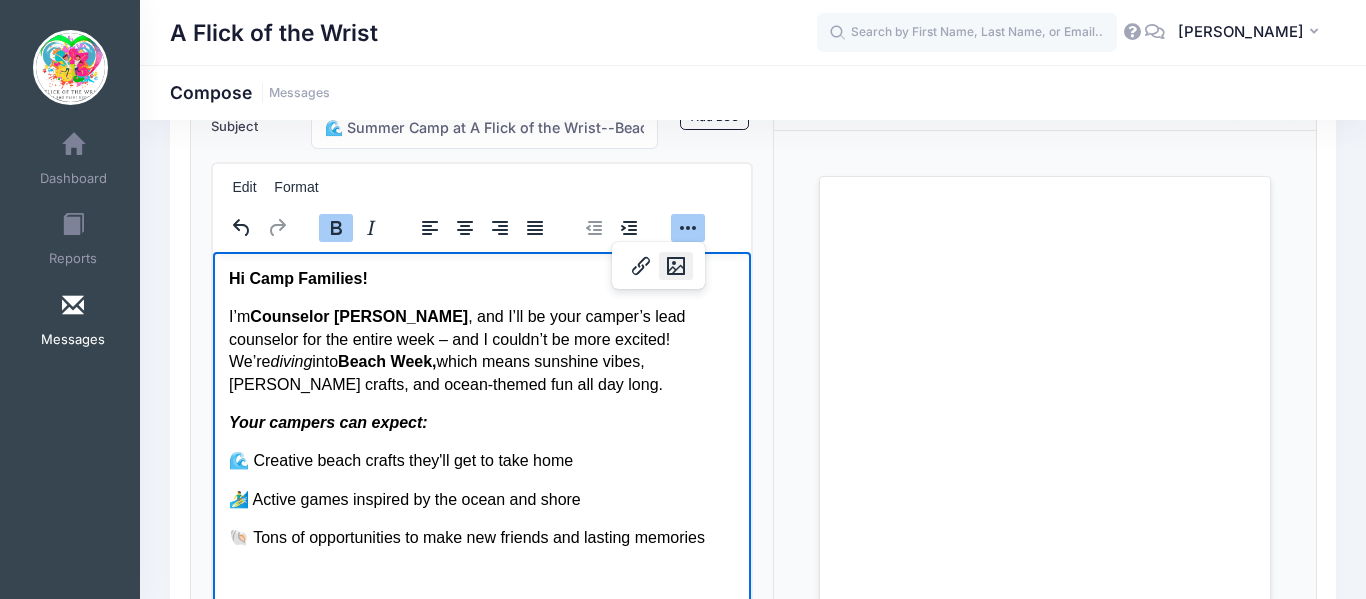 scroll, scrollTop: 0, scrollLeft: 0, axis: both 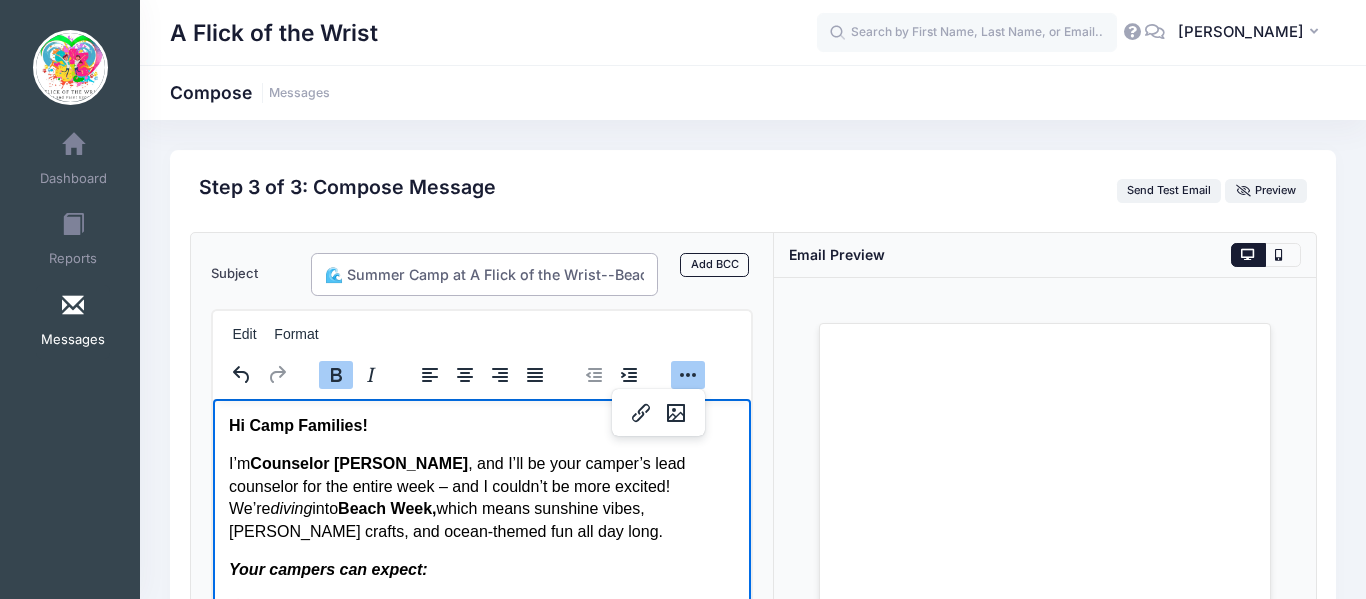 click on "🌊 Summer Camp at A Flick of the Wrist--Beach Week! 🎨" at bounding box center (484, 274) 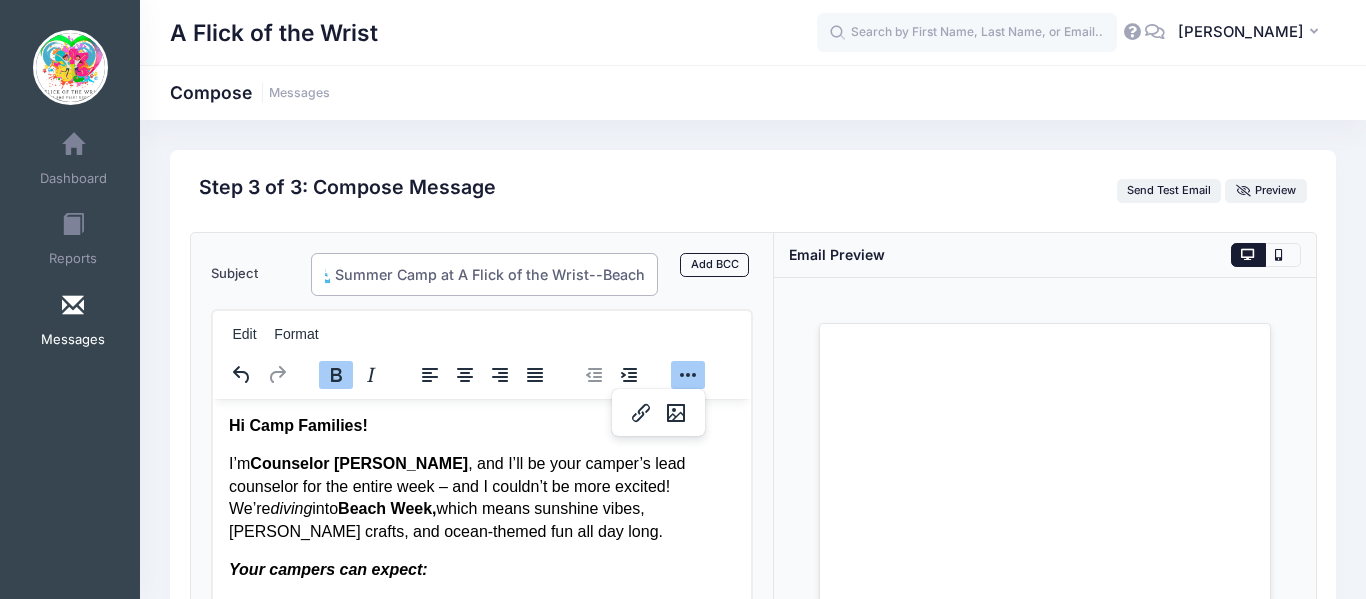 scroll, scrollTop: 0, scrollLeft: 0, axis: both 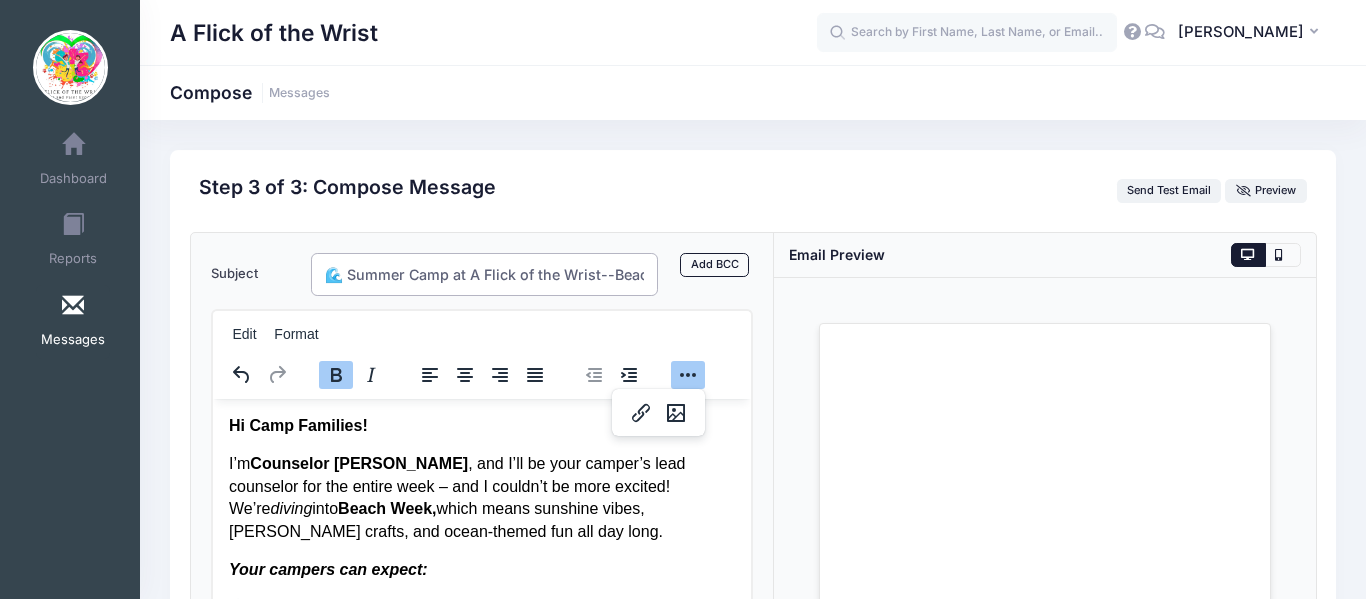 drag, startPoint x: 642, startPoint y: 271, endPoint x: 208, endPoint y: 271, distance: 434 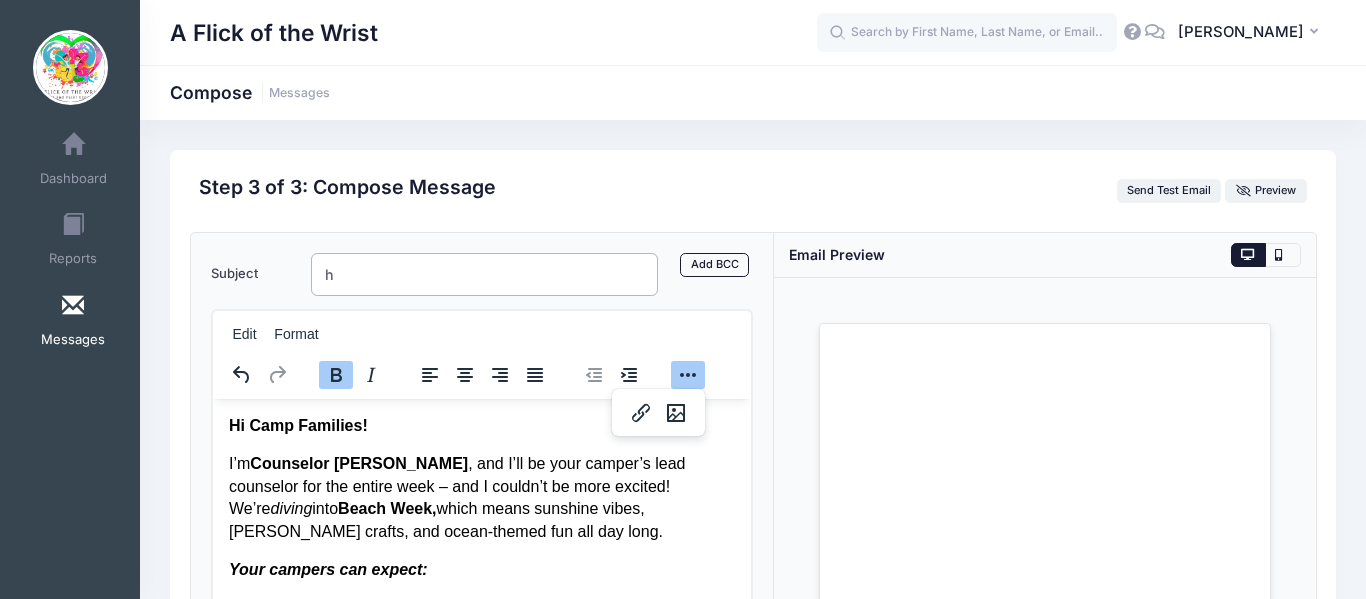 type on "h" 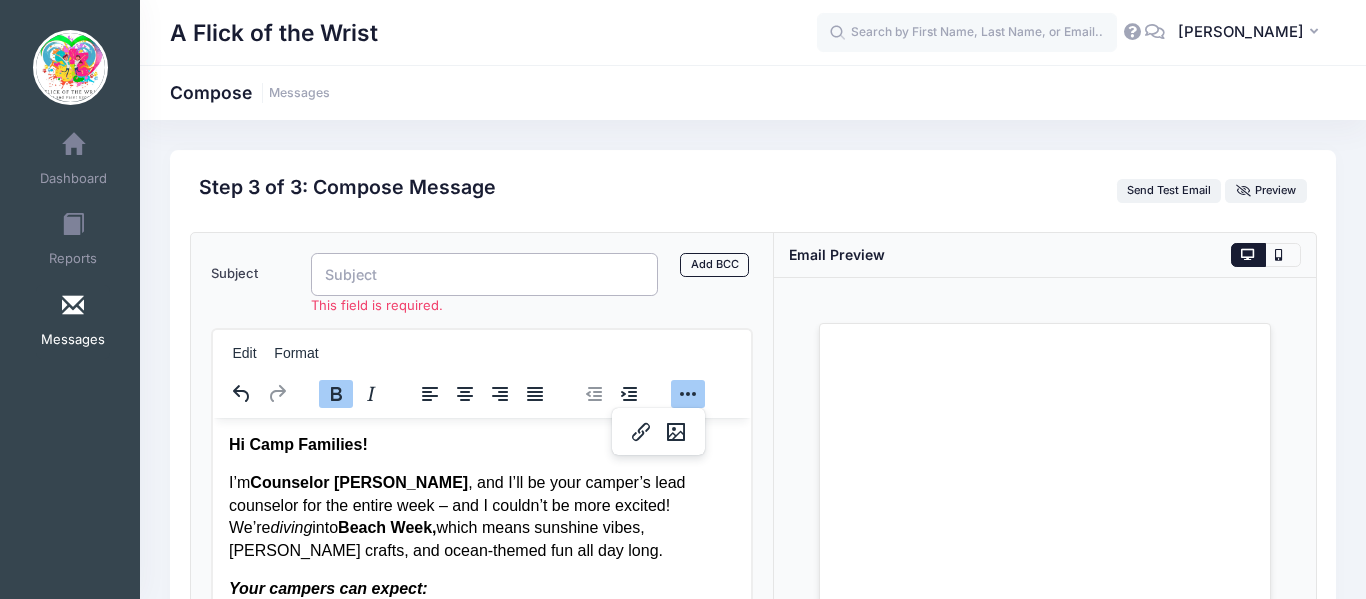 paste on "🏖 Welcome to Beach Week at Camp – From Counselor Michele!" 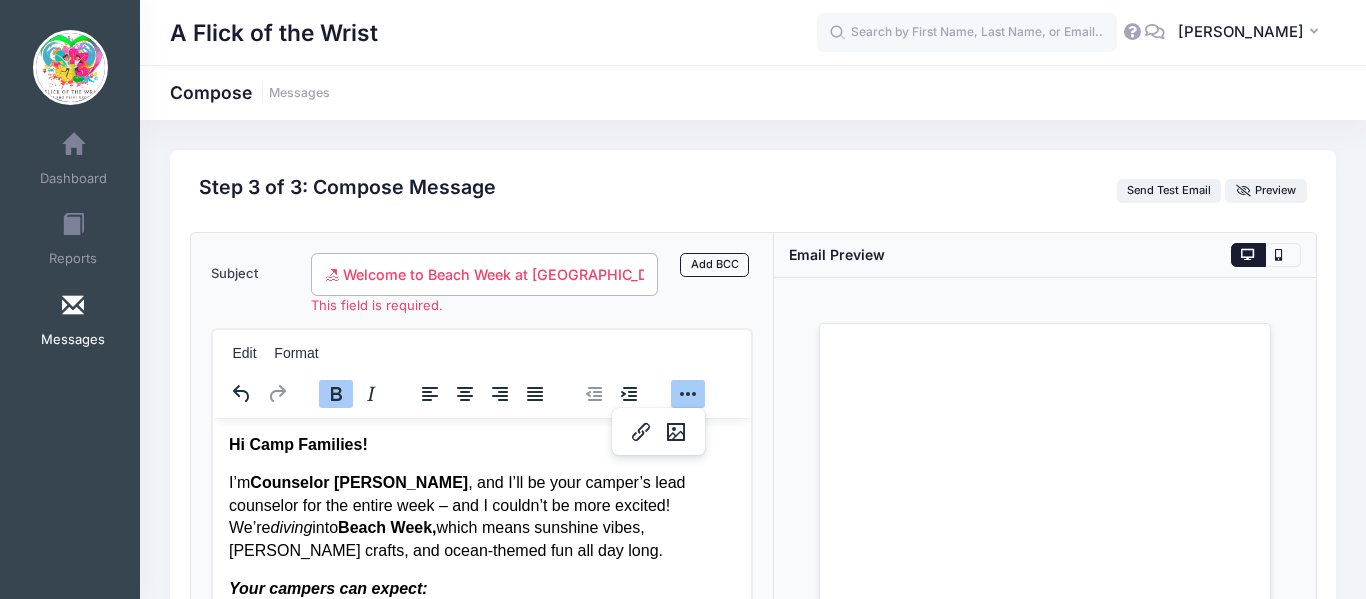 scroll, scrollTop: 0, scrollLeft: 118, axis: horizontal 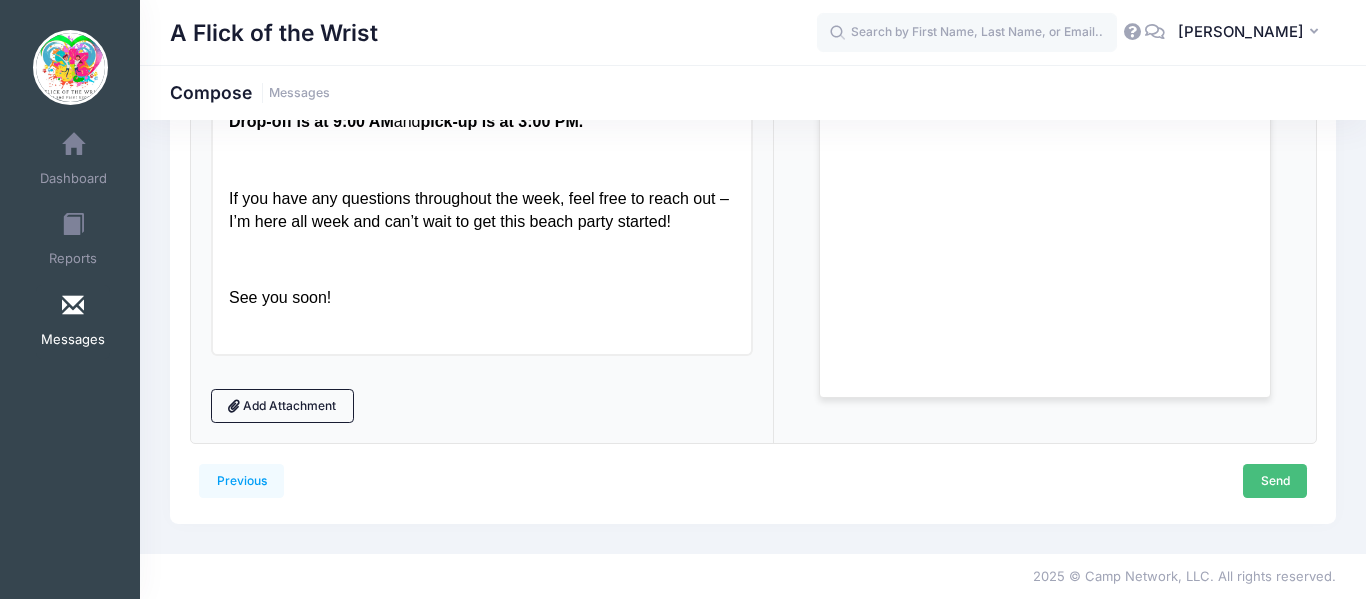 type on "🏖 Welcome to Beach Week at Camp – From Counselor Michele!" 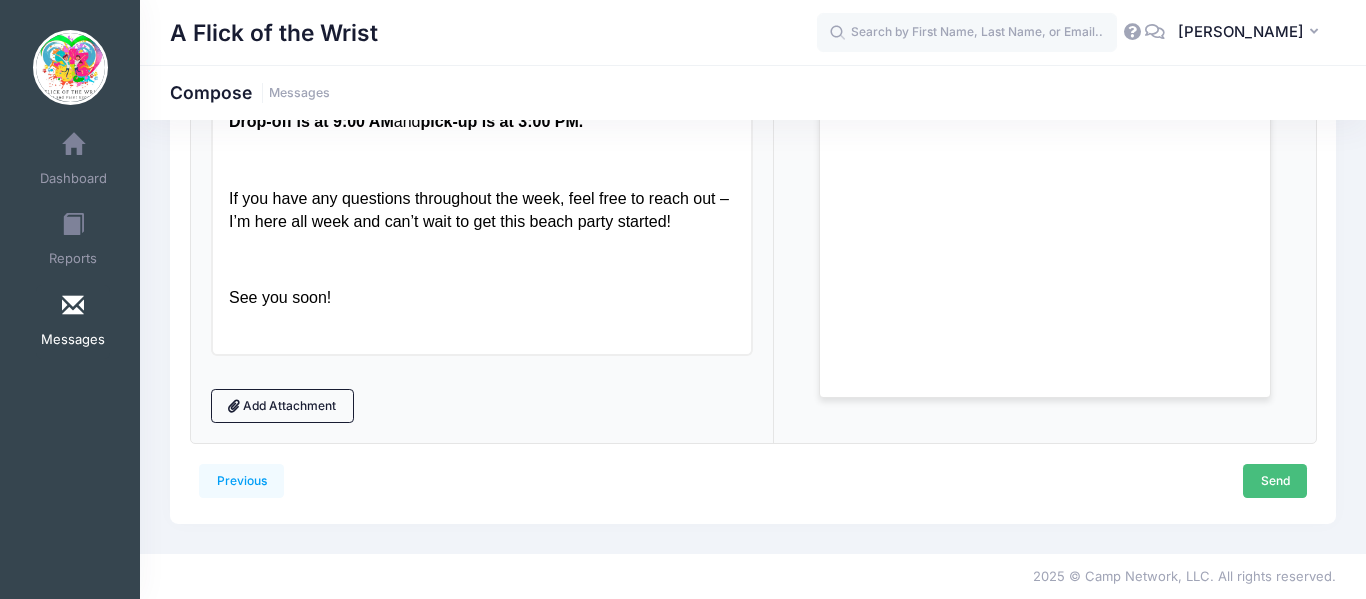 scroll, scrollTop: 0, scrollLeft: 0, axis: both 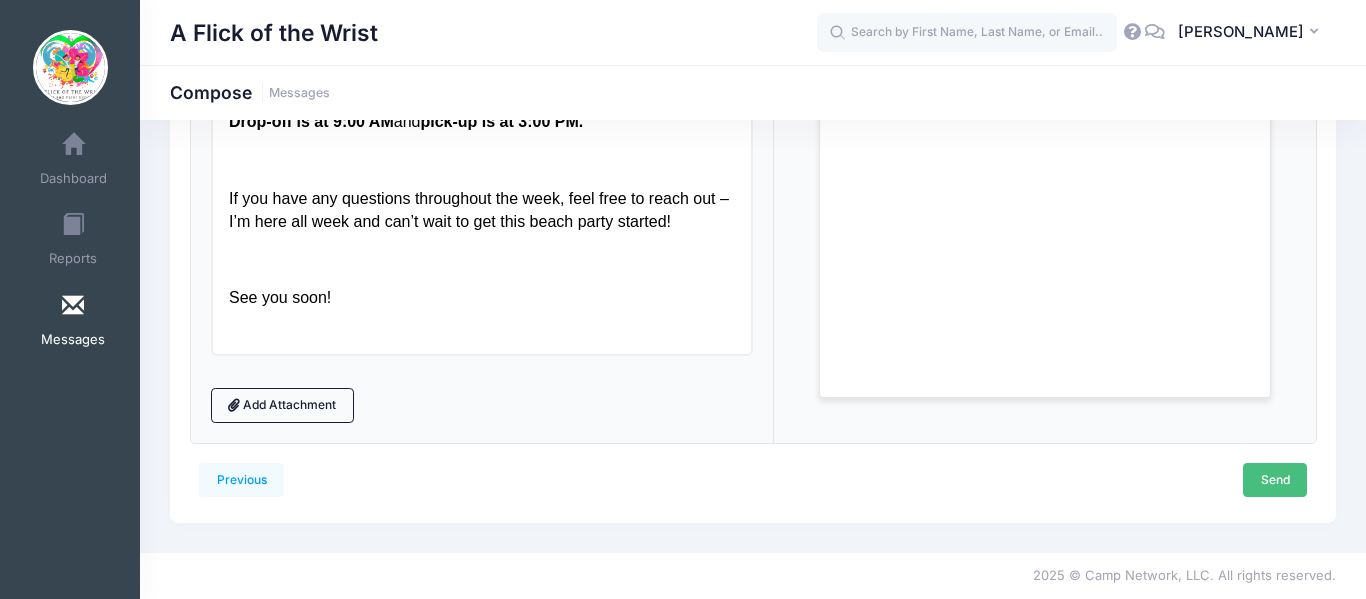 click on "Send" at bounding box center [1275, 480] 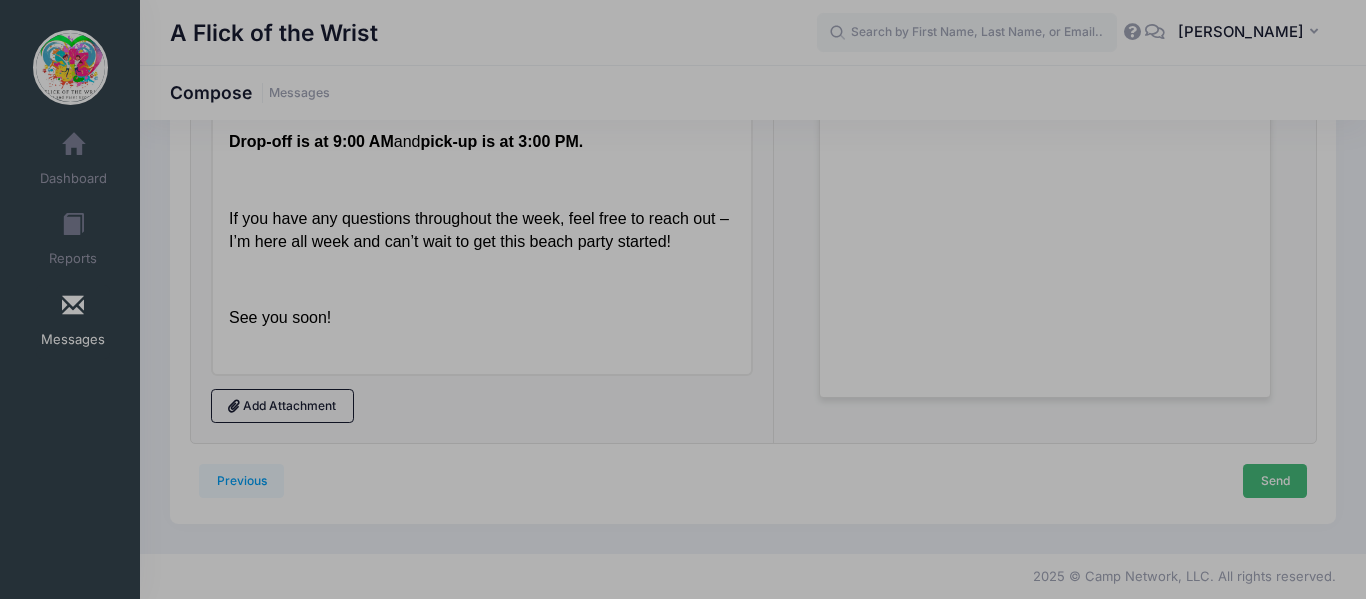 scroll, scrollTop: 0, scrollLeft: 0, axis: both 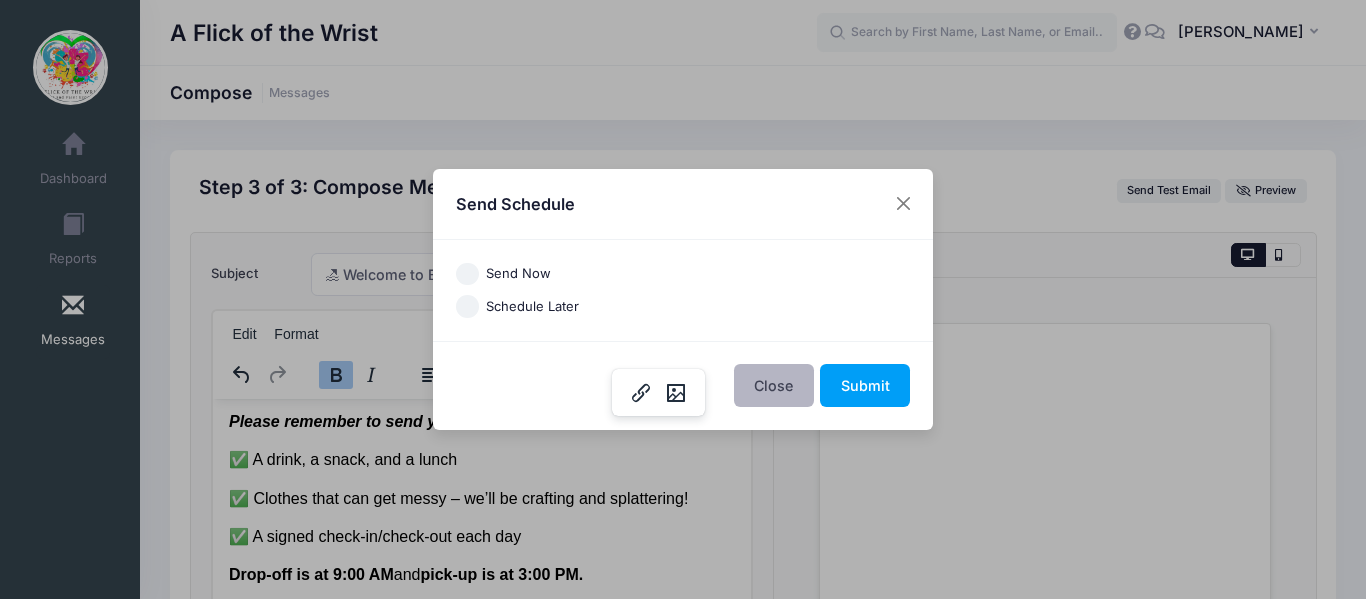 click on "Close" at bounding box center (774, 385) 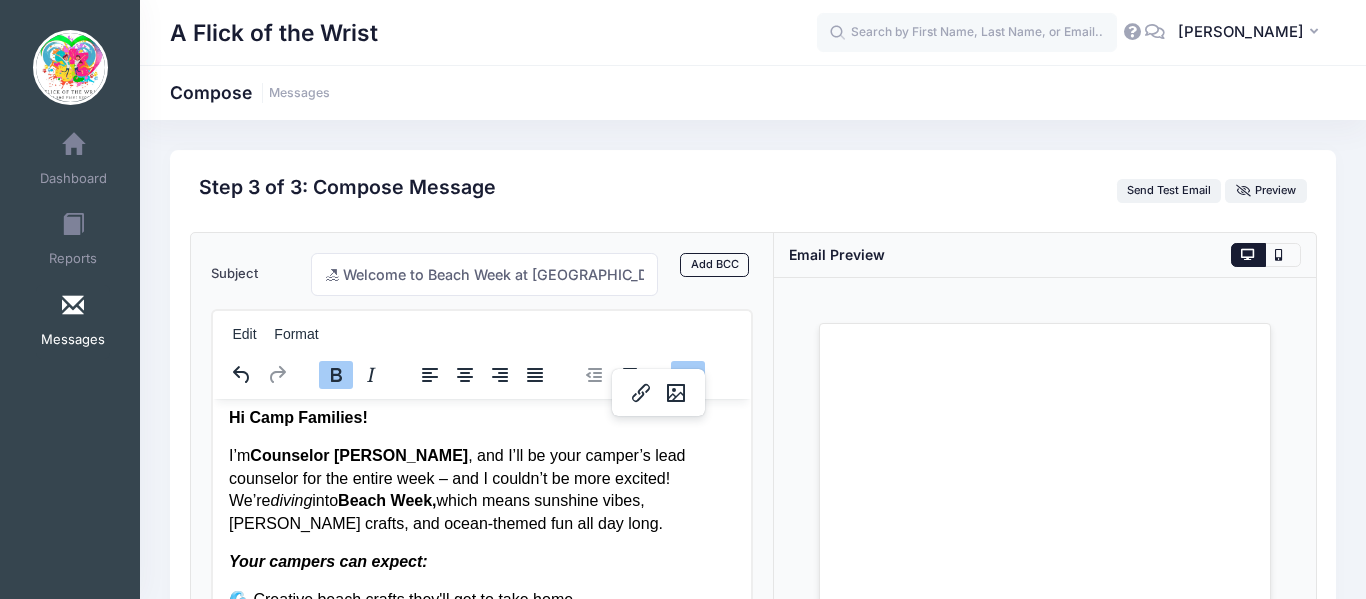 scroll, scrollTop: 0, scrollLeft: 0, axis: both 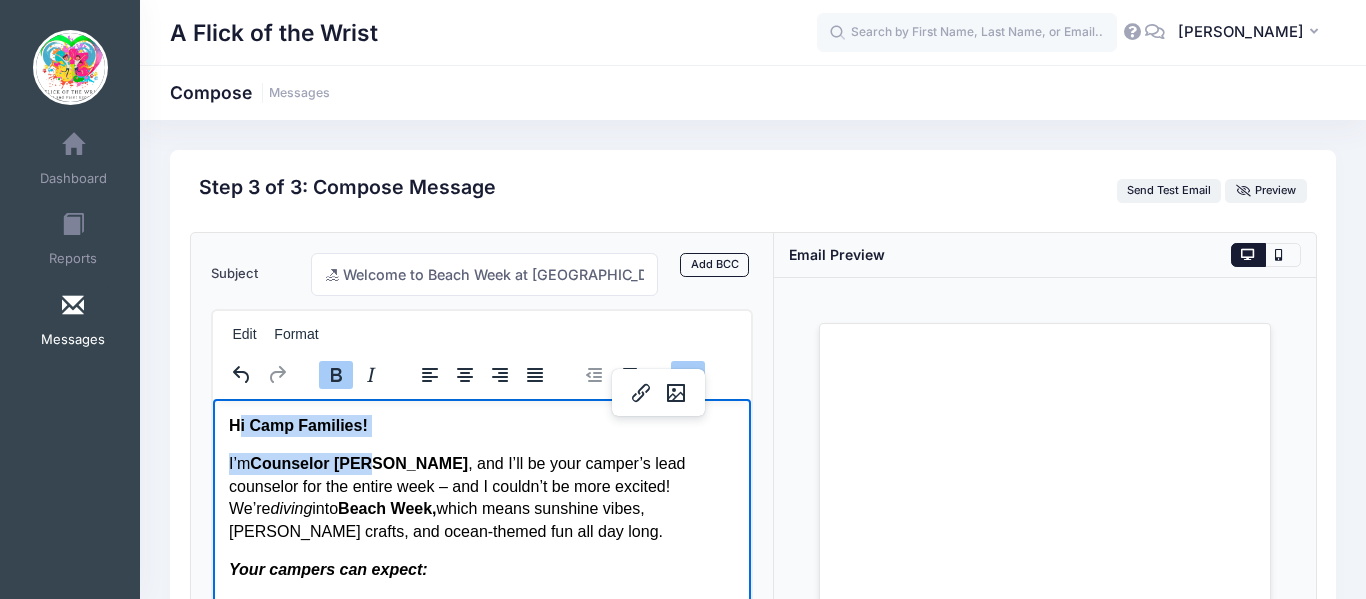drag, startPoint x: 234, startPoint y: 427, endPoint x: 246, endPoint y: 424, distance: 12.369317 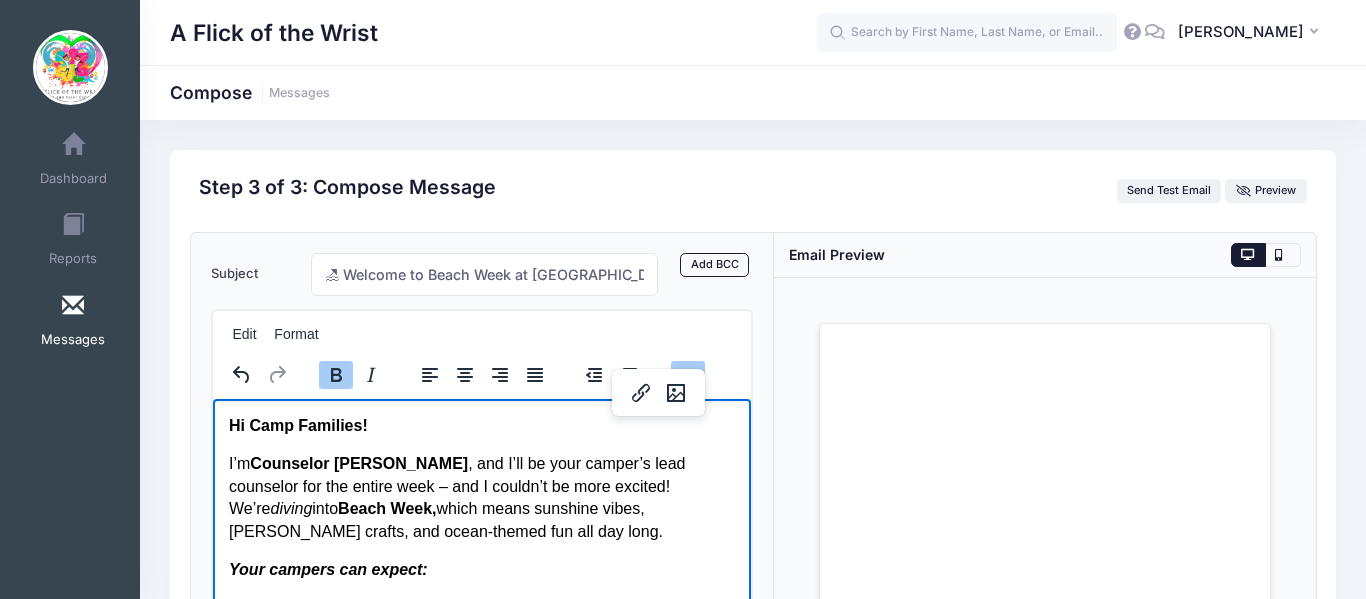 click on "Hi Camp Families!" at bounding box center (297, 424) 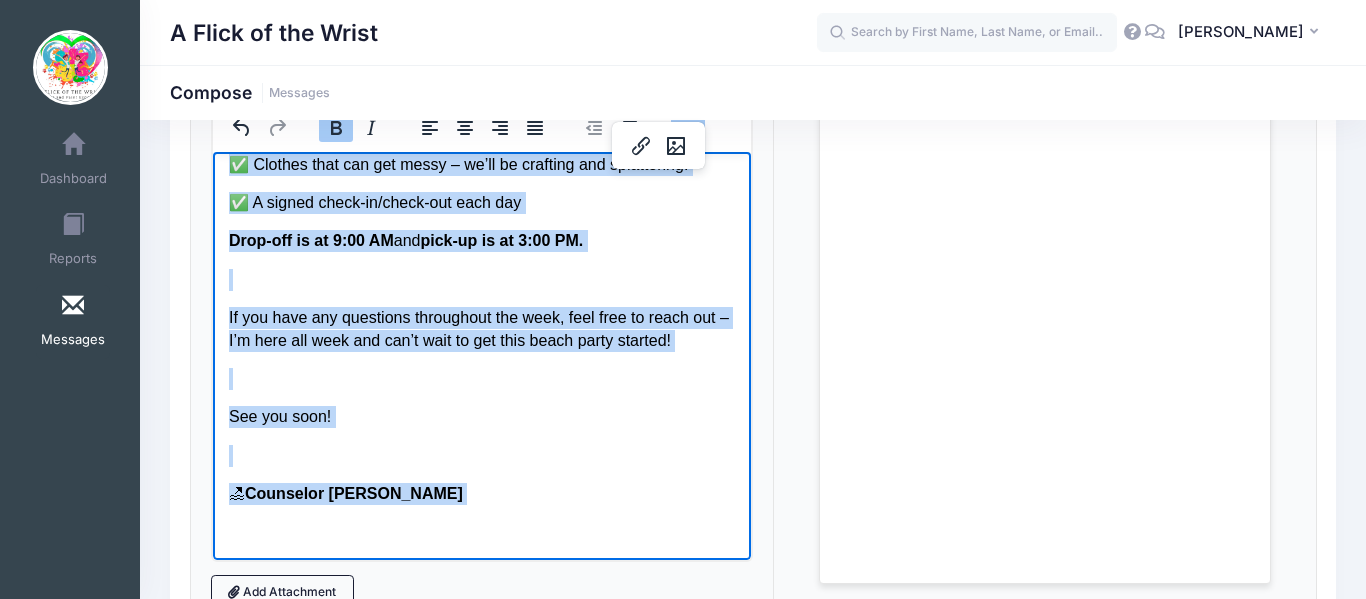 scroll, scrollTop: 433, scrollLeft: 0, axis: vertical 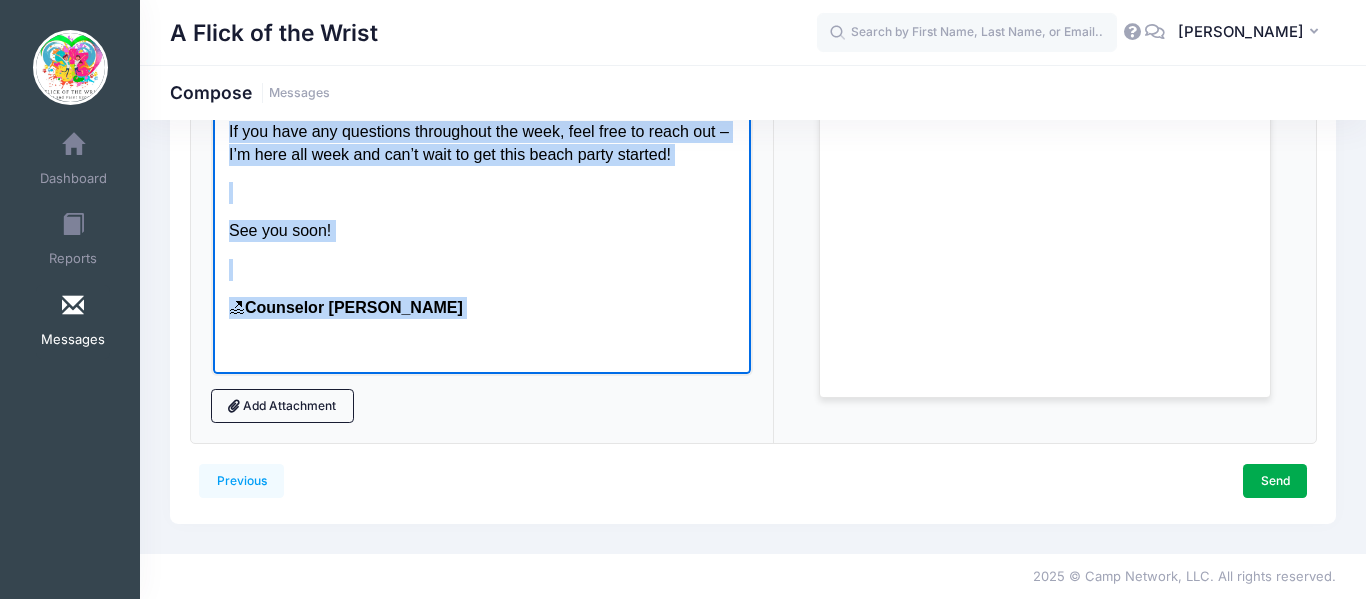 drag, startPoint x: 228, startPoint y: -7, endPoint x: 648, endPoint y: 282, distance: 509.8245 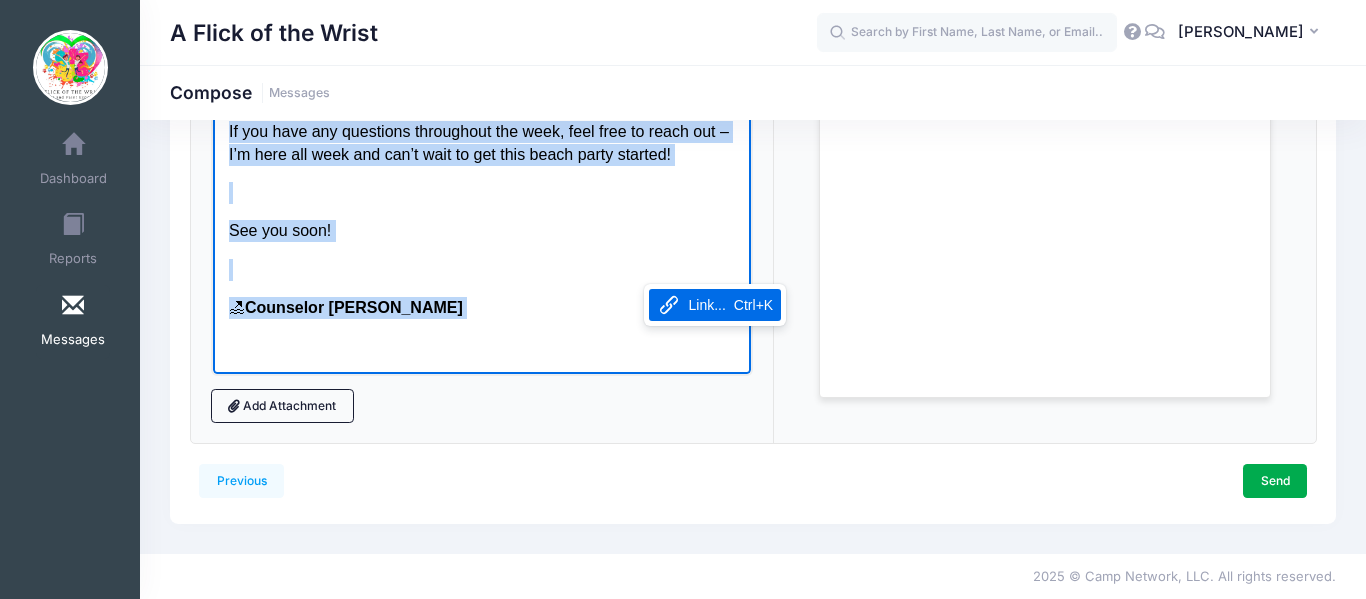 click on "Hi Camp Families! I’m  Counselor Michele , and I’ll be your camper’s lead counselor for the entire week – and I couldn’t be more excited! We’re  diving  into  Beach   Week,  which means sunshine vibes, sandy crafts, and ocean-themed fun all day long. Your campers can expect: 🌊 Creative beach crafts they'll get to take home 🏄‍♂️ Active games inspired by the ocean and shore 🐚 Tons of opportunities to make new friends and lasting memories Please remember to send your camper with: ✅ A drink, a snack, and a lunch ✅ Clothes that can get messy – we’ll be crafting and splattering! ✅ A signed check-in/check-out each day Drop-off is at 9:00 AM  and  pick-up is at 3:00 PM. If you have any questions throughout the week, feel free to reach out – I’m here all week and can’t wait to get this beach party started! See you soon! 🏖  Counselor Michele" at bounding box center (481, -44) 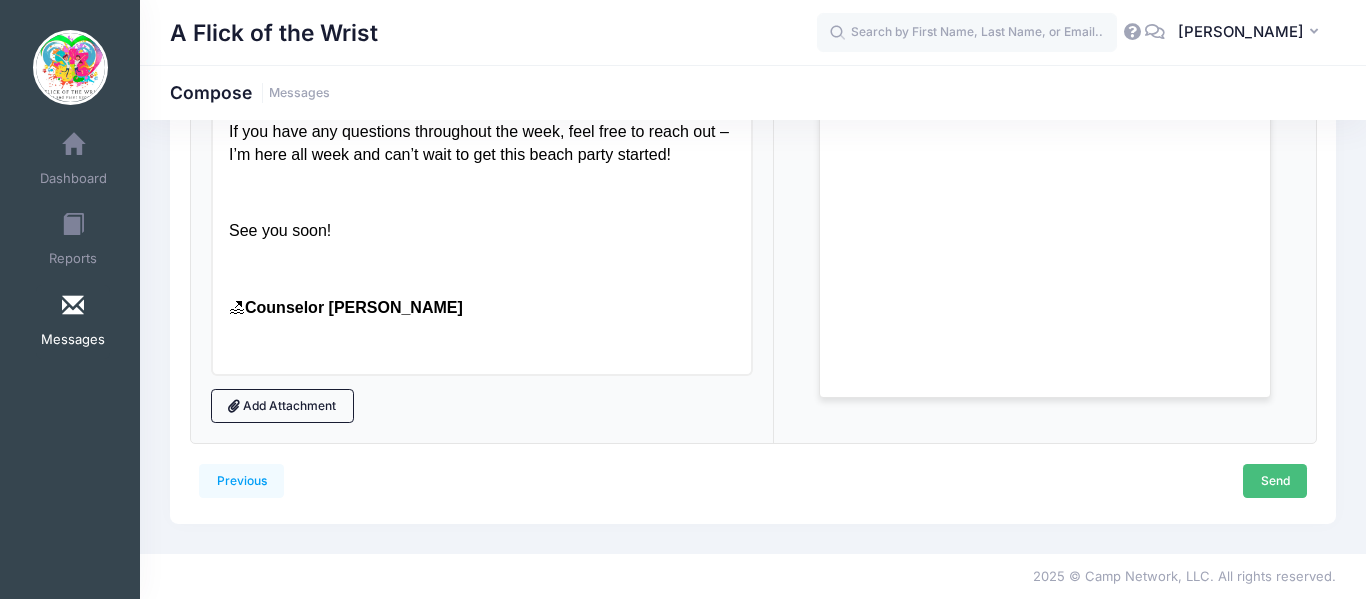 click on "Send" at bounding box center [1275, 481] 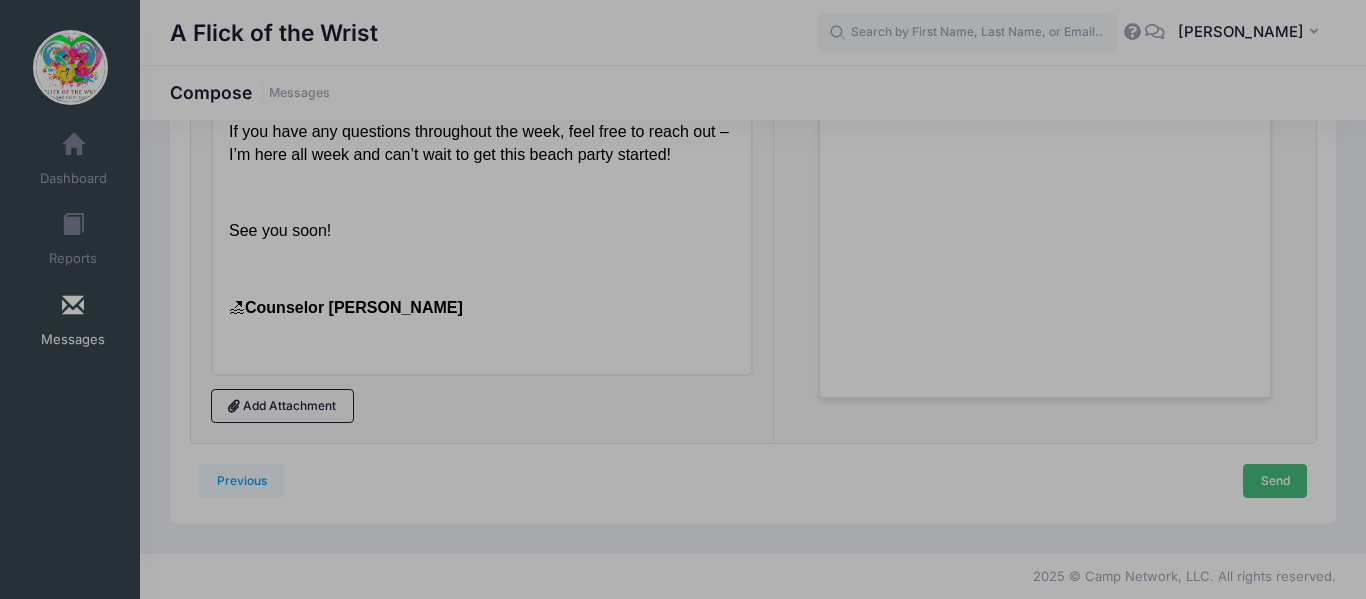 scroll, scrollTop: 0, scrollLeft: 0, axis: both 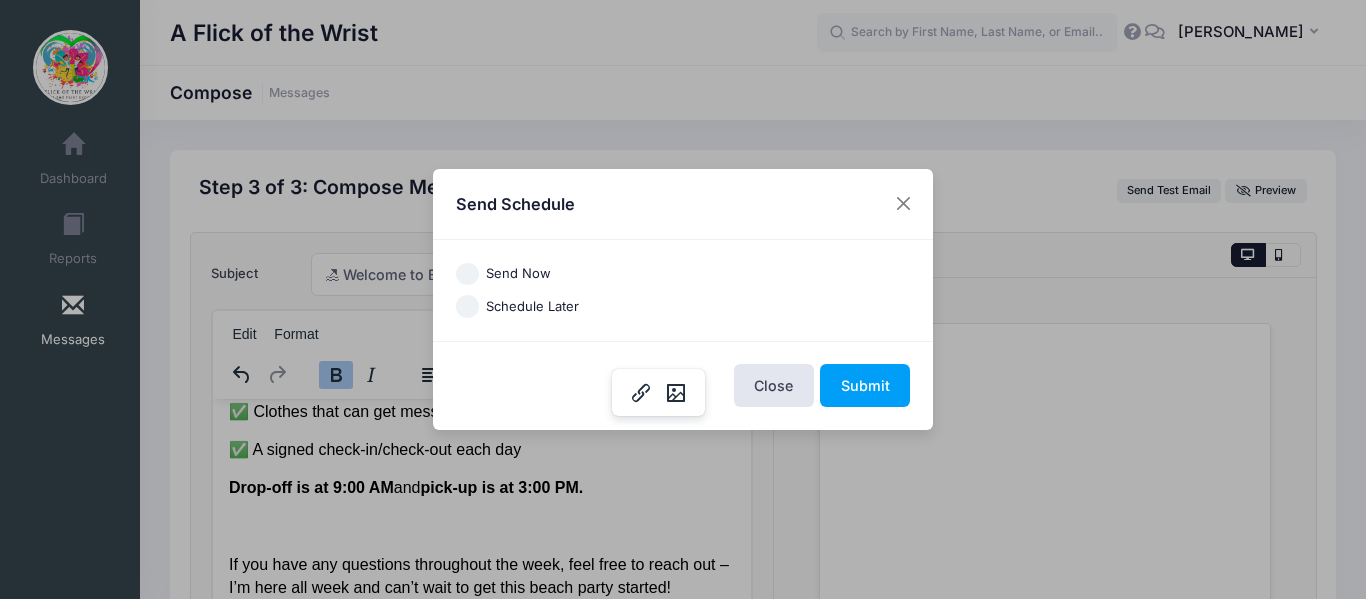 click on "Send Now" at bounding box center (467, 274) 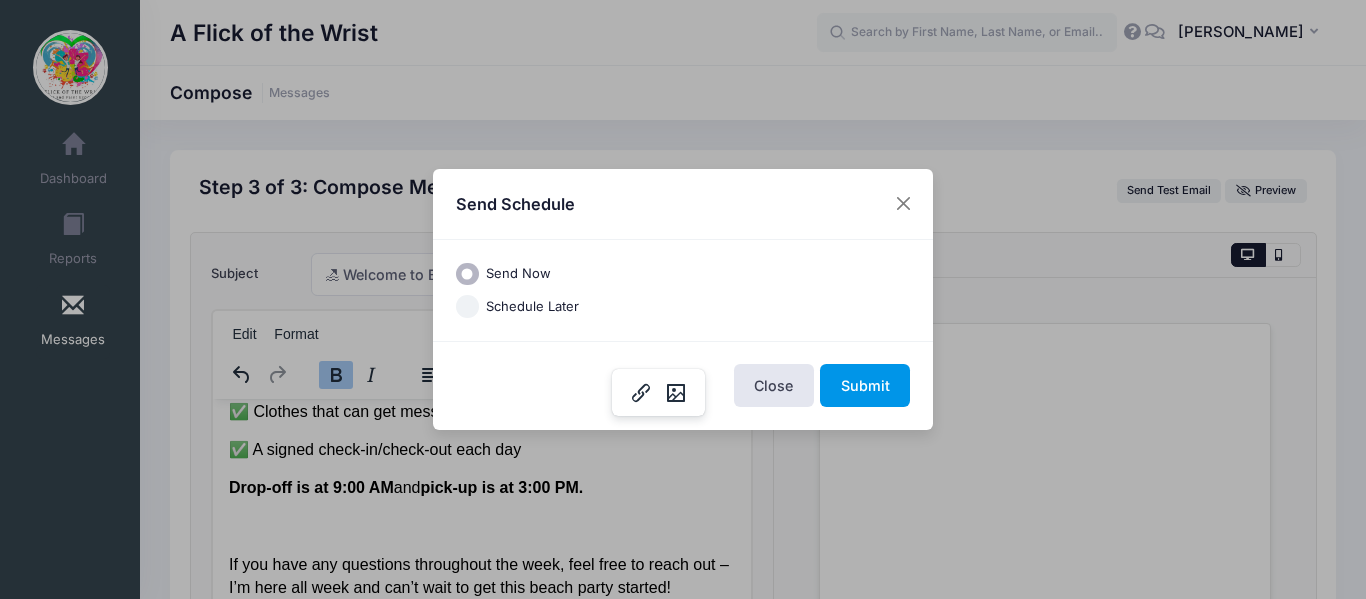 click on "Submit" at bounding box center [865, 385] 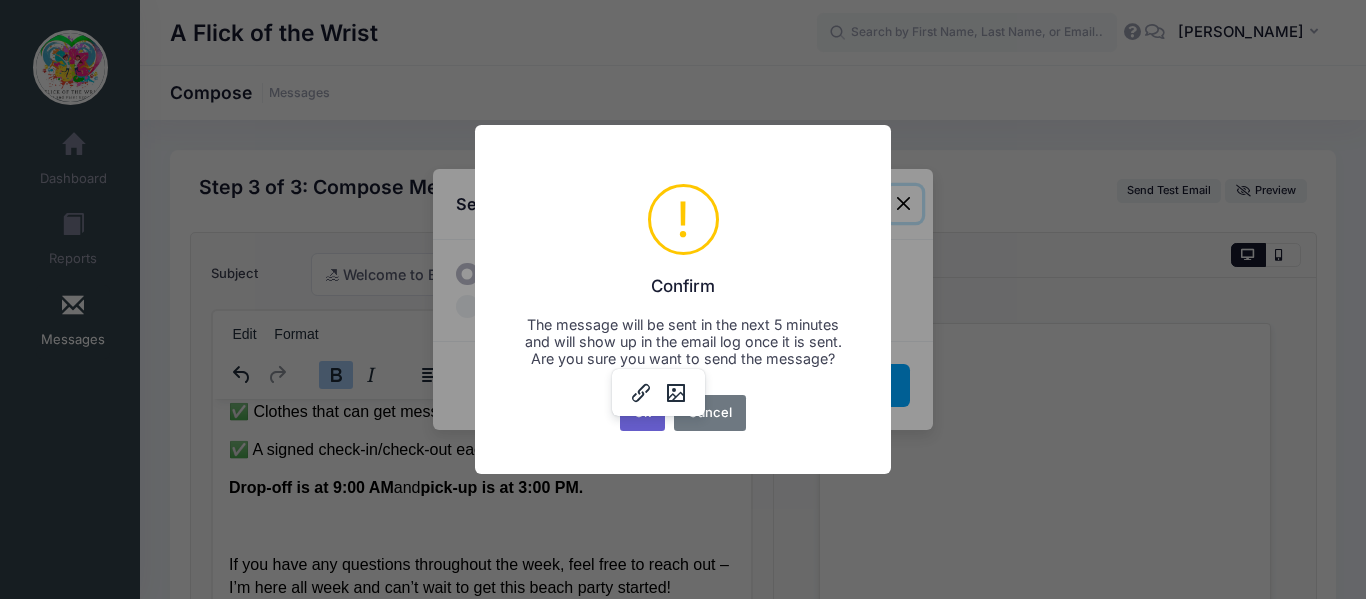 click on "Ok" at bounding box center (643, 413) 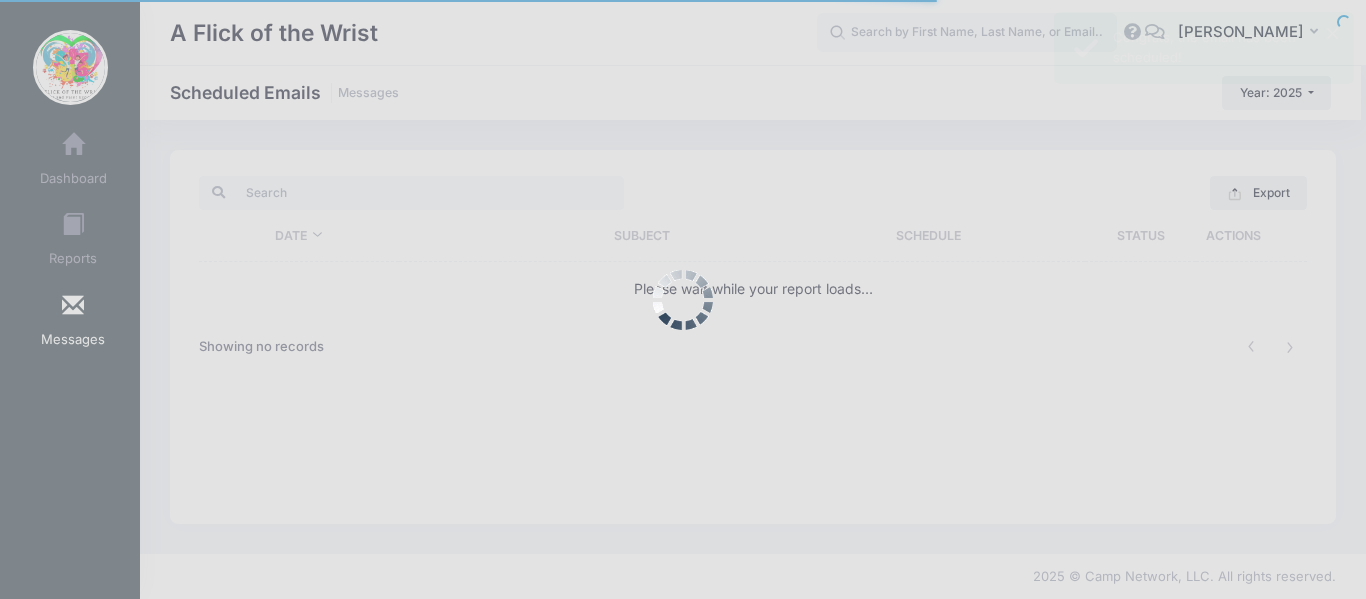 scroll, scrollTop: 0, scrollLeft: 0, axis: both 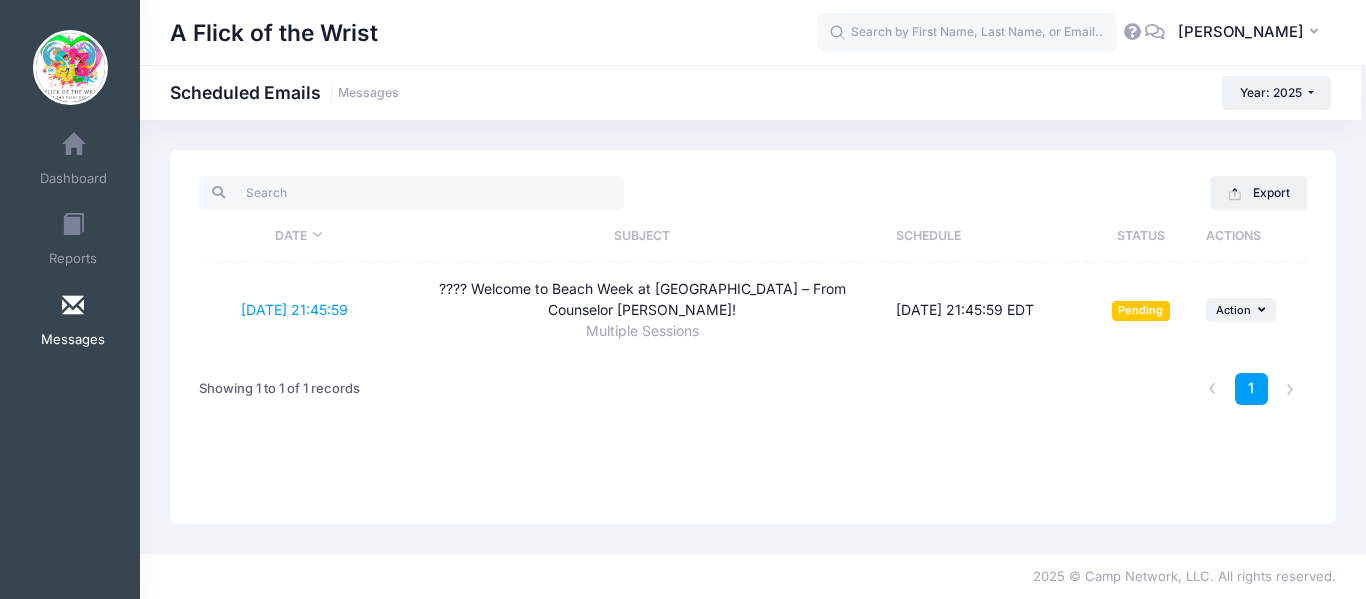 click on "Messages" at bounding box center [73, 322] 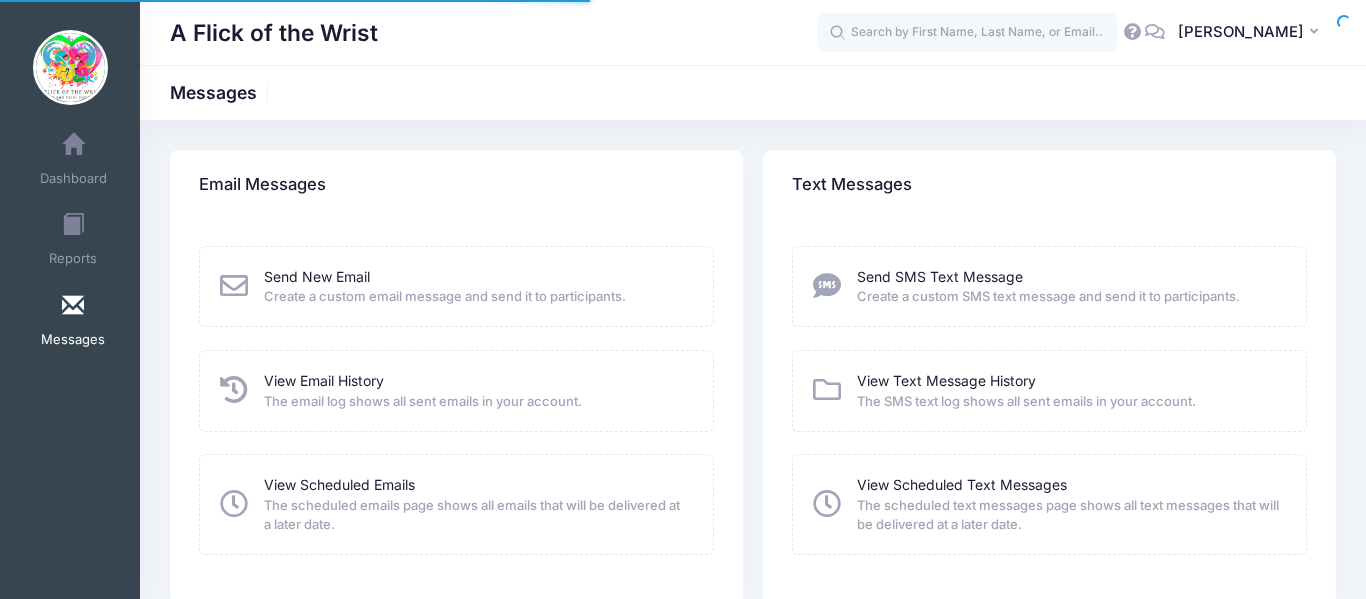 scroll, scrollTop: 0, scrollLeft: 0, axis: both 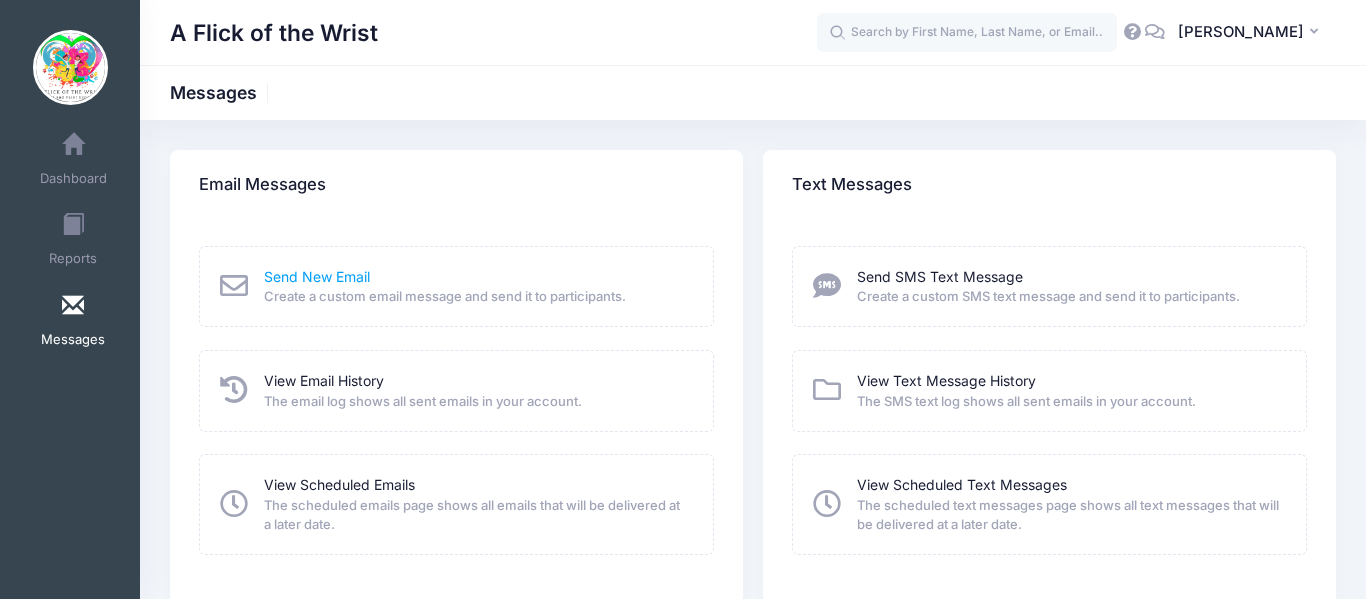 click on "Send New Email" at bounding box center (317, 276) 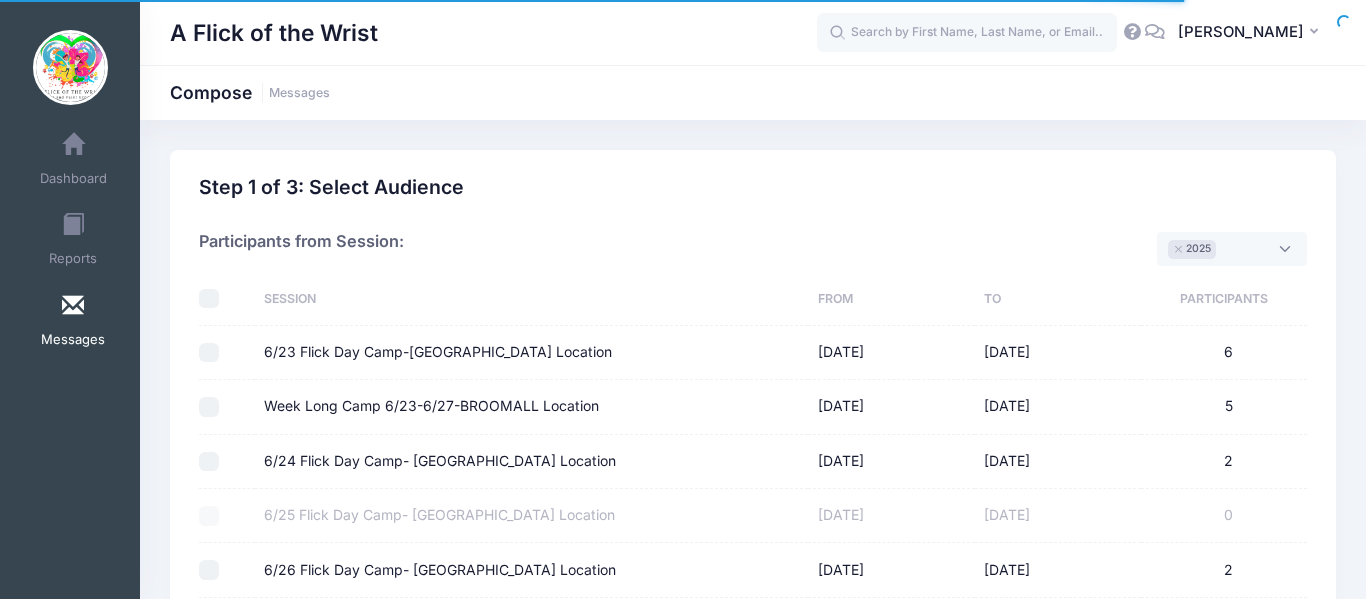 scroll, scrollTop: 23, scrollLeft: 0, axis: vertical 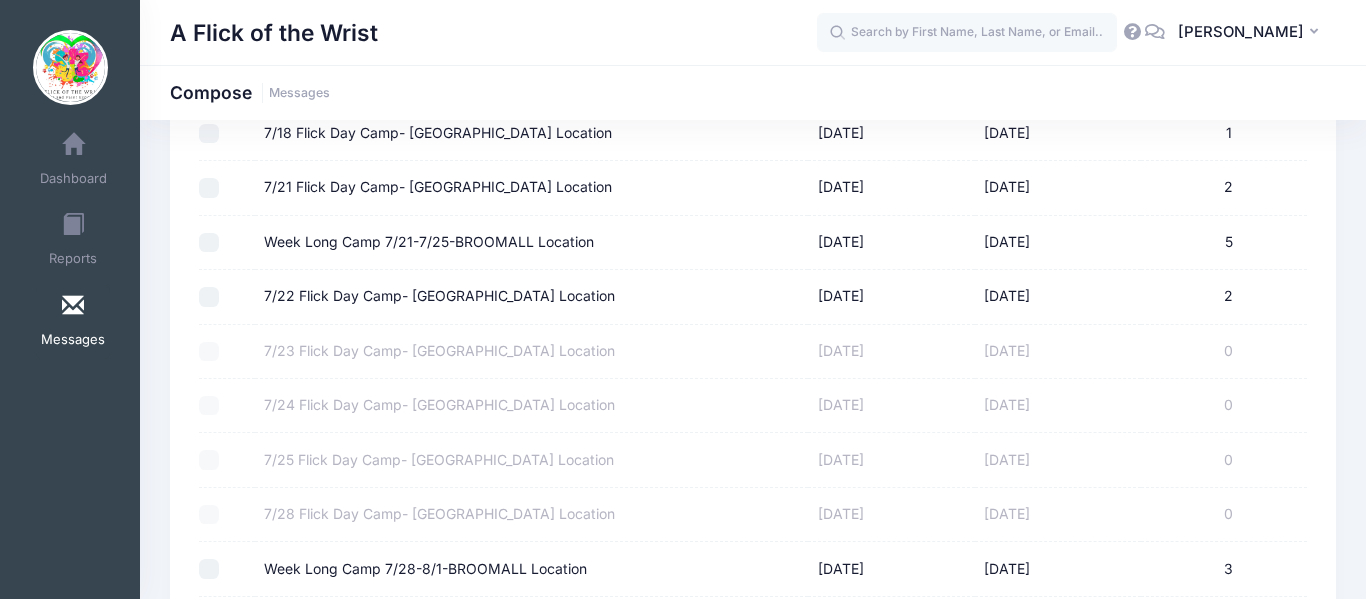 click on "7/21 Flick Day Camp- [GEOGRAPHIC_DATA] Location" at bounding box center (209, 188) 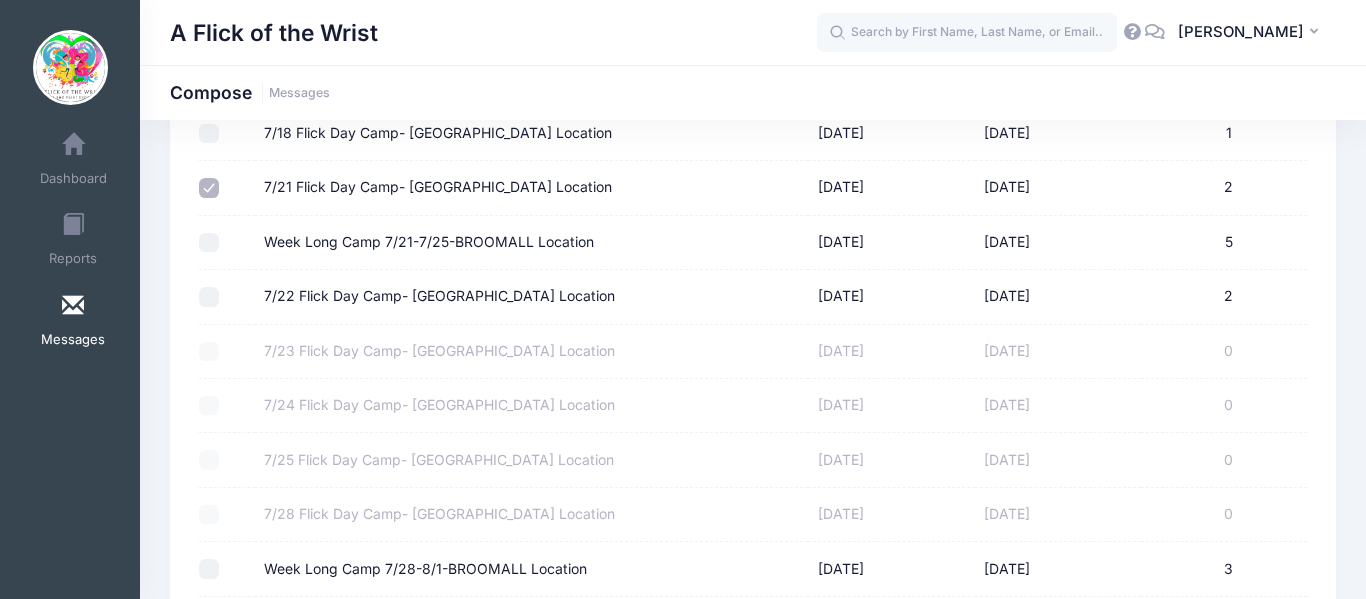 click on "Week Long Camp 7/21-7/25-BROOMALL Location" at bounding box center [209, 243] 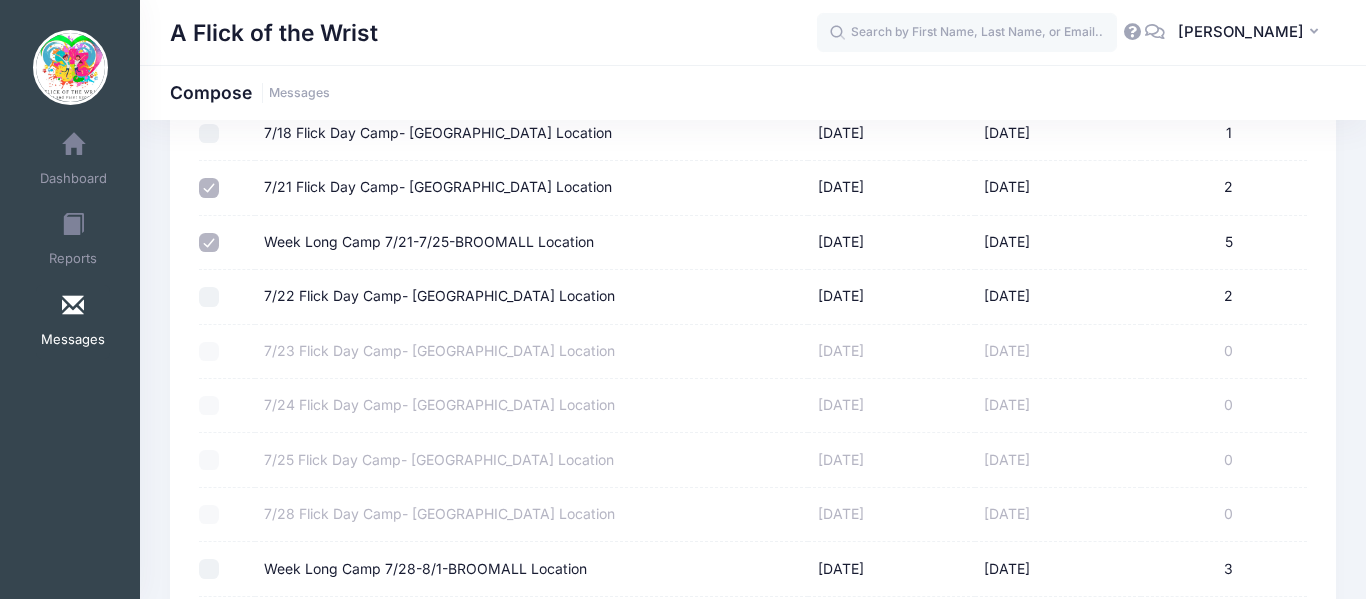 click on "7/22 Flick Day Camp- [GEOGRAPHIC_DATA] Location" at bounding box center [209, 297] 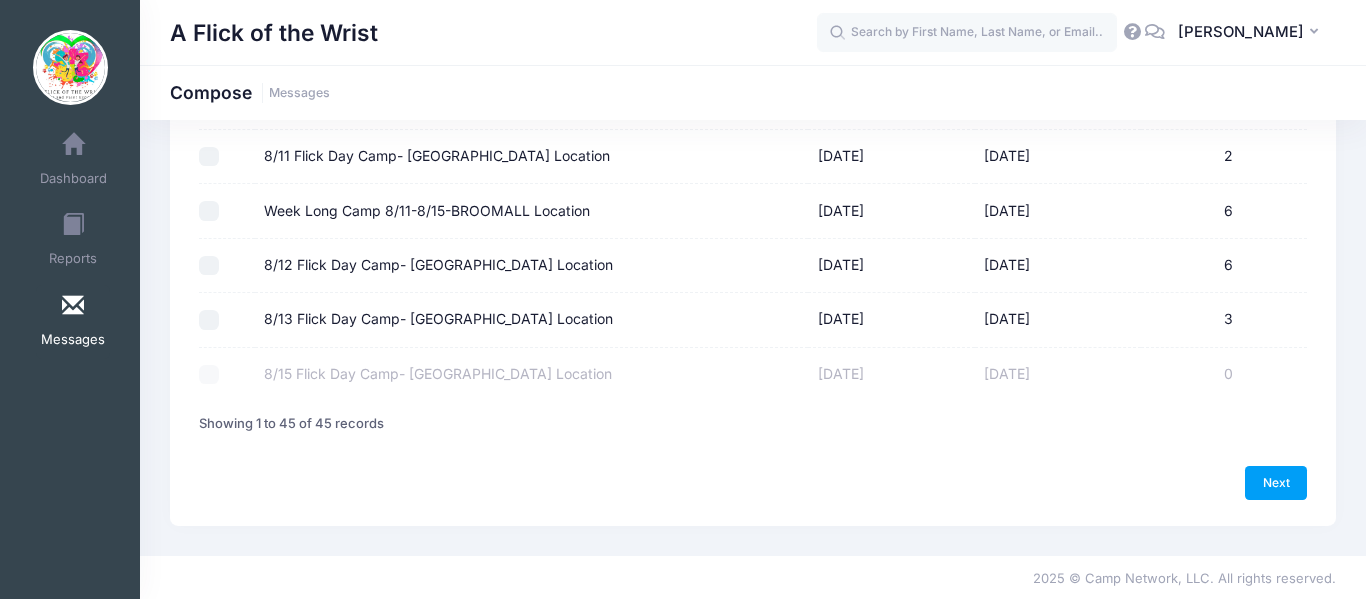 scroll, scrollTop: 2377, scrollLeft: 0, axis: vertical 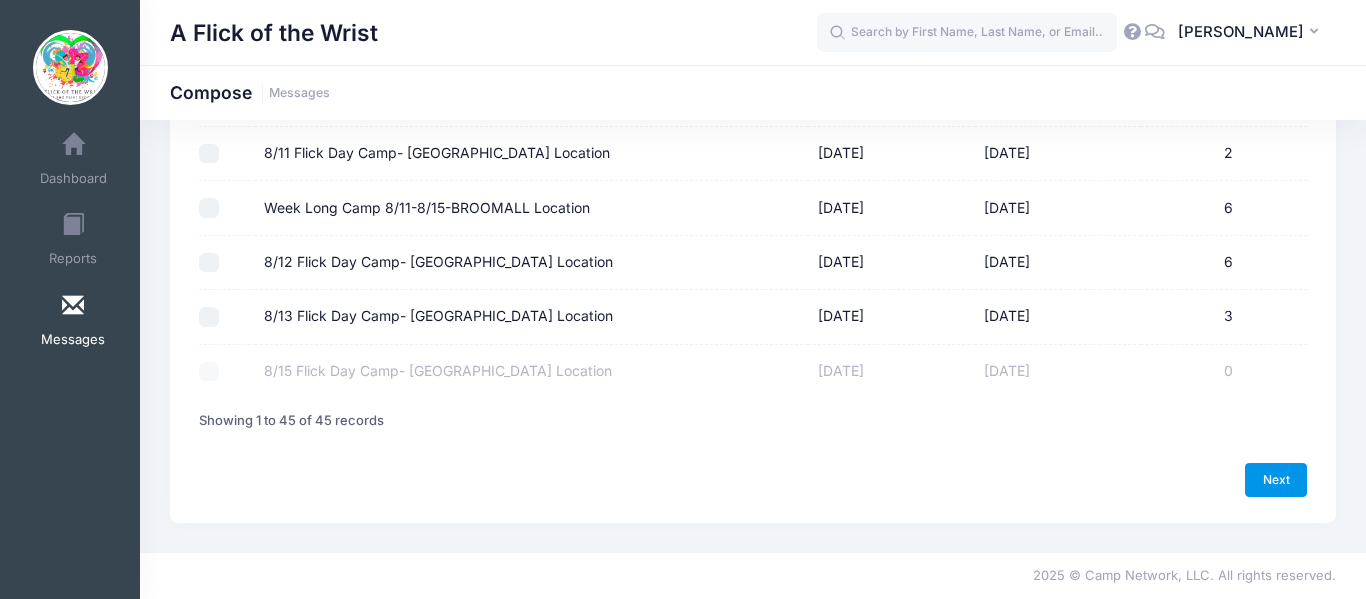 click on "Next" at bounding box center [1276, 480] 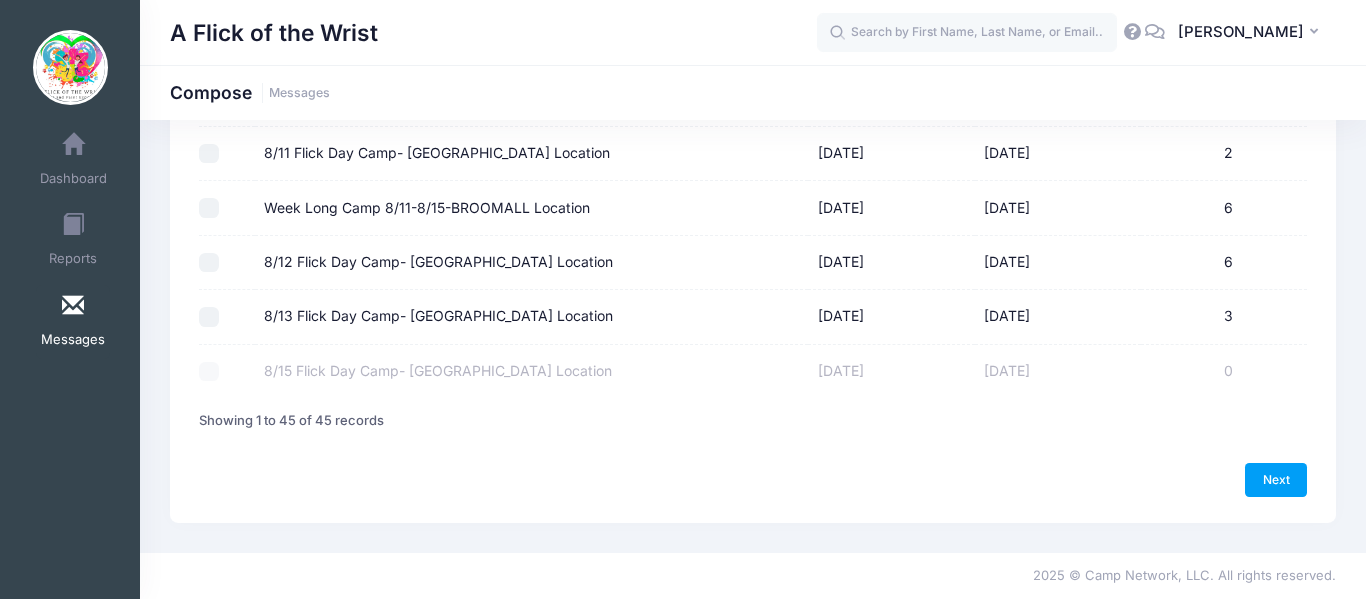 select on "50" 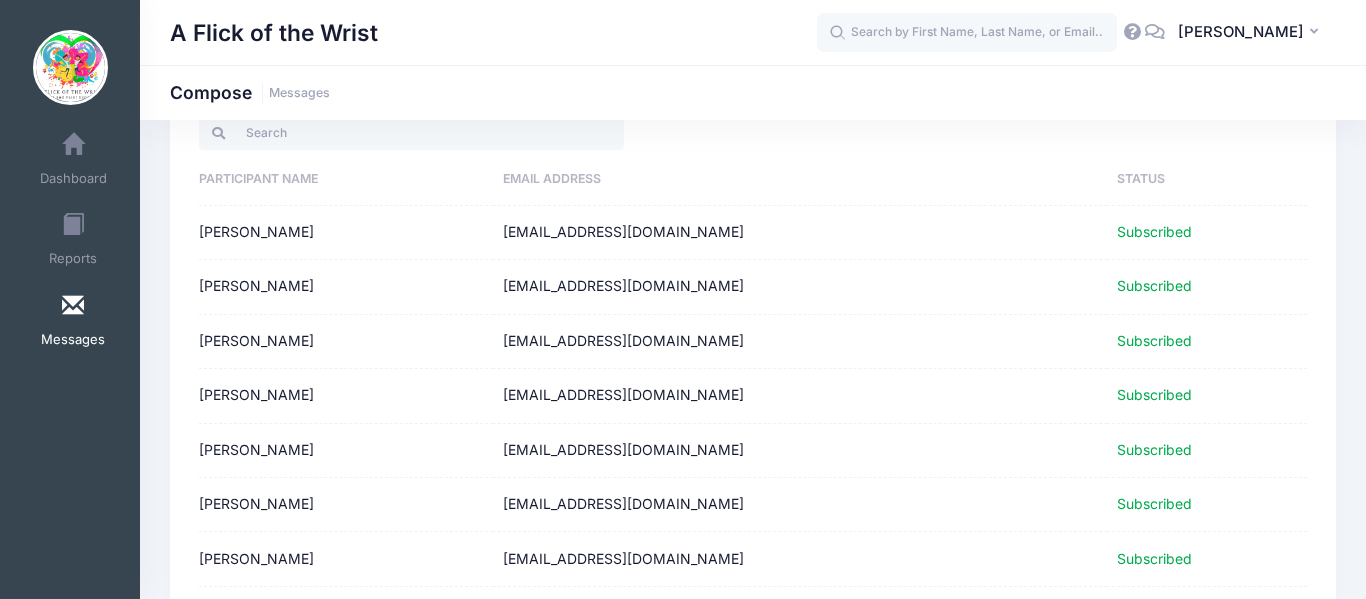 scroll, scrollTop: 95, scrollLeft: 0, axis: vertical 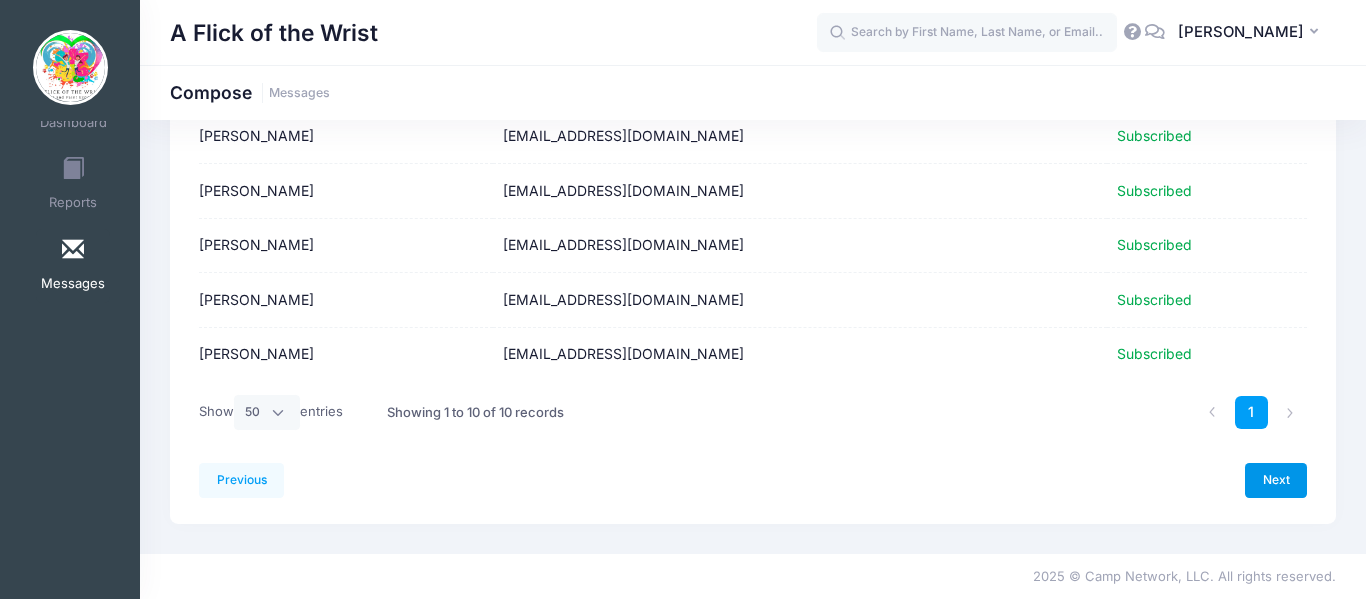 click on "Next" at bounding box center (1276, 480) 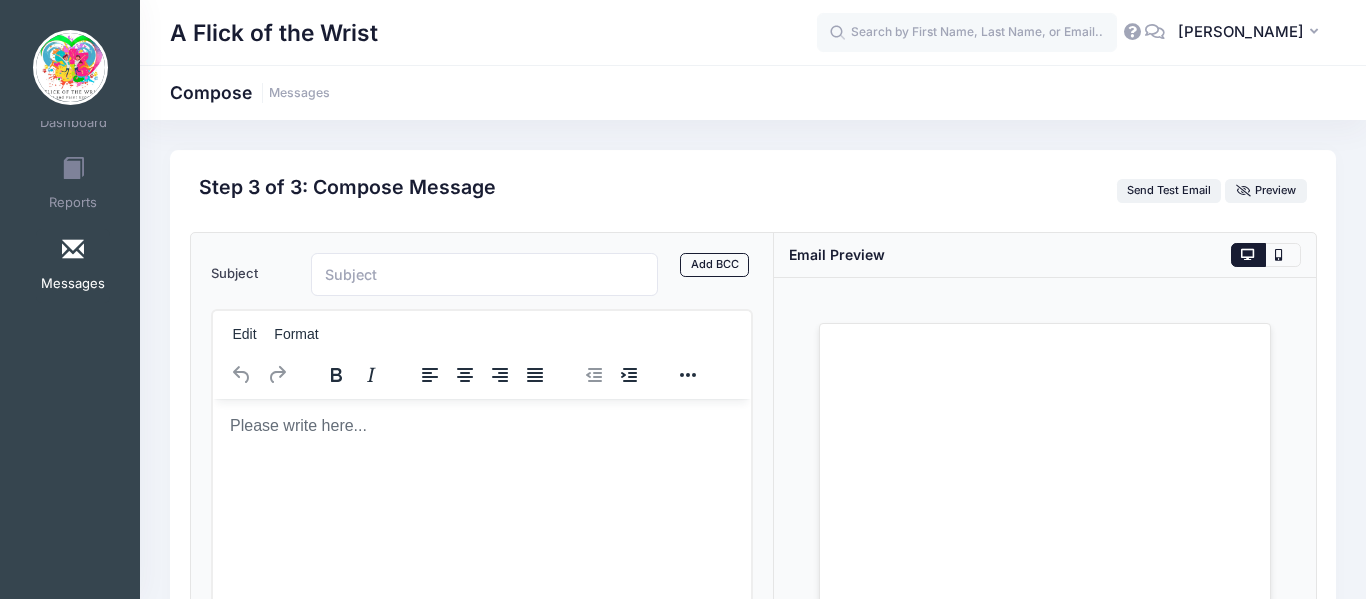scroll, scrollTop: 0, scrollLeft: 0, axis: both 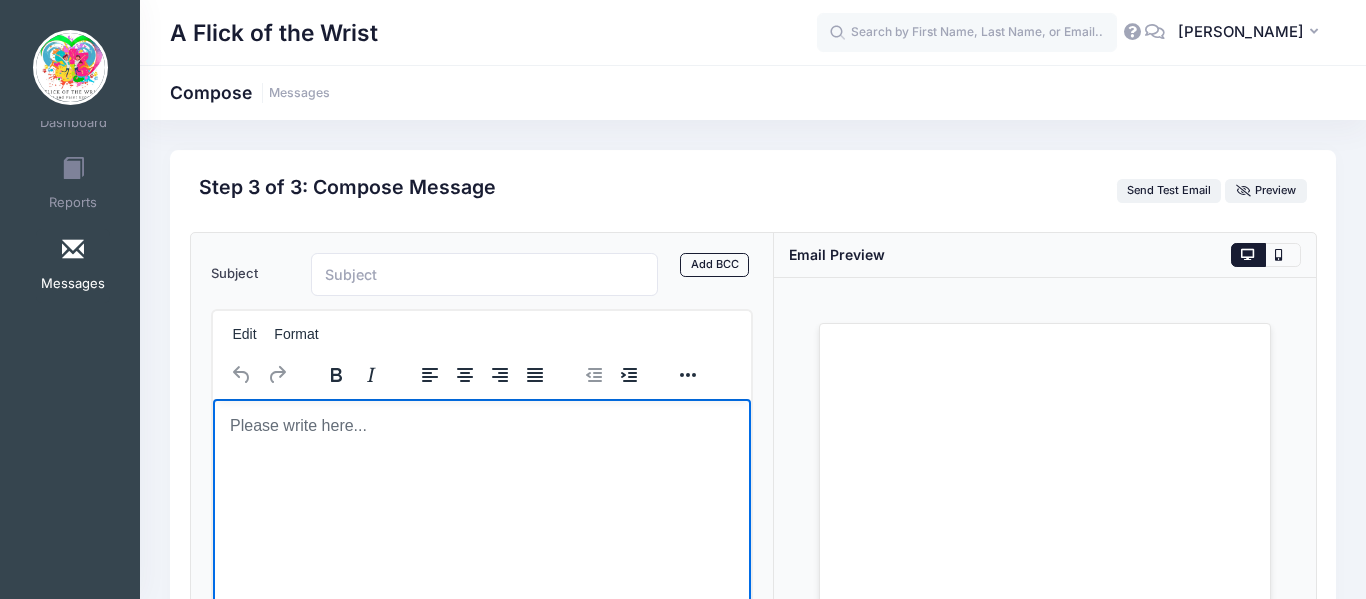 drag, startPoint x: 271, startPoint y: 438, endPoint x: 388, endPoint y: 542, distance: 156.54073 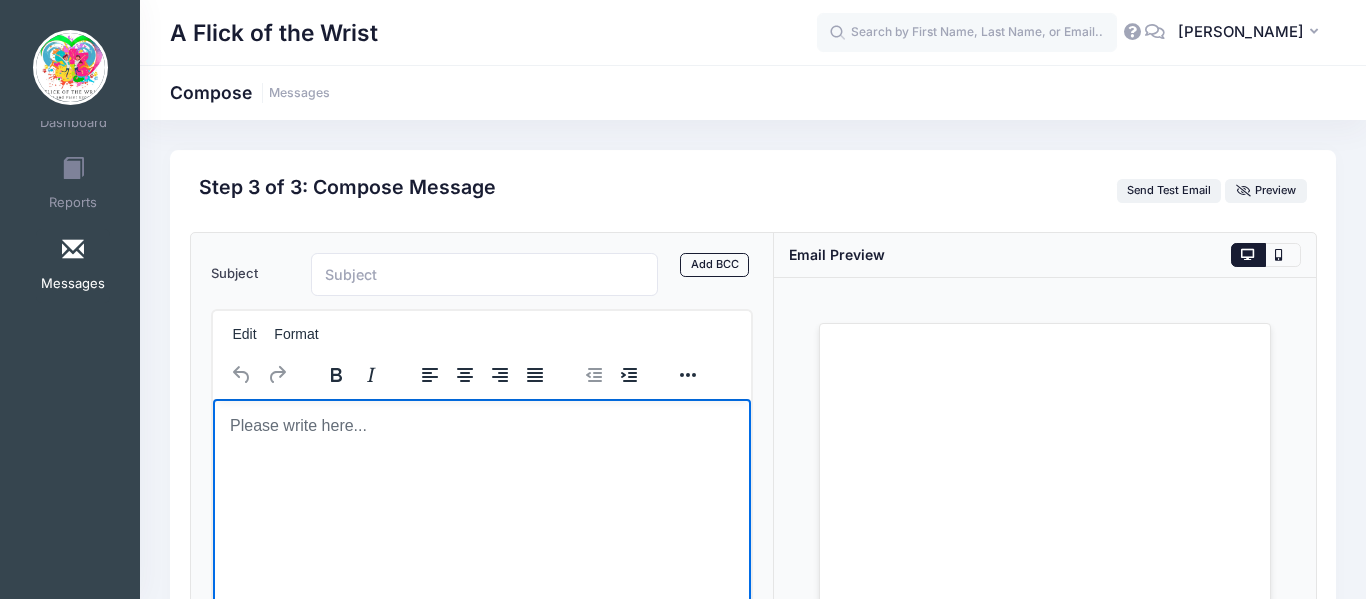 click at bounding box center [481, 425] 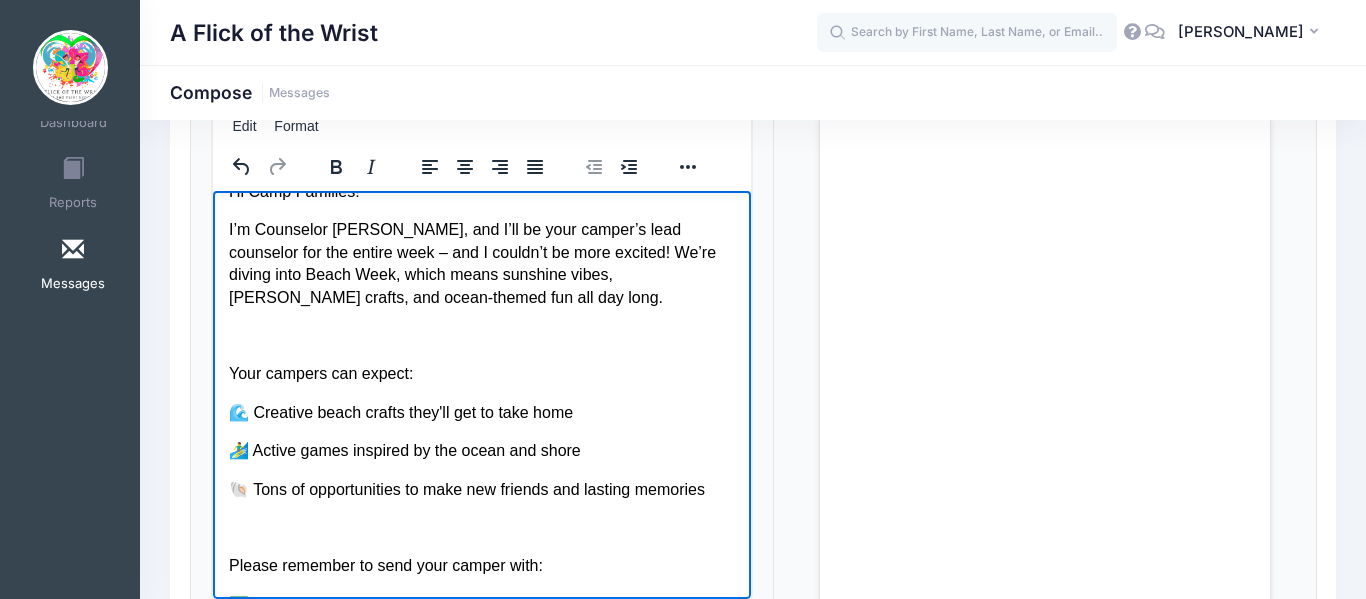 scroll, scrollTop: 0, scrollLeft: 0, axis: both 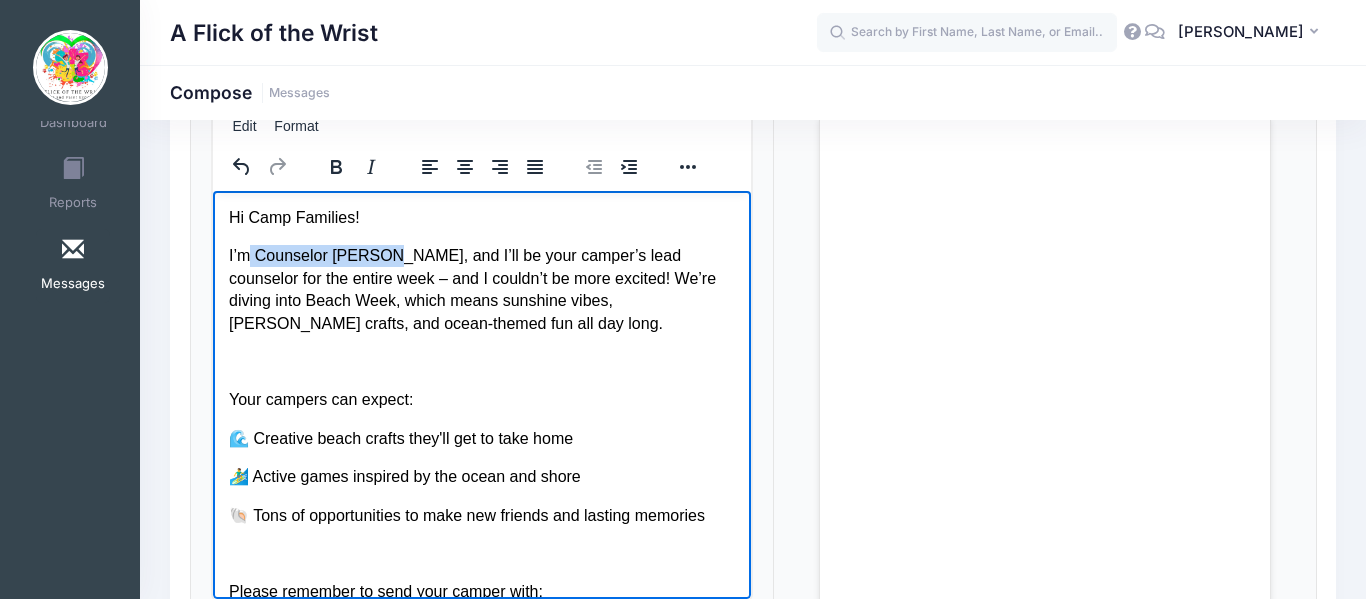 drag, startPoint x: 247, startPoint y: 249, endPoint x: 381, endPoint y: 258, distance: 134.3019 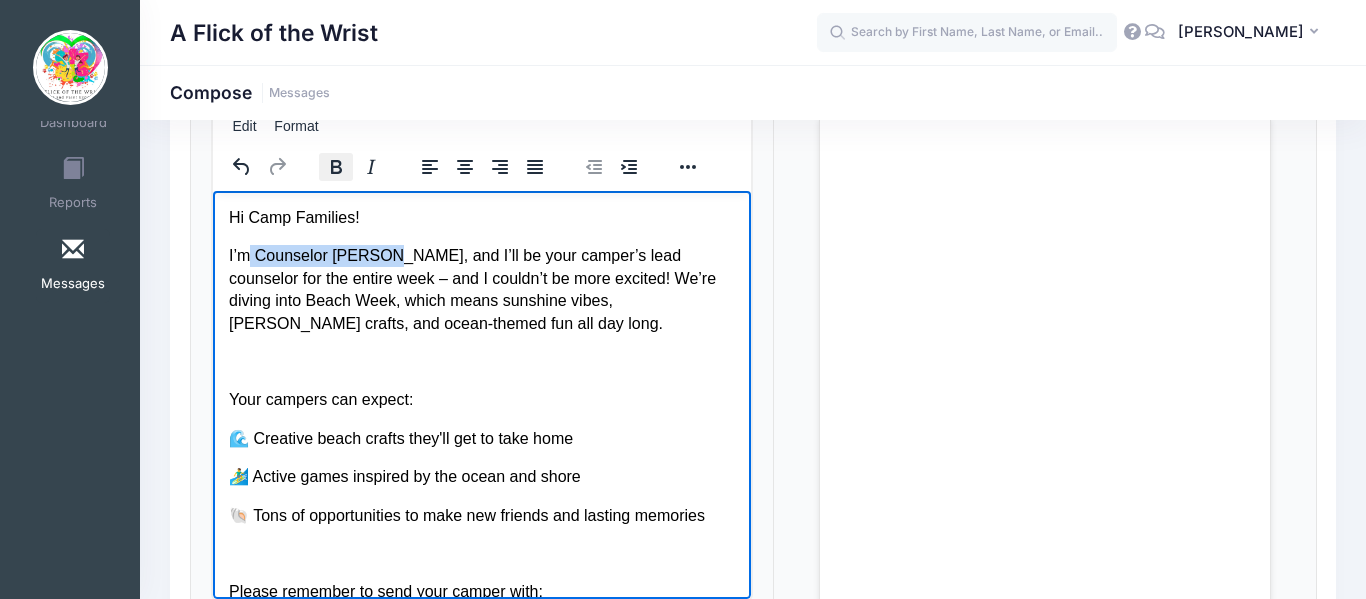click 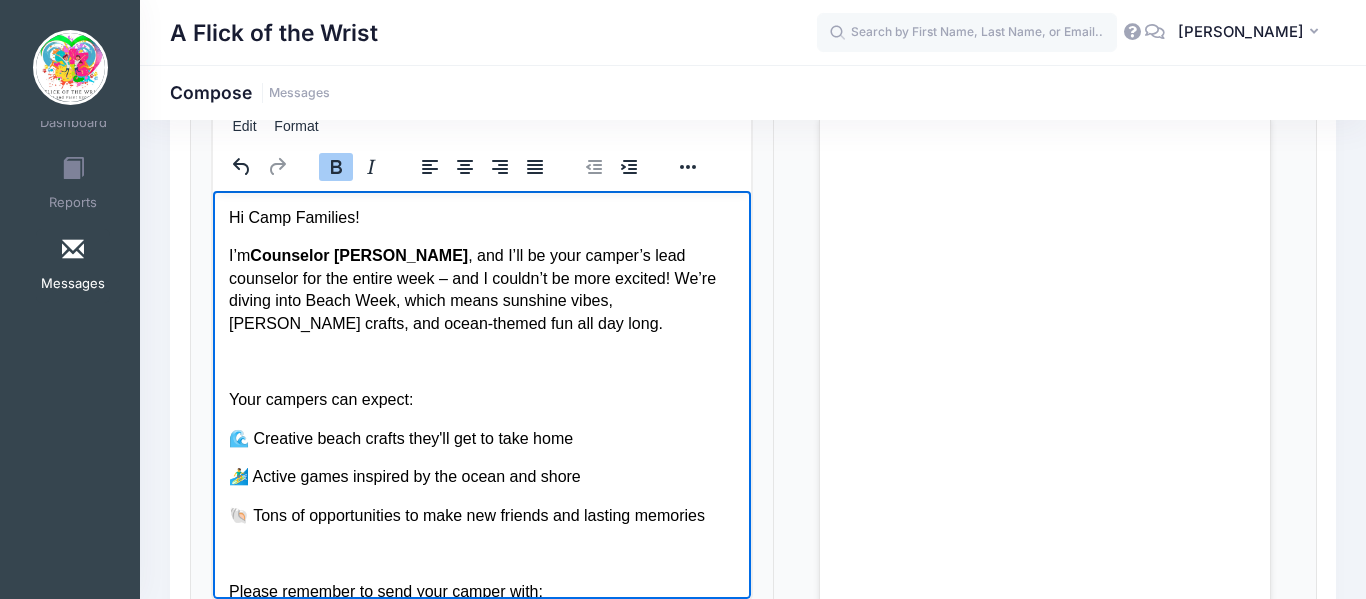click on "I’m  Counselor [PERSON_NAME] , and I’ll be your camper’s lead counselor for the entire week – and I couldn’t be more excited! We’re diving into Beach Week, which means sunshine vibes, [PERSON_NAME] crafts, and ocean-themed fun all day long." at bounding box center (481, 289) 